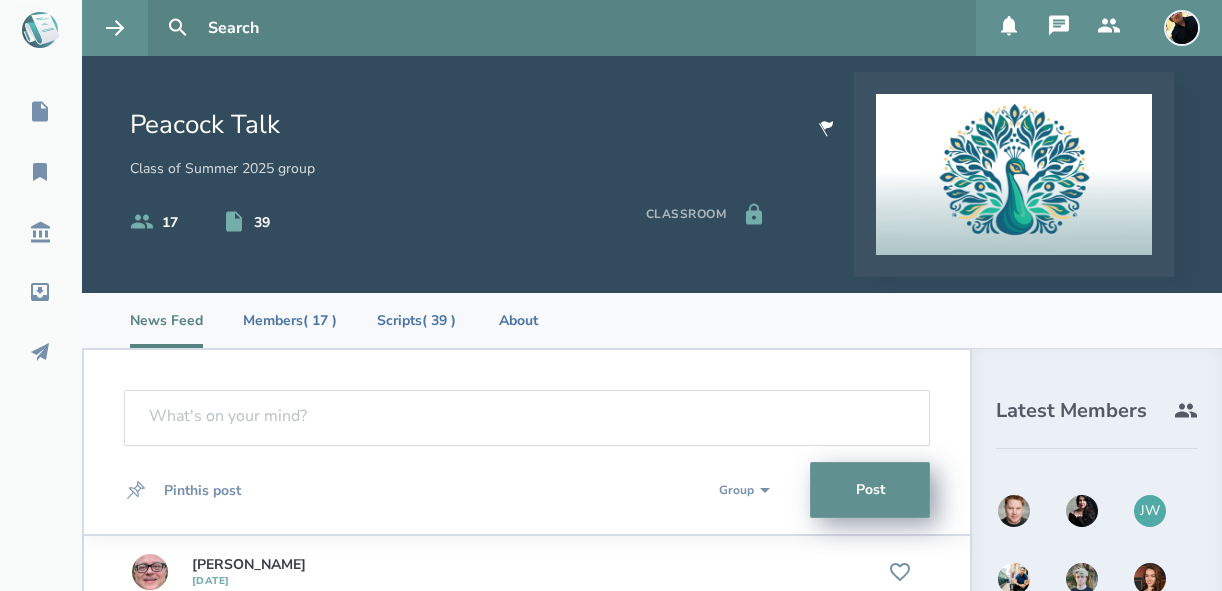 select on "1" 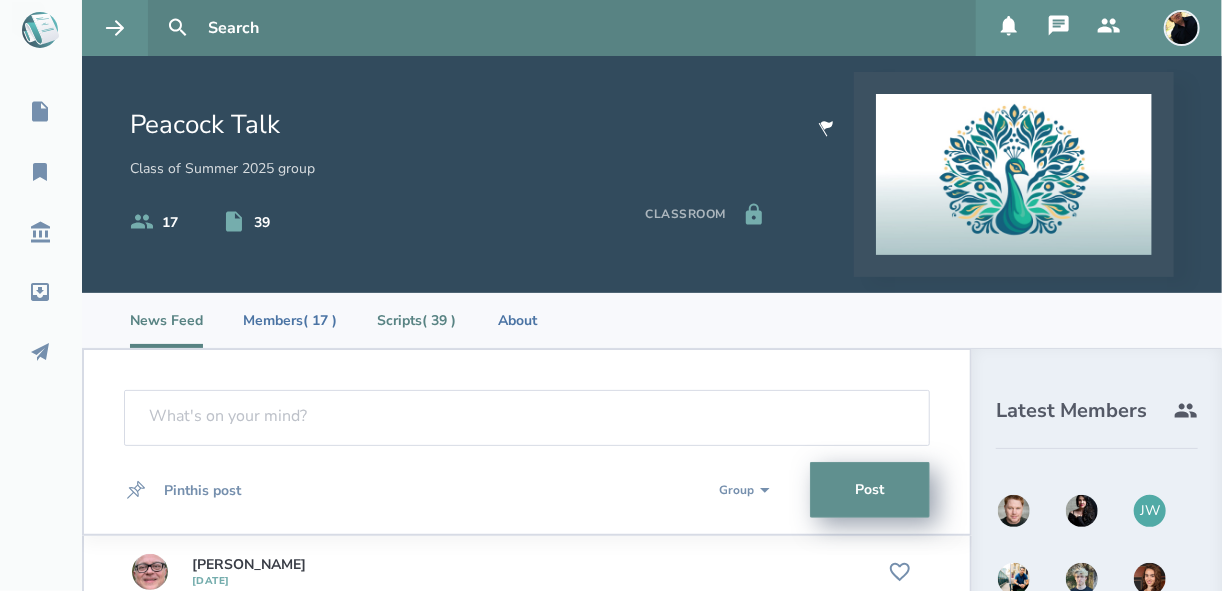 click on "Scripts  ( 39 )" at bounding box center (416, 320) 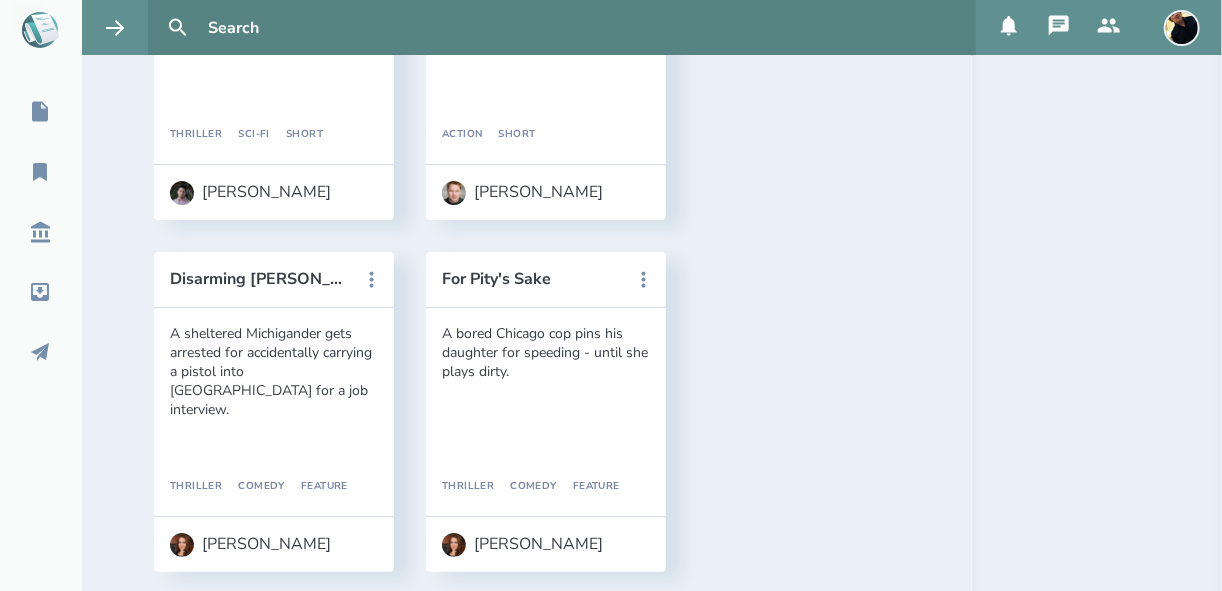 scroll, scrollTop: 3040, scrollLeft: 0, axis: vertical 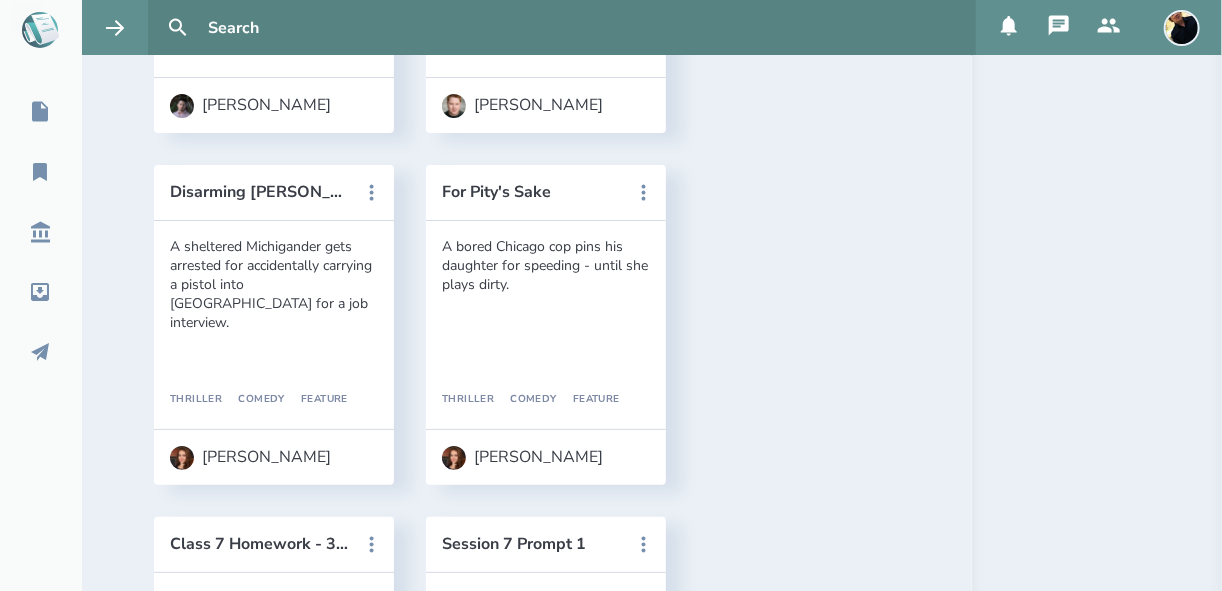 click on "[PERSON_NAME]" at bounding box center (266, 1865) 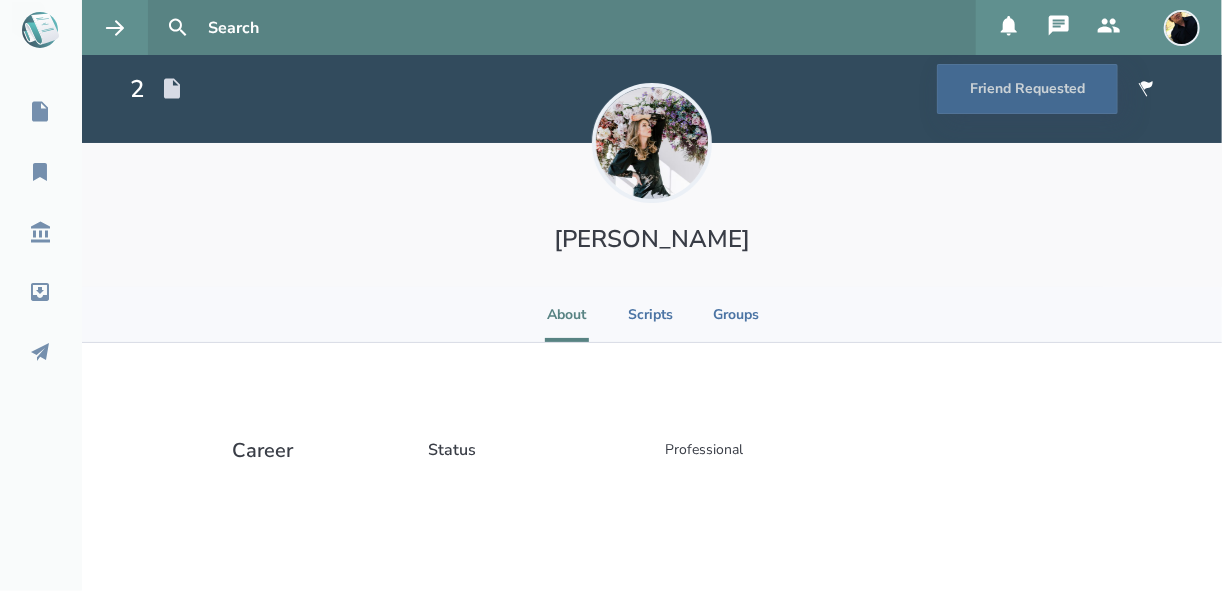 scroll, scrollTop: 31, scrollLeft: 0, axis: vertical 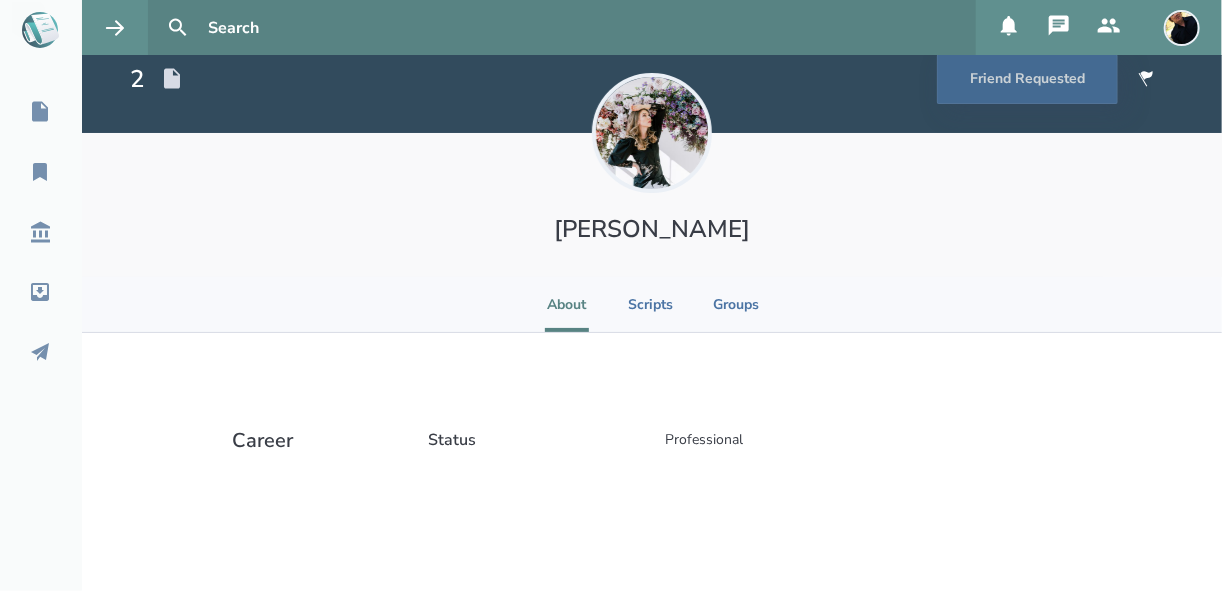 select on "1" 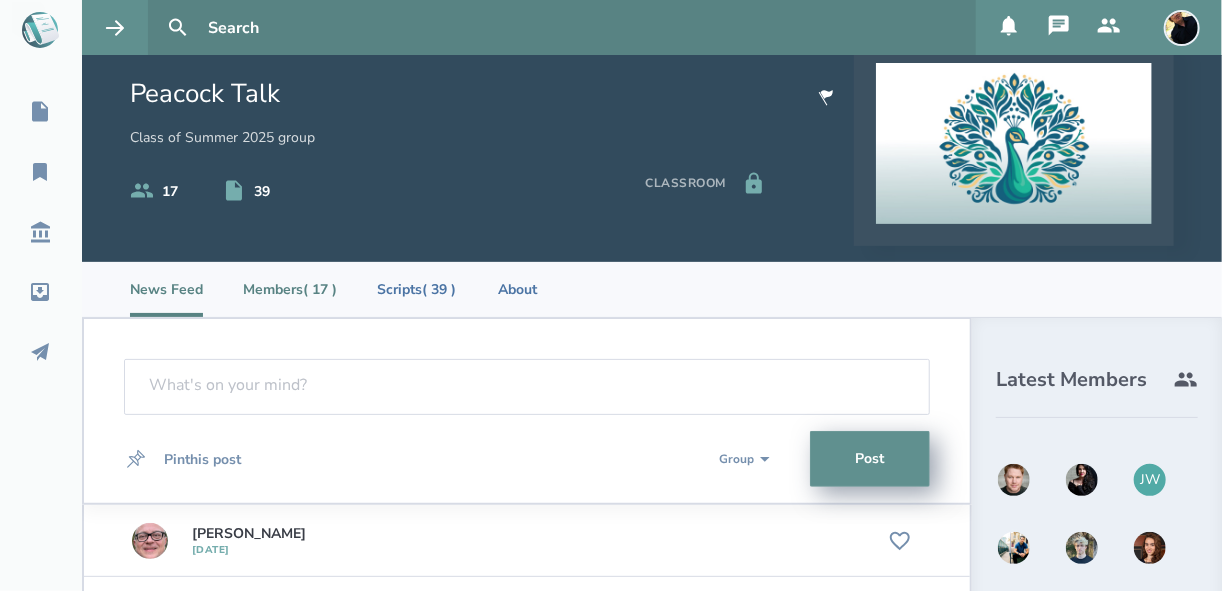 scroll, scrollTop: 111, scrollLeft: 0, axis: vertical 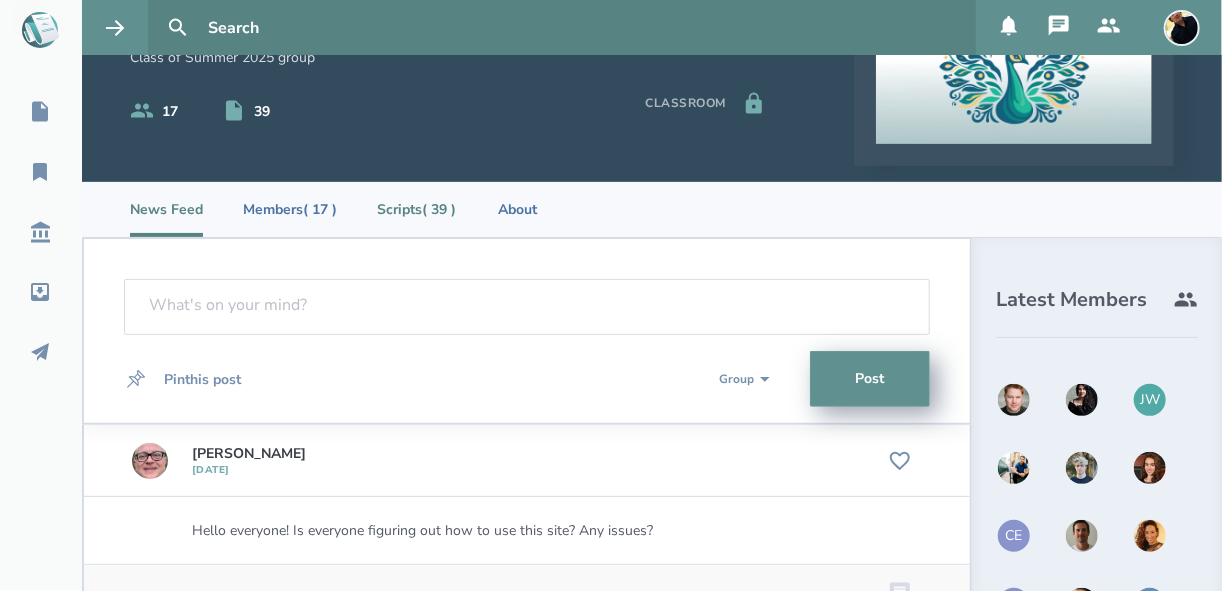 click on "Scripts  ( 39 )" at bounding box center (416, 209) 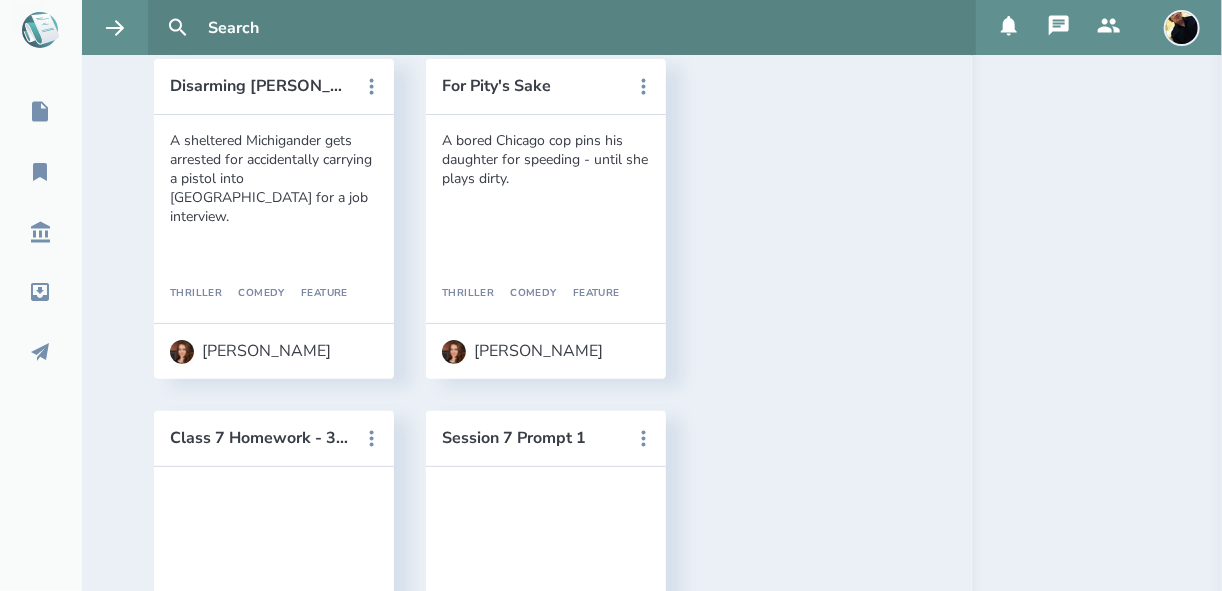 scroll, scrollTop: 3151, scrollLeft: 0, axis: vertical 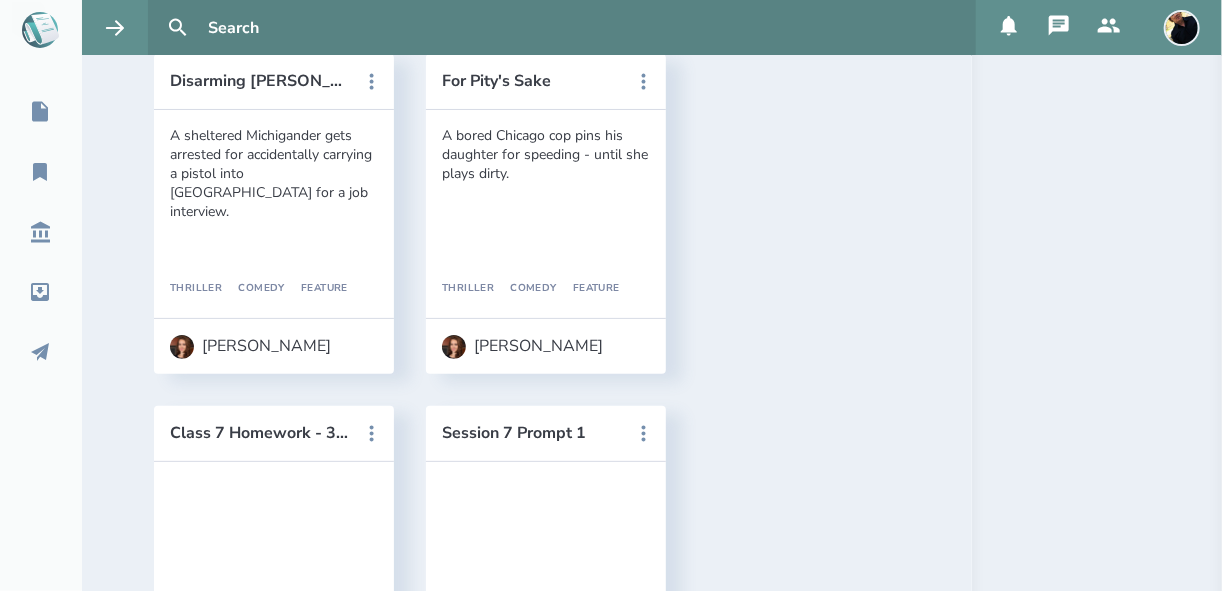 click on "Love Note Scene- Act One" at bounding box center [260, 1489] 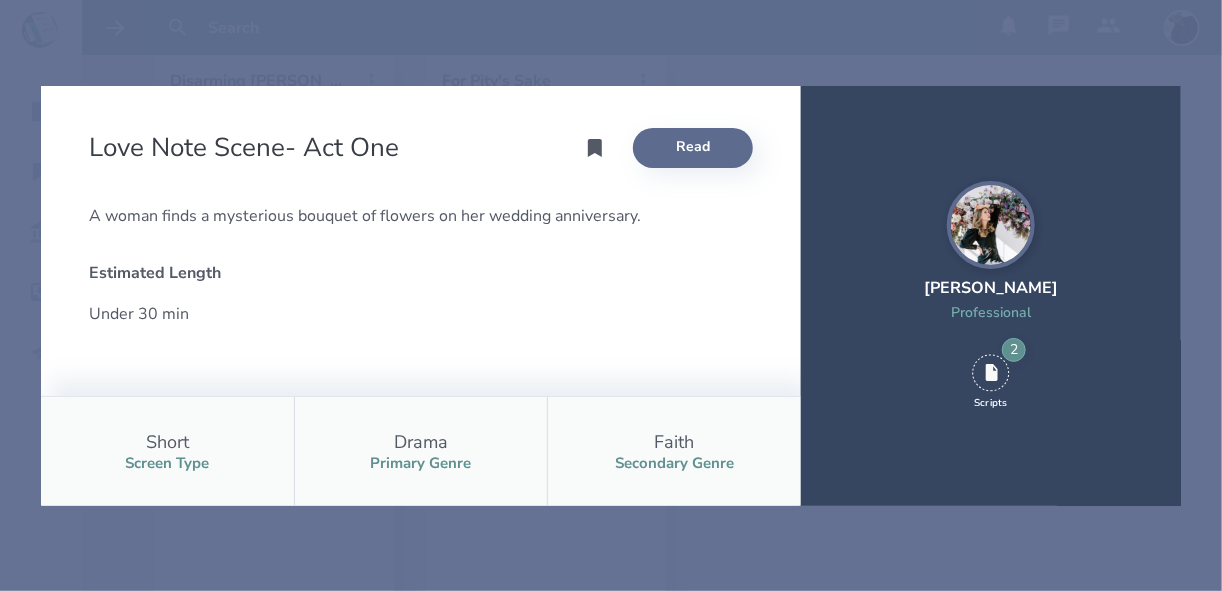 click on "Read" at bounding box center (693, 148) 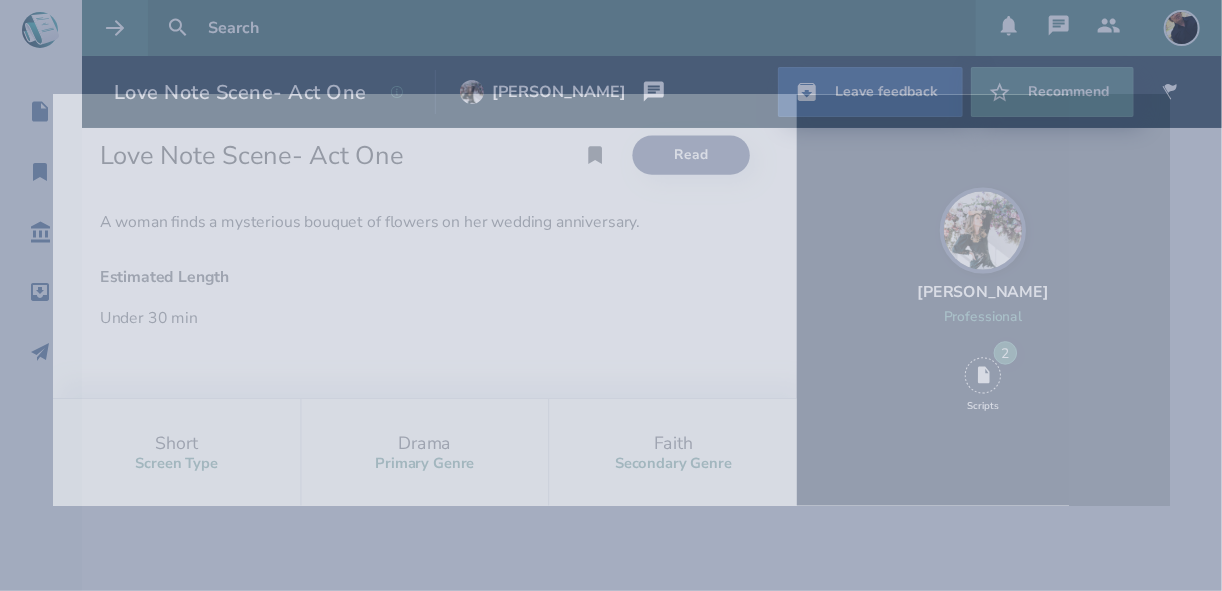 scroll, scrollTop: 0, scrollLeft: 0, axis: both 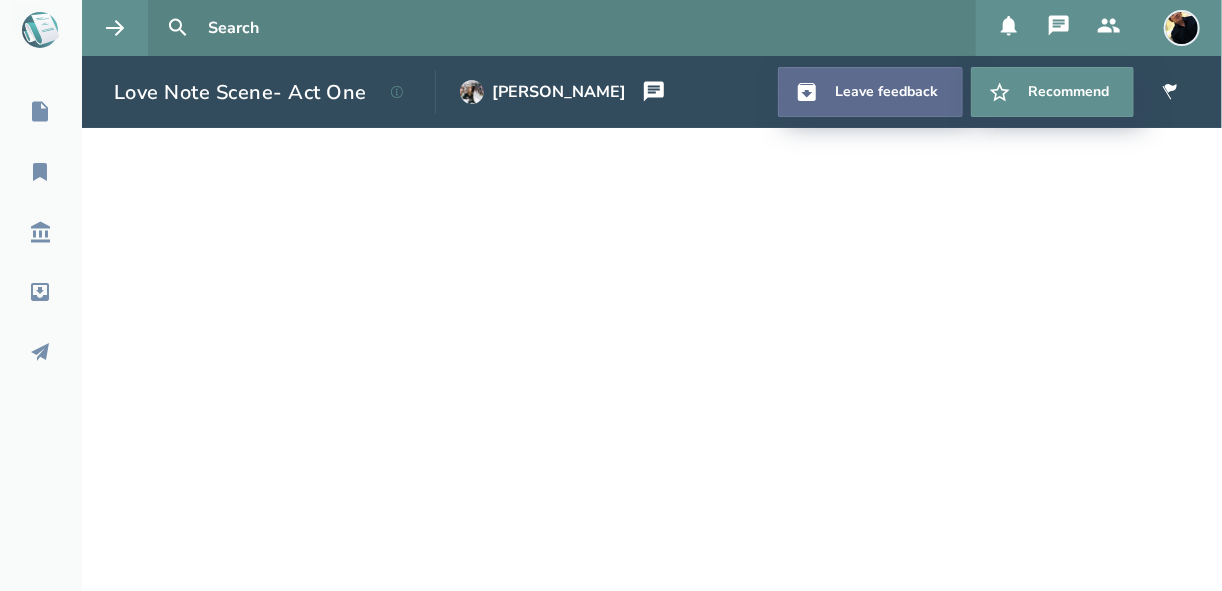 click on "Leave feedback" at bounding box center (870, 92) 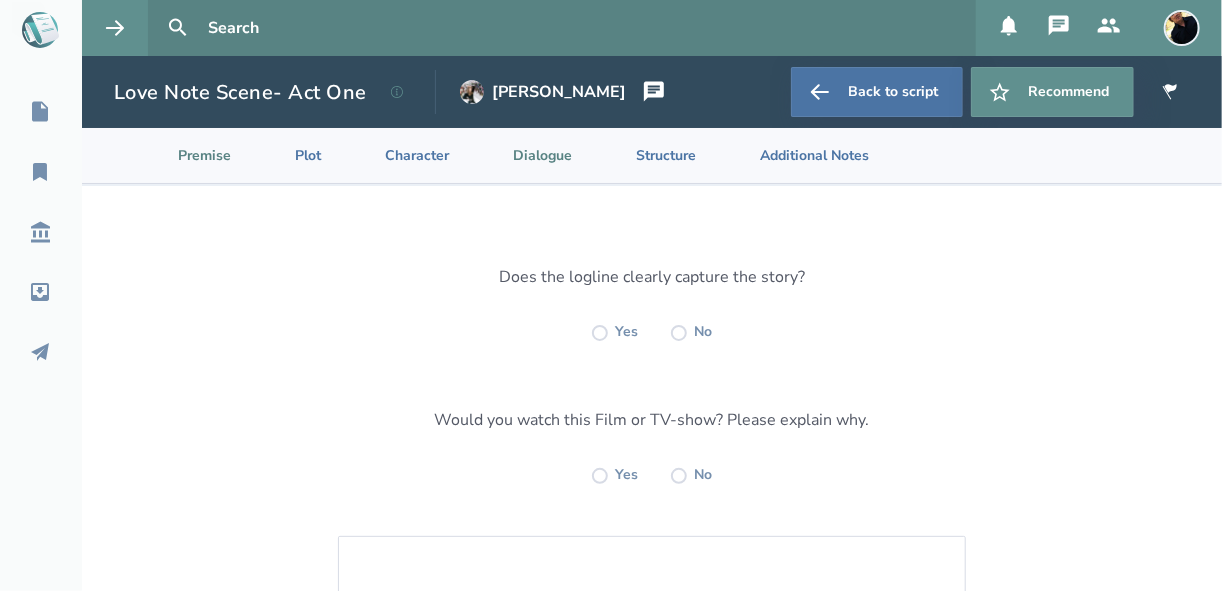 click on "Dialogue" at bounding box center (526, 155) 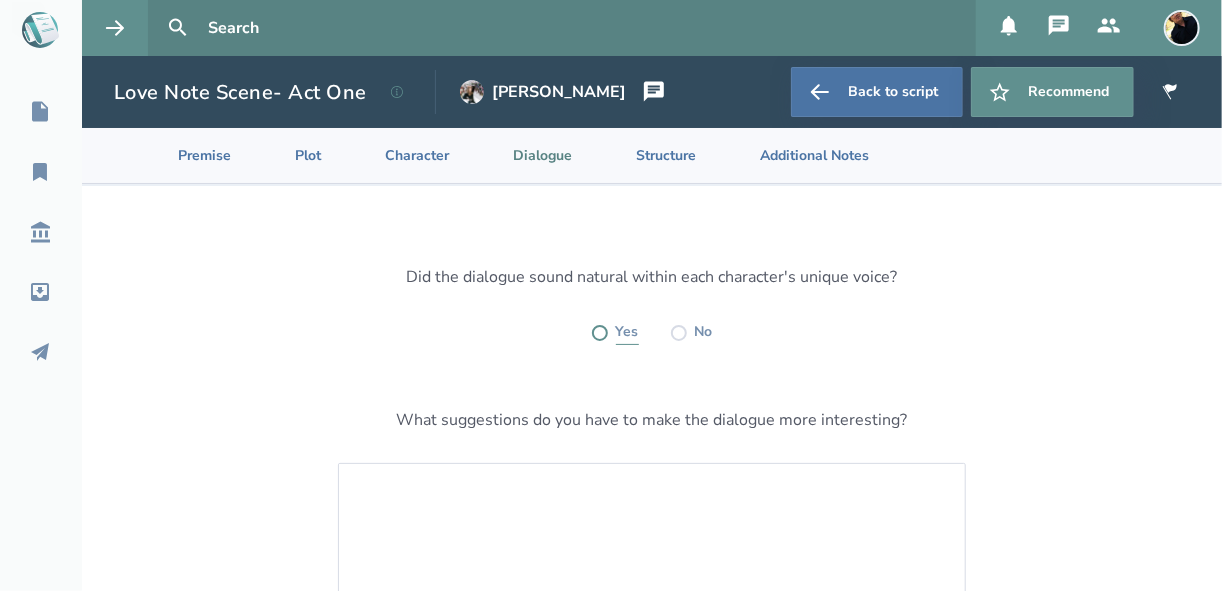 click at bounding box center (600, 333) 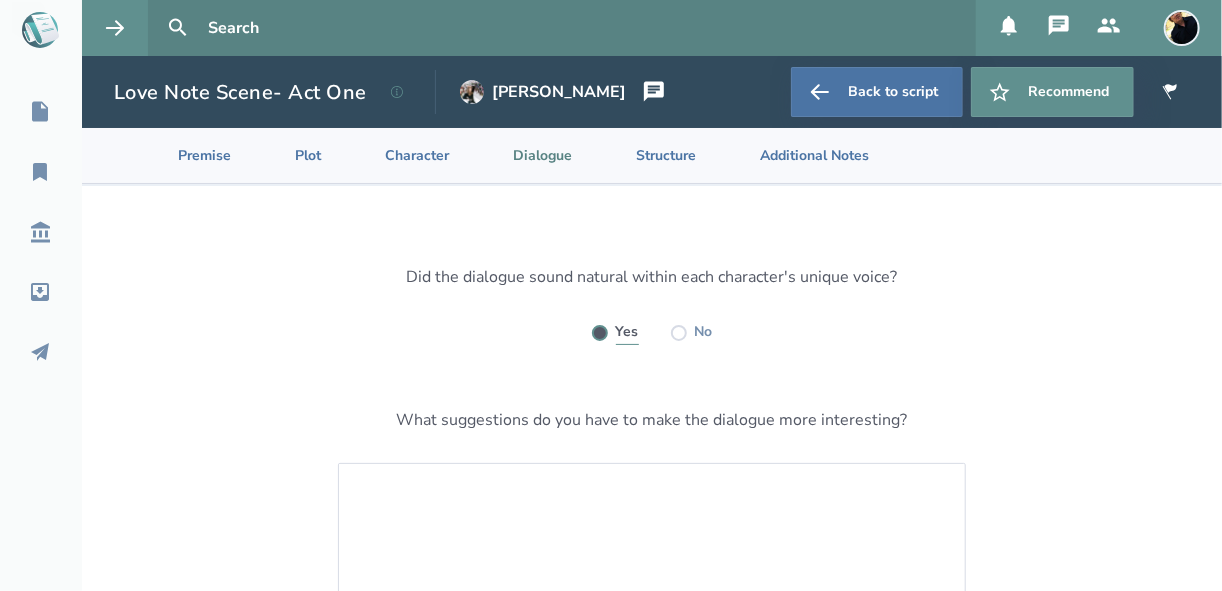 radio on "true" 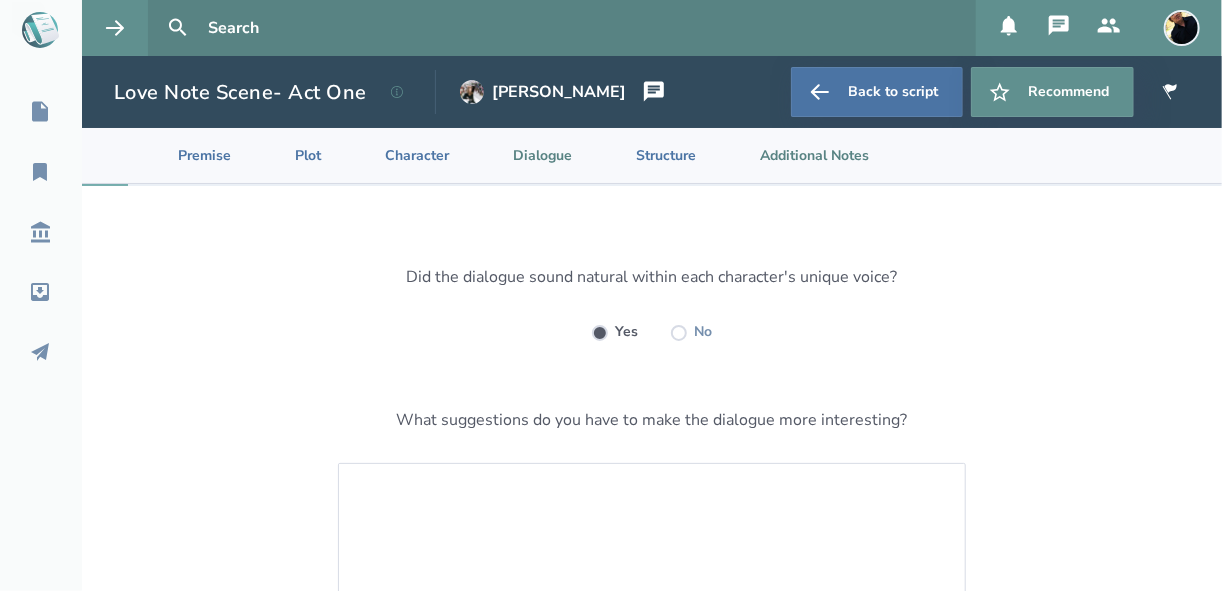 click on "Additional Notes" at bounding box center (798, 155) 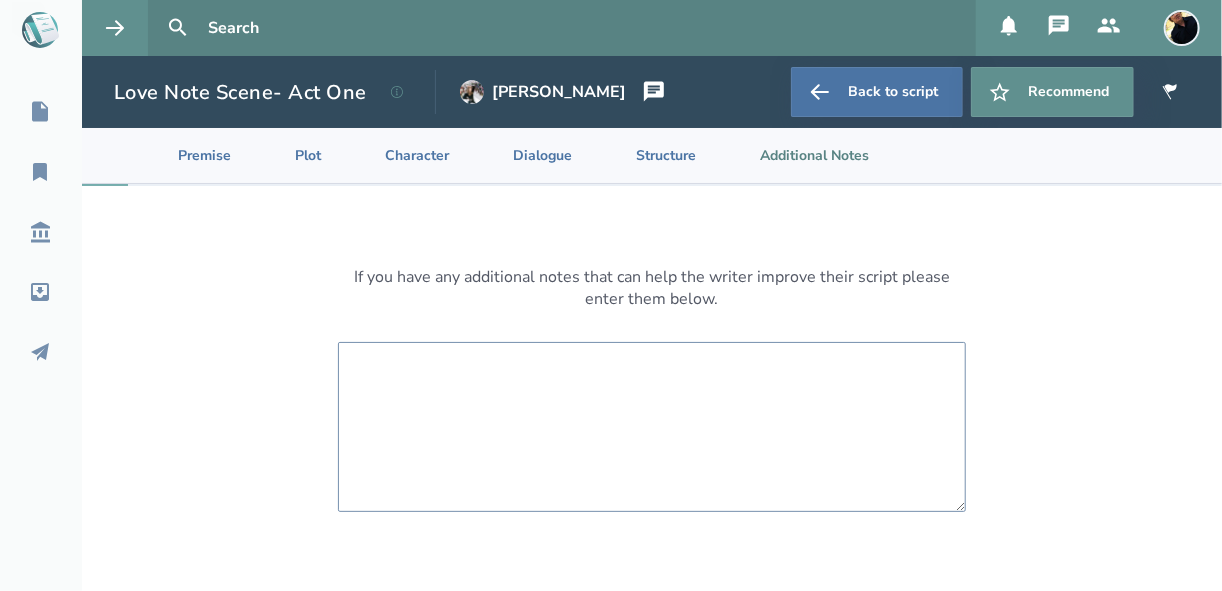 click at bounding box center [652, 427] 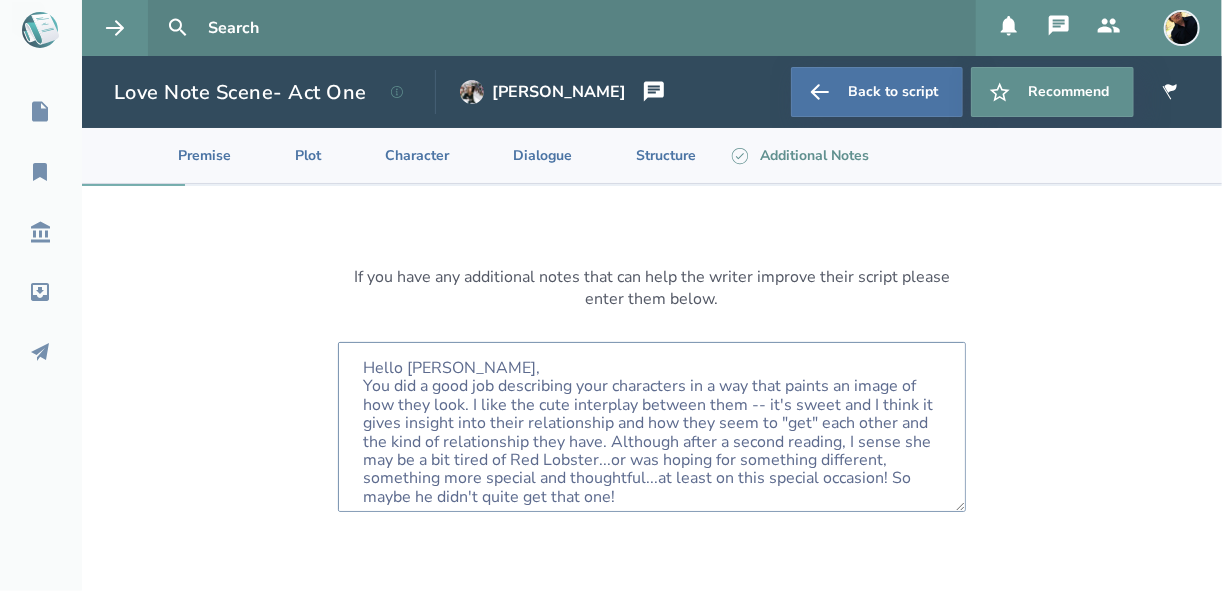 scroll, scrollTop: 240, scrollLeft: 0, axis: vertical 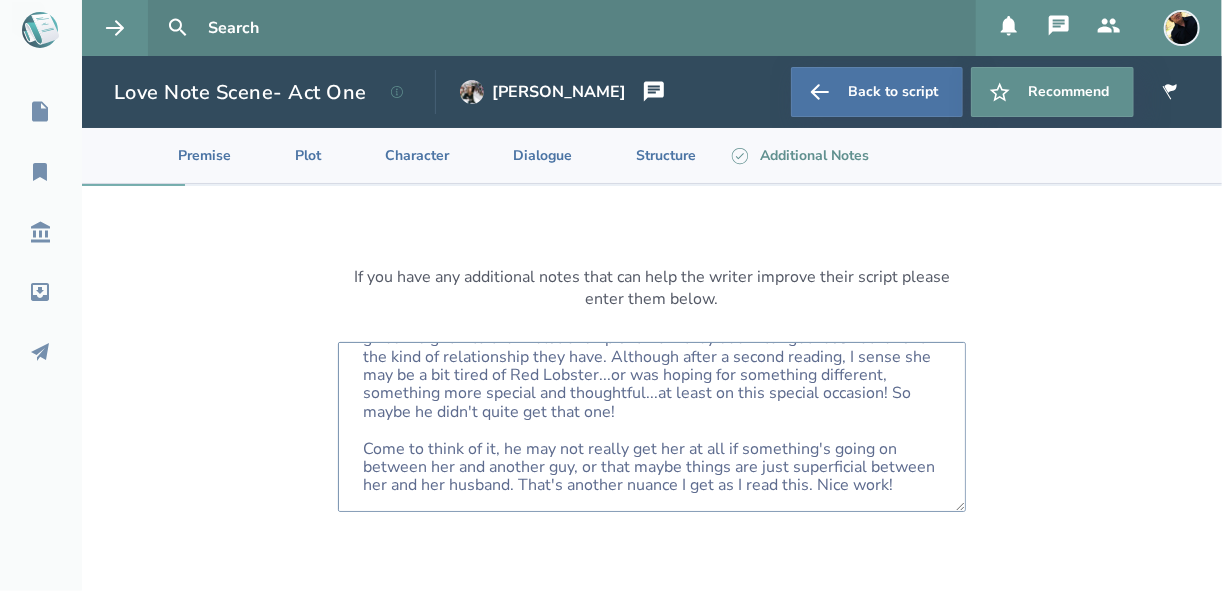 click on "Hello [PERSON_NAME],
You did a good job describing your characters in a way that paints an image of how they look. I like the cute interplay between them -- it's sweet and I think it gives insight into their relationship and how they seem to "get" each other and the kind of relationship they have. Although after a second reading, I sense she may be a bit tired of Red Lobster...or was hoping for something different, something more special and thoughtful...at least on this special occasion! So maybe he didn't quite get that one!
Come to think of it, he may not really get her at all if something's going on between her and another guy, or that maybe things are just superficial between her and her husband. That's another nuance I get as I read this. Nice work!" at bounding box center (652, 427) 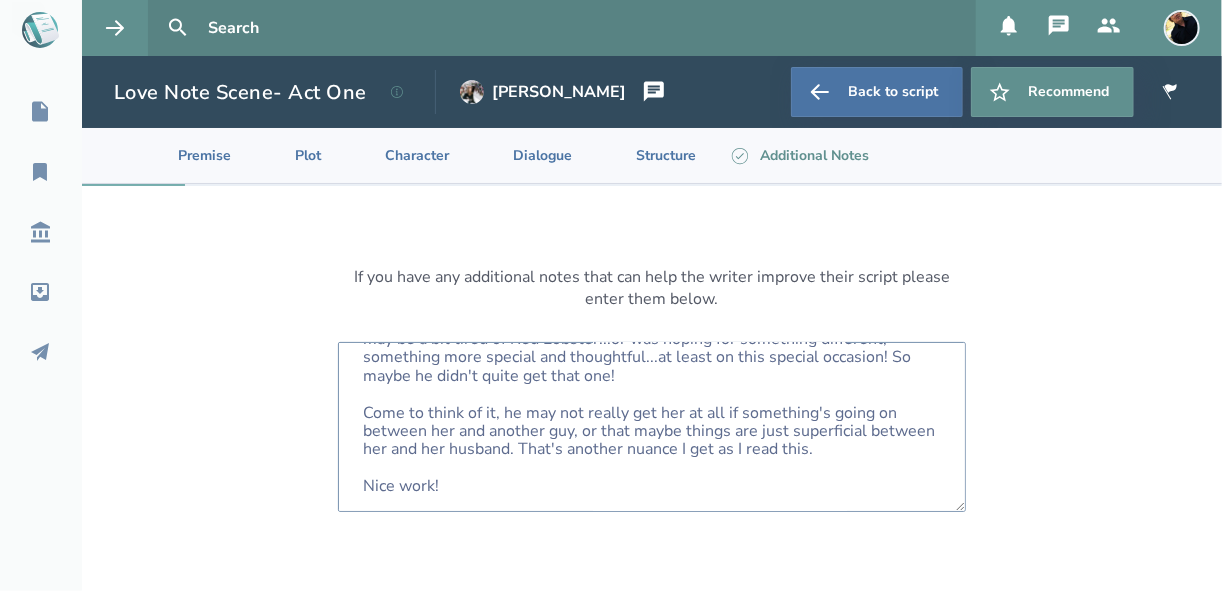 scroll, scrollTop: 240, scrollLeft: 0, axis: vertical 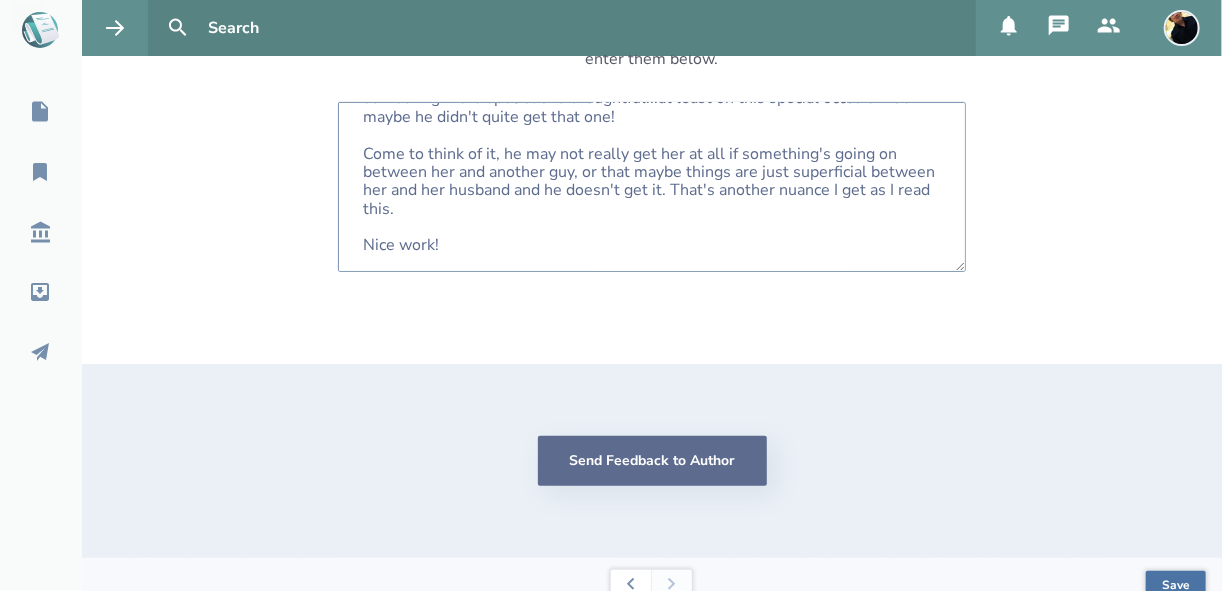 type on "Hello [PERSON_NAME],
You did a good job describing your characters in a way that paints an image of how they look. I like the cute interplay between them -- it's sweet and I think it gives insight into their relationship and how they seem to "get" each other and the kind of relationship they have. Although after a second reading, I sense she may be a bit tired of Red Lobster...or was hoping for something different, something more special and thoughtful...at least on this special occasion! So maybe he didn't quite get that one!
Come to think of it, he may not really get her at all if something's going on between her and another guy, or that maybe things are just superficial between her and her husband and he doesn't get it. That's another nuance I get as I read this.
Nice work!" 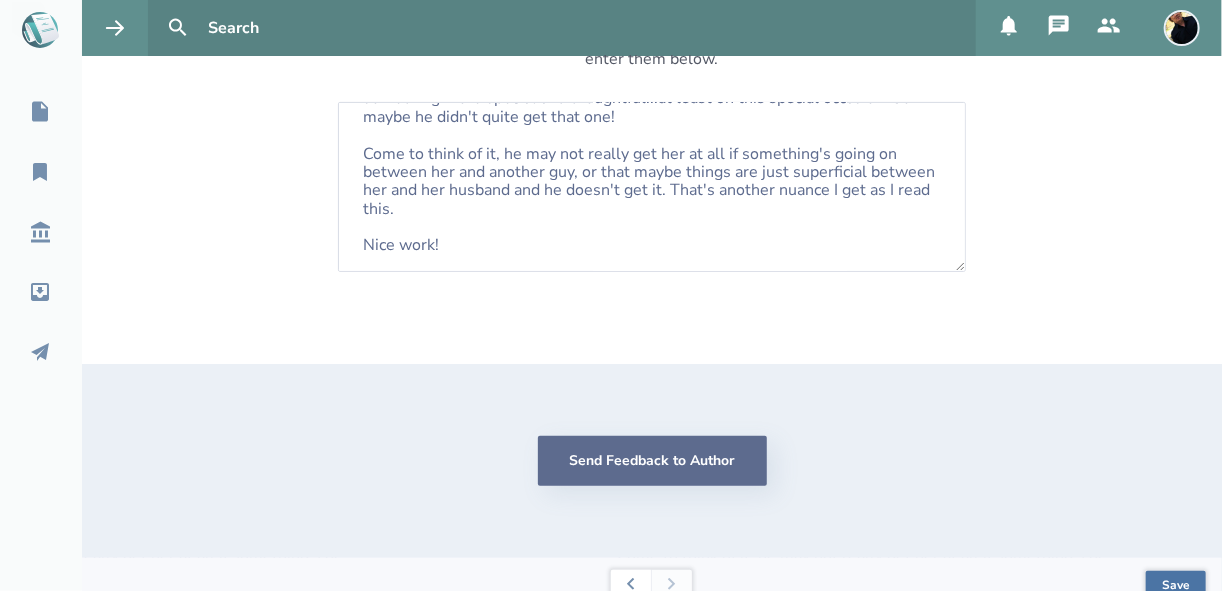 click on "Send Feedback to Author" at bounding box center [652, 461] 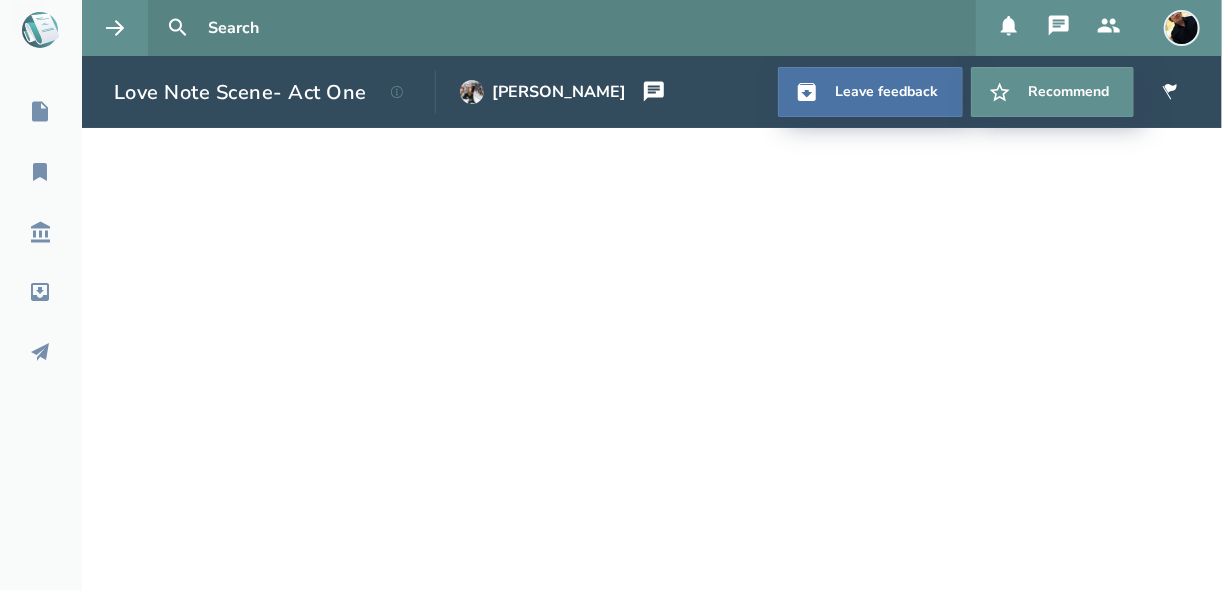 scroll, scrollTop: 0, scrollLeft: 0, axis: both 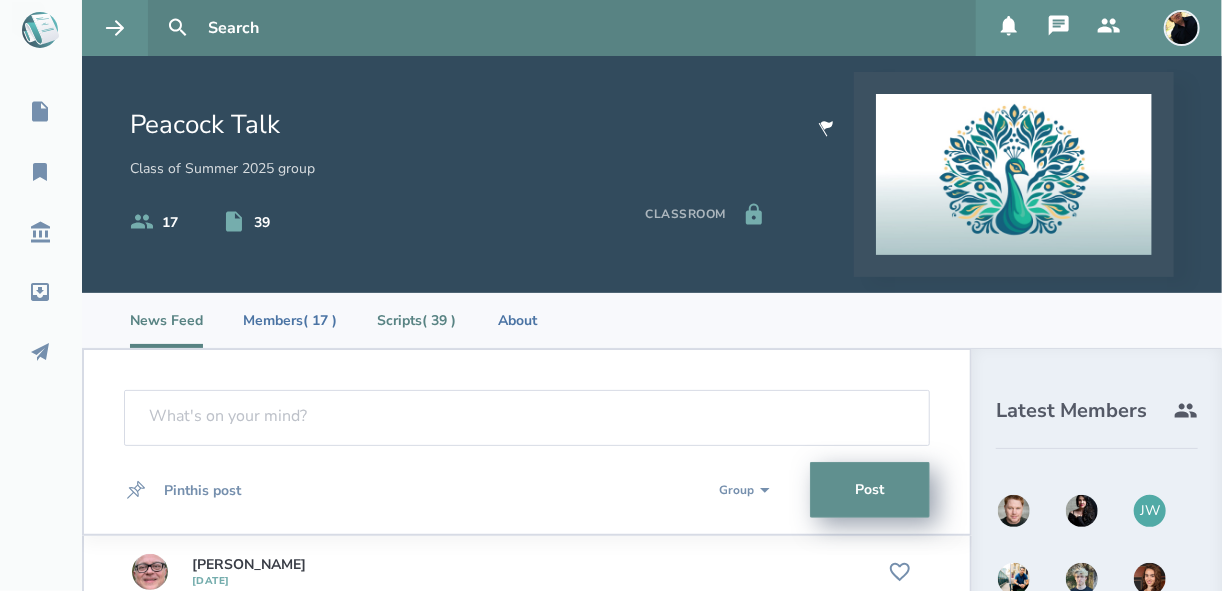 click on "Scripts  ( 39 )" at bounding box center [416, 320] 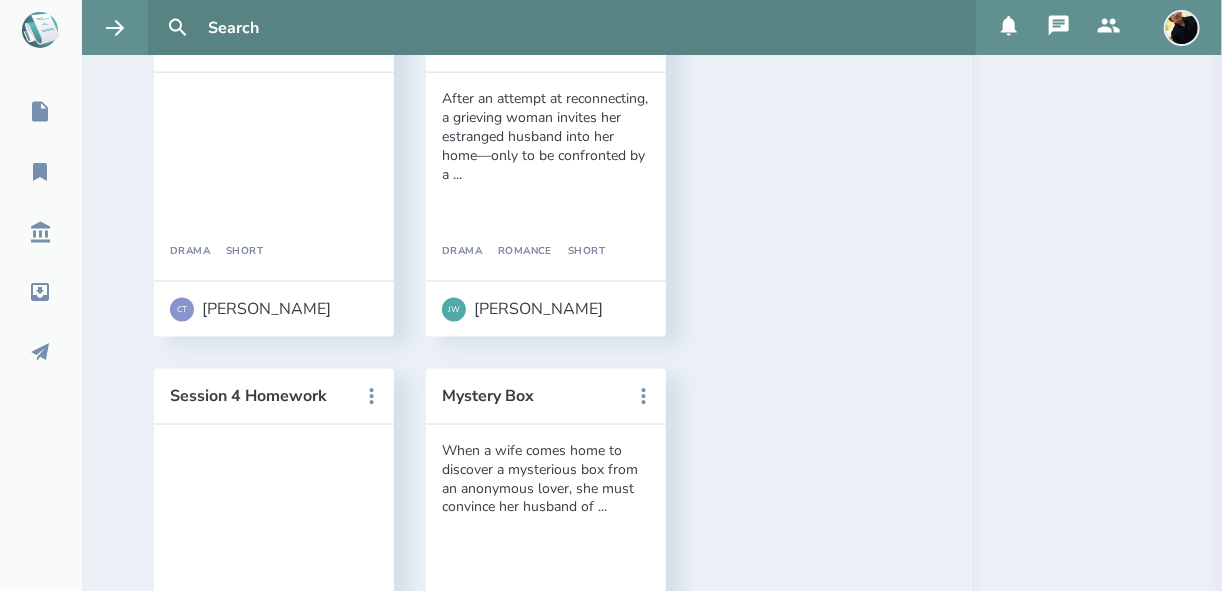 scroll, scrollTop: 1040, scrollLeft: 0, axis: vertical 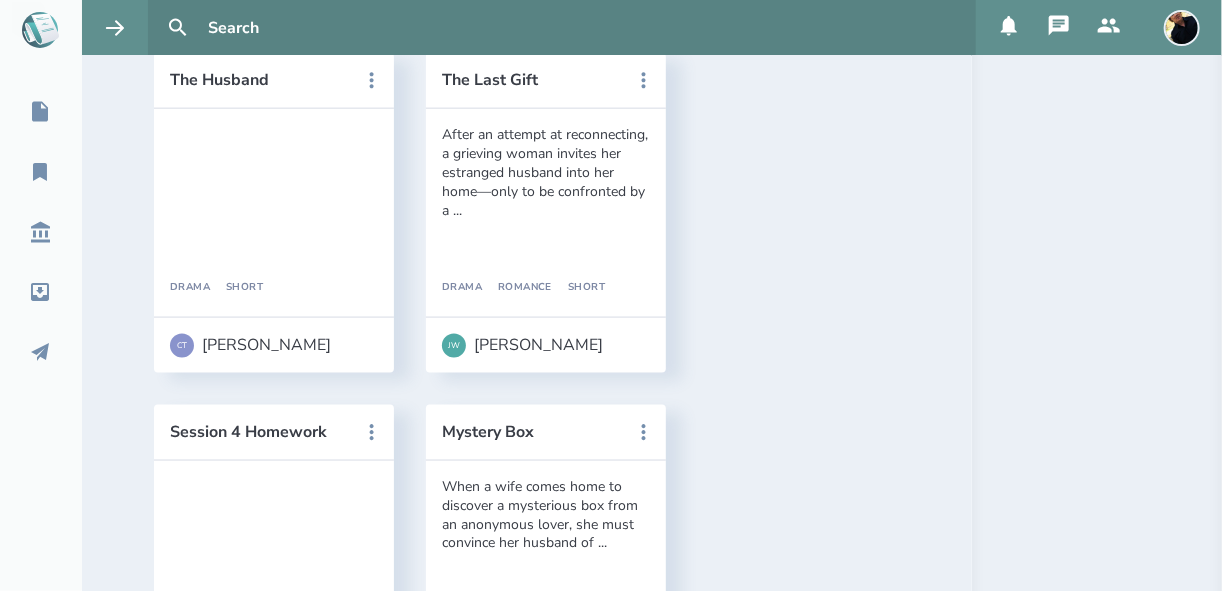 click on "Class 4 - Faithful" at bounding box center [260, 784] 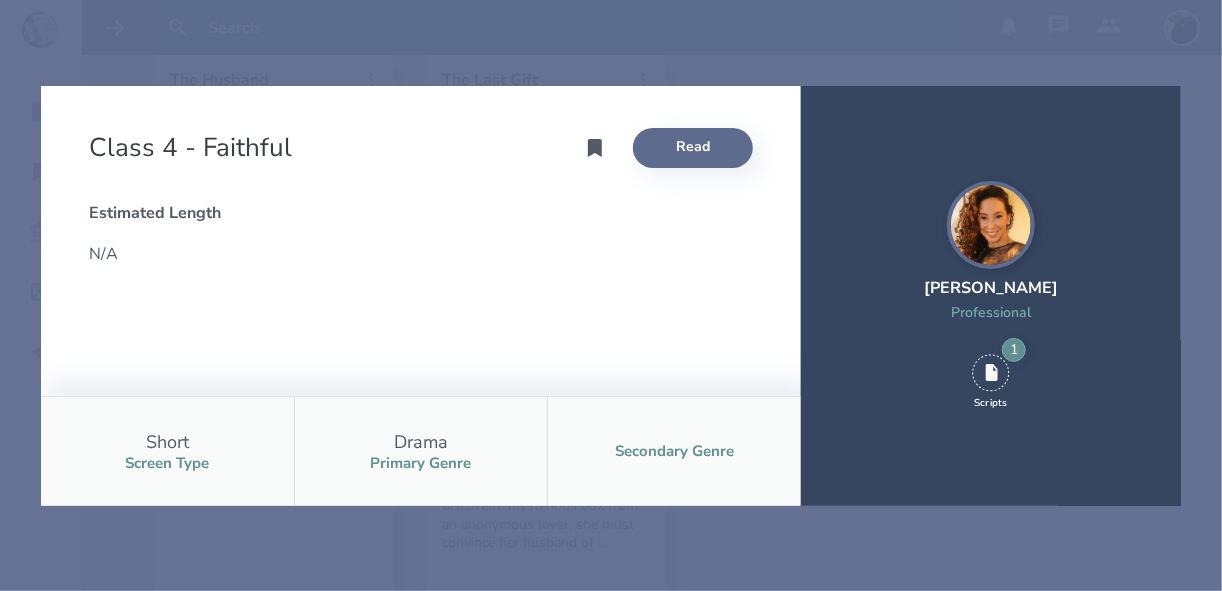 click on "Read" at bounding box center [693, 148] 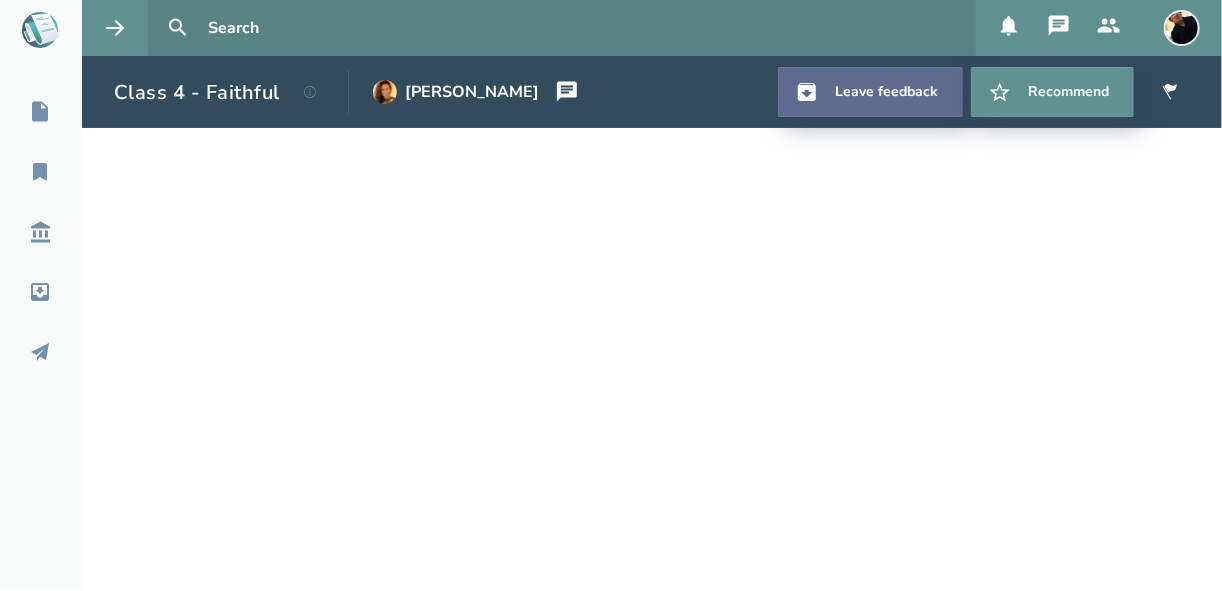 click on "Leave feedback" at bounding box center [870, 92] 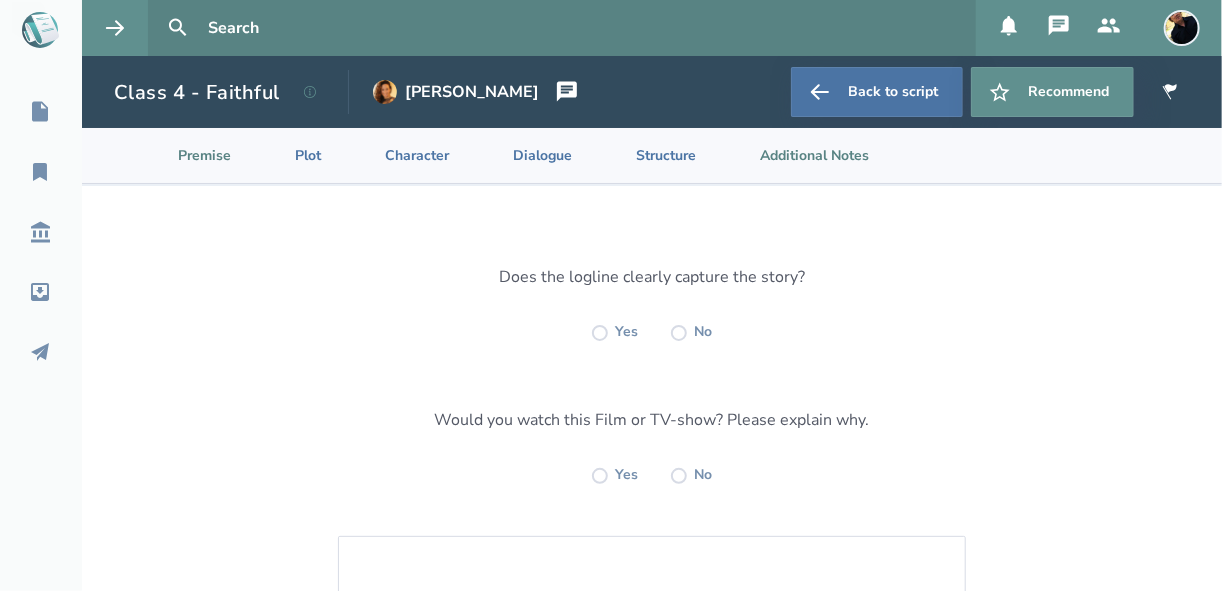 click on "Additional Notes" at bounding box center (798, 155) 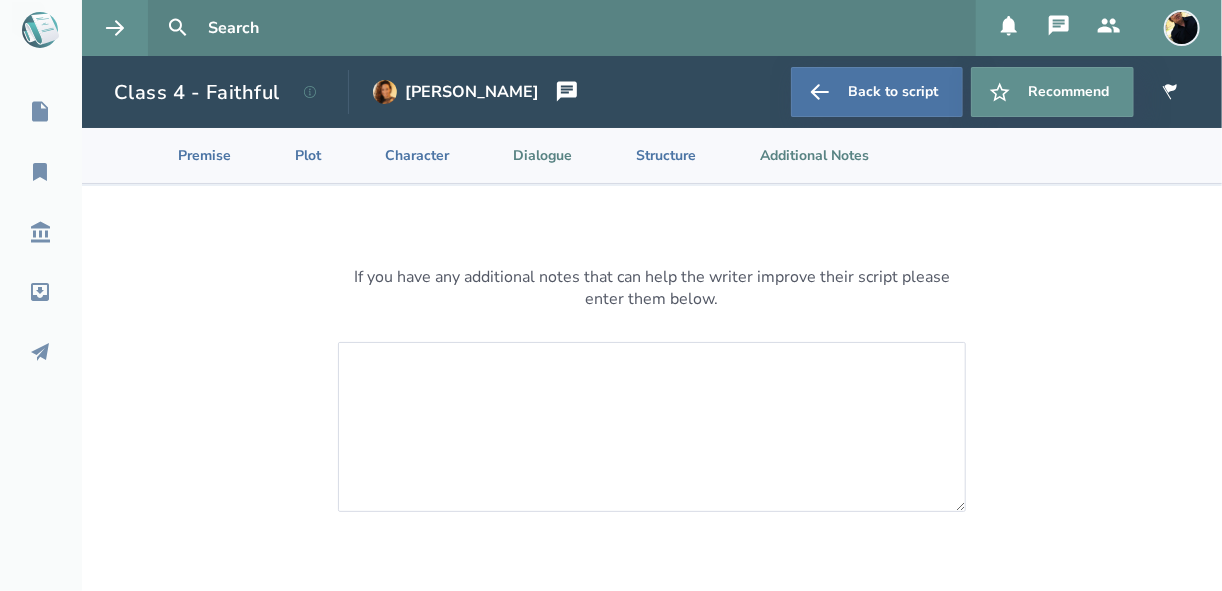 click on "Dialogue" at bounding box center [526, 155] 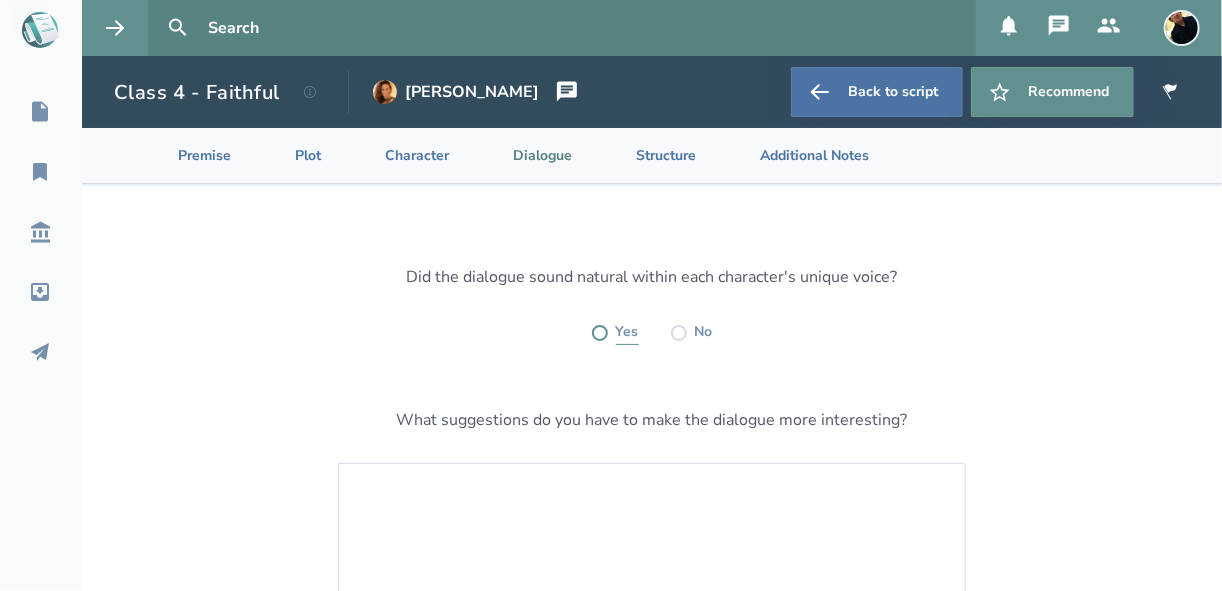 click at bounding box center (600, 333) 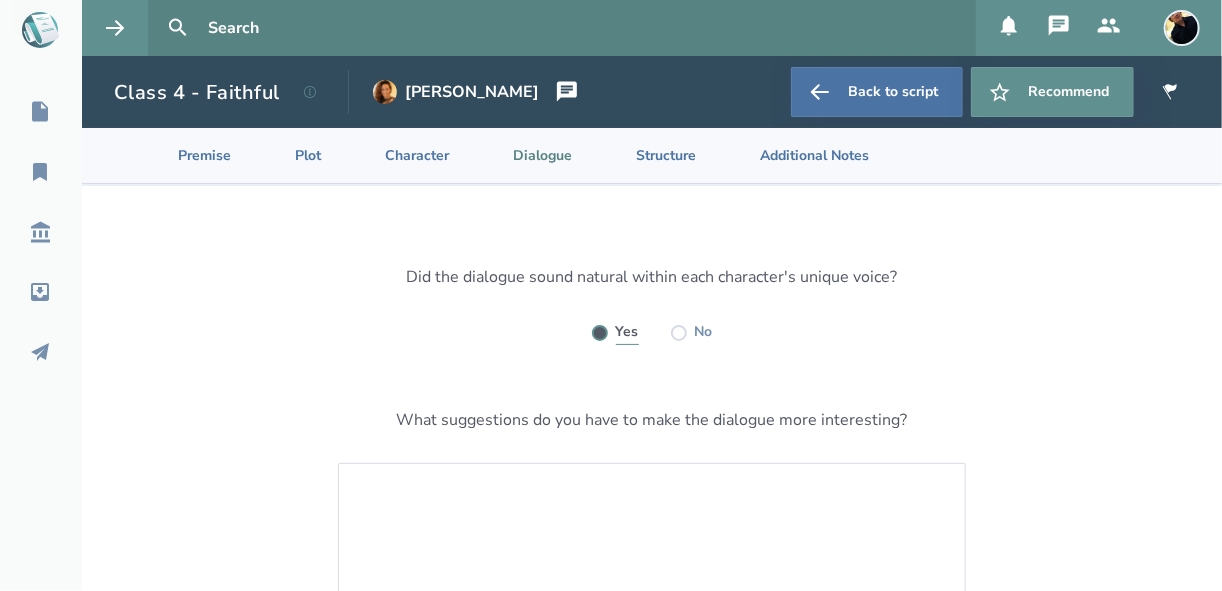 radio on "true" 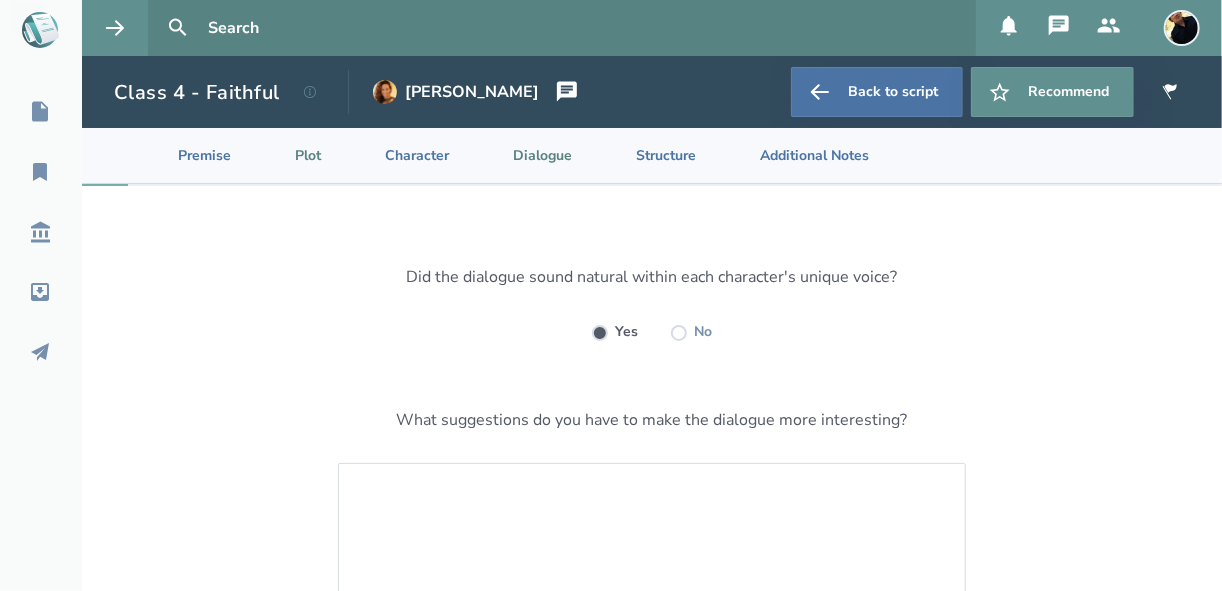 click on "Plot" at bounding box center [292, 155] 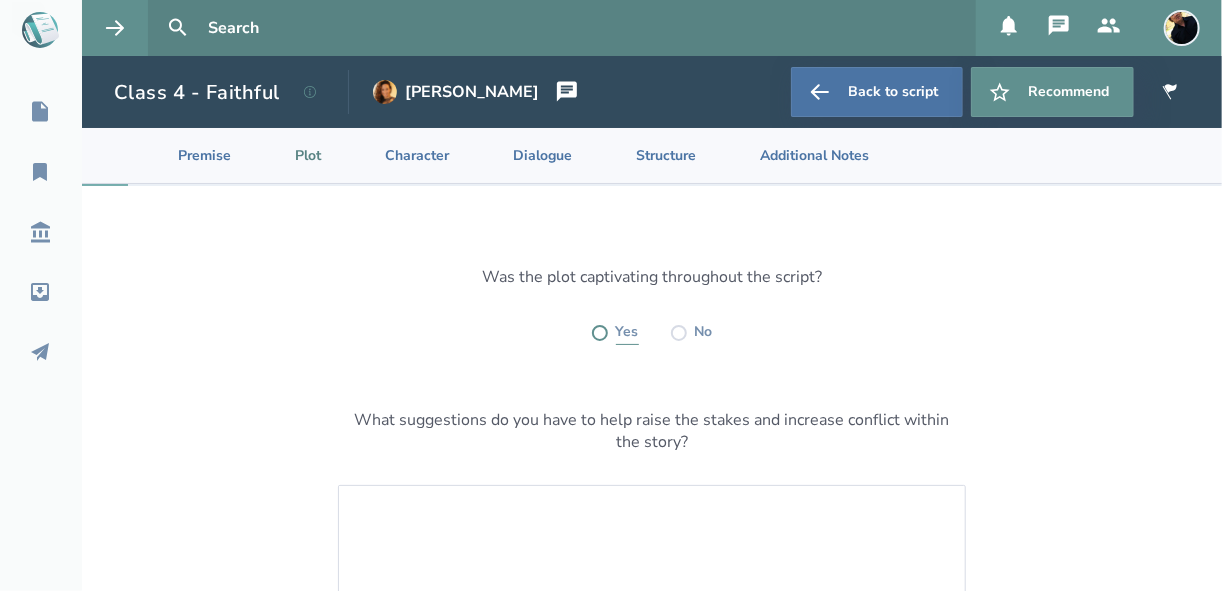 click at bounding box center (600, 333) 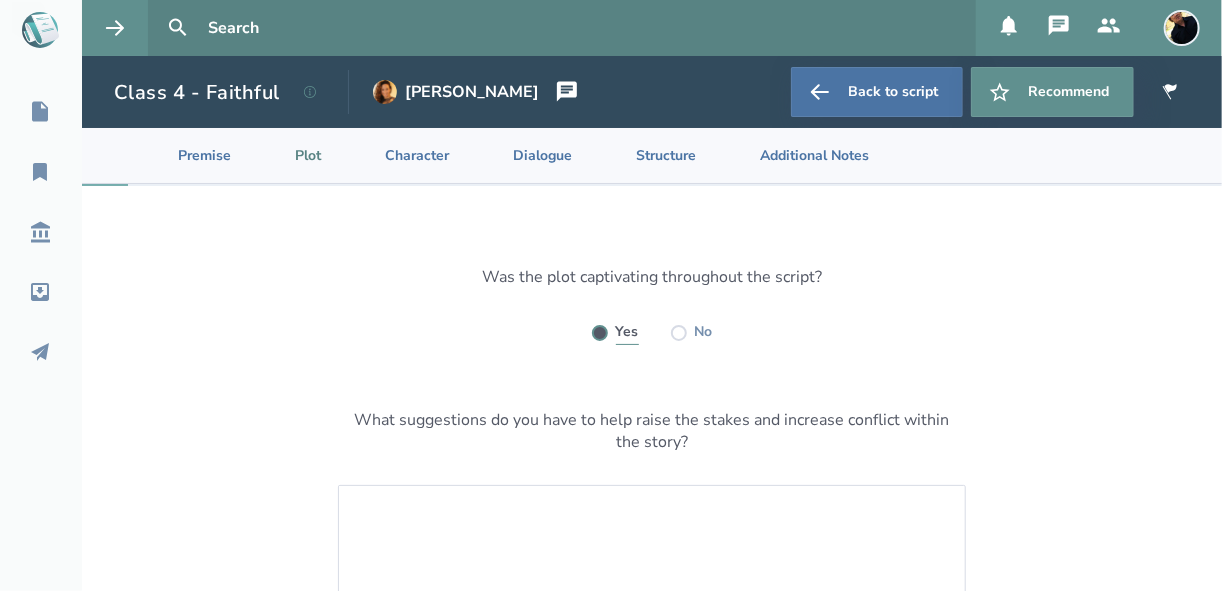 radio on "true" 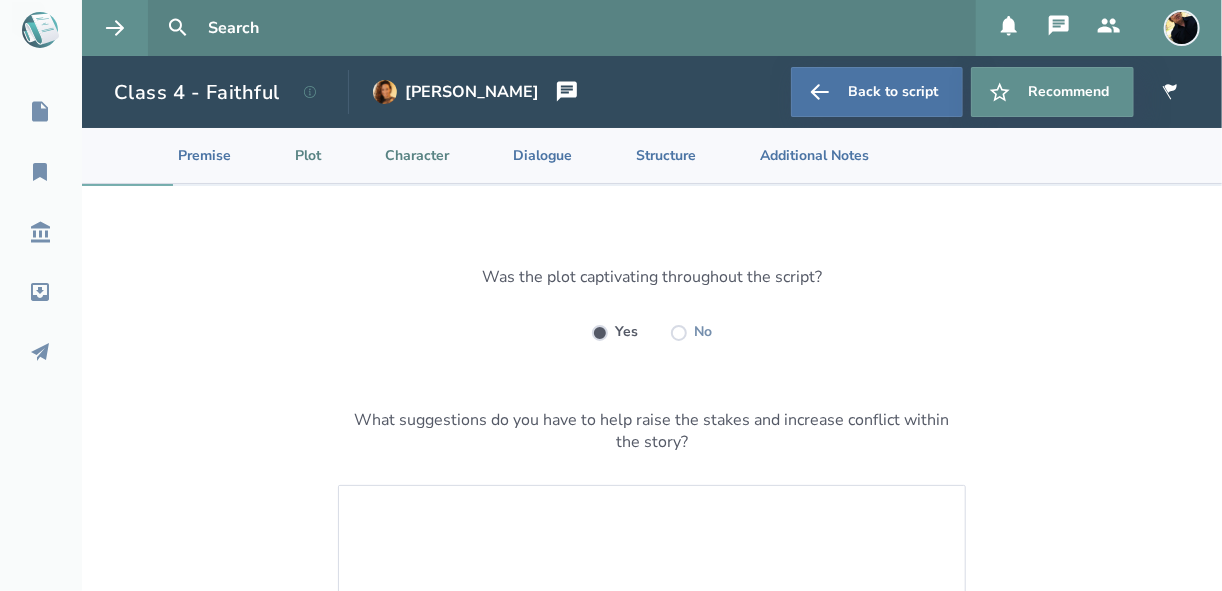 click on "Character" at bounding box center [401, 155] 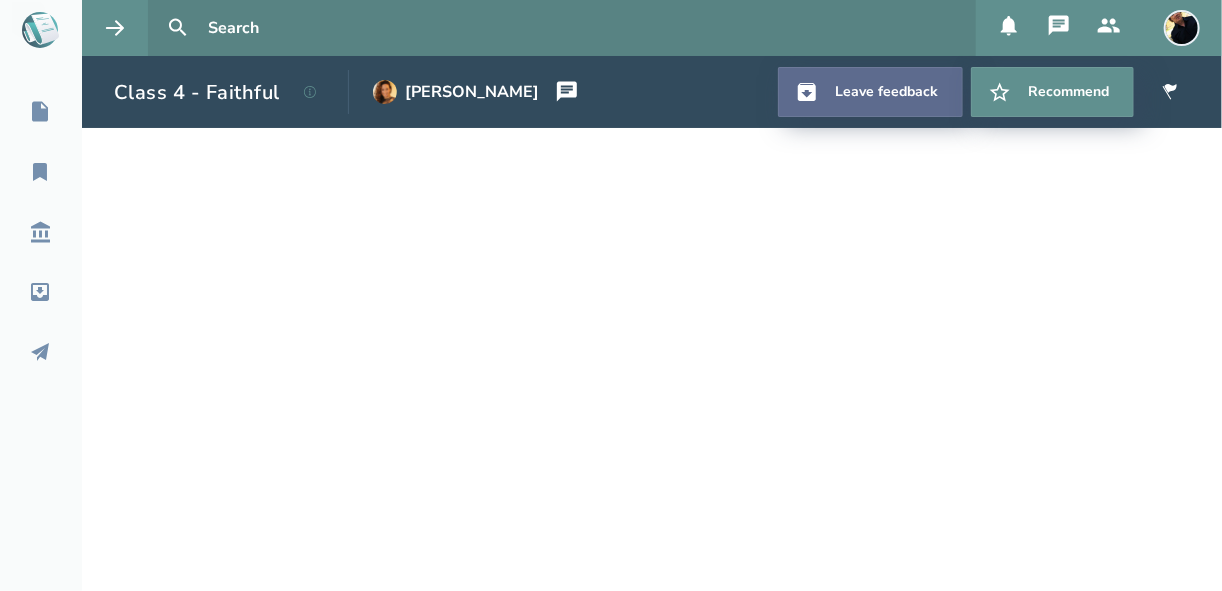 click on "Leave feedback" at bounding box center (870, 92) 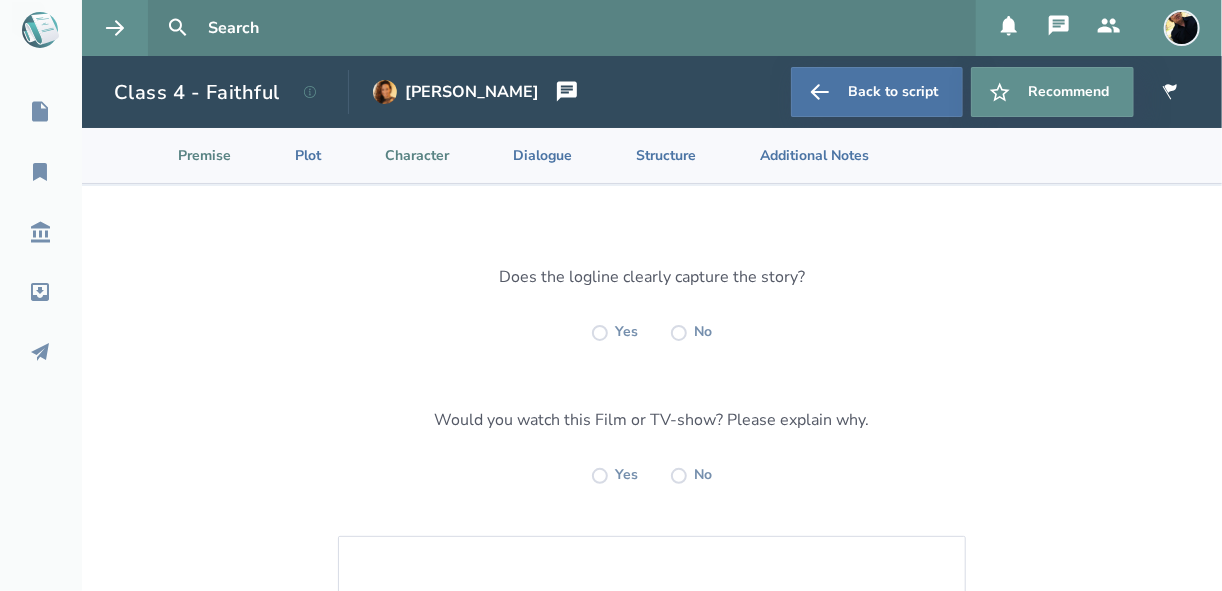 click on "Character" at bounding box center [401, 155] 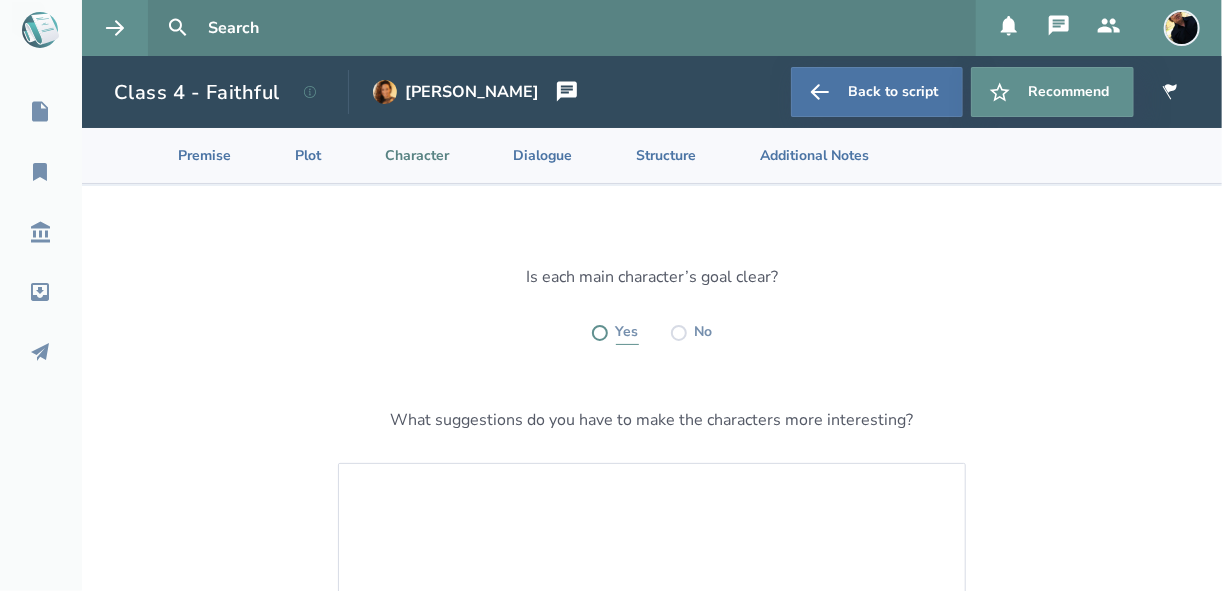 click at bounding box center [600, 333] 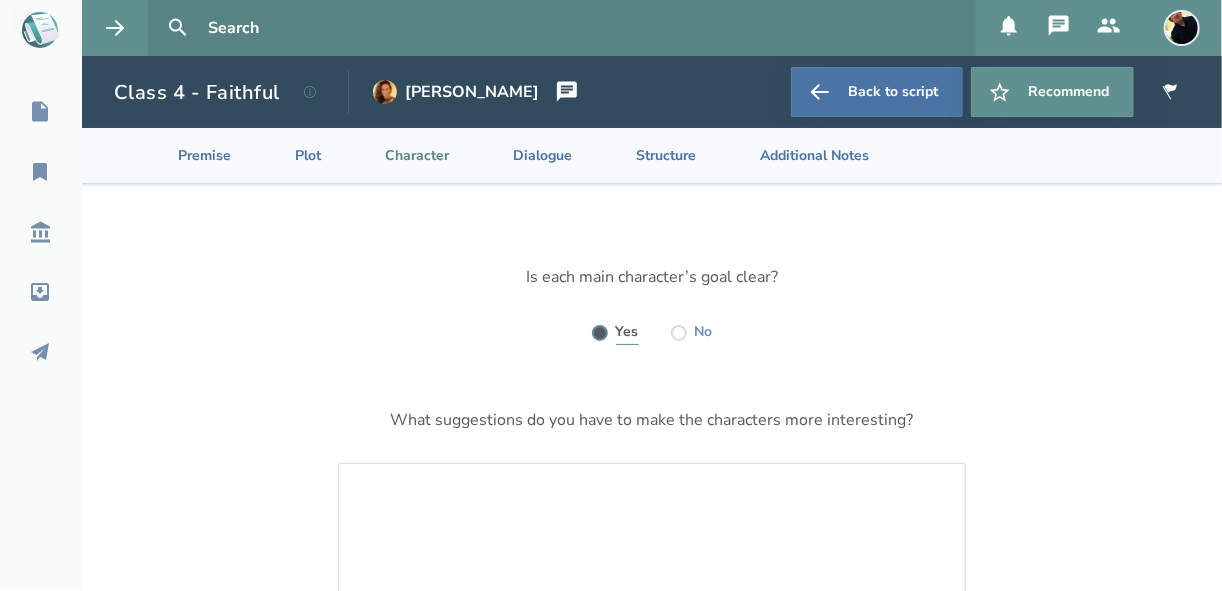 radio on "true" 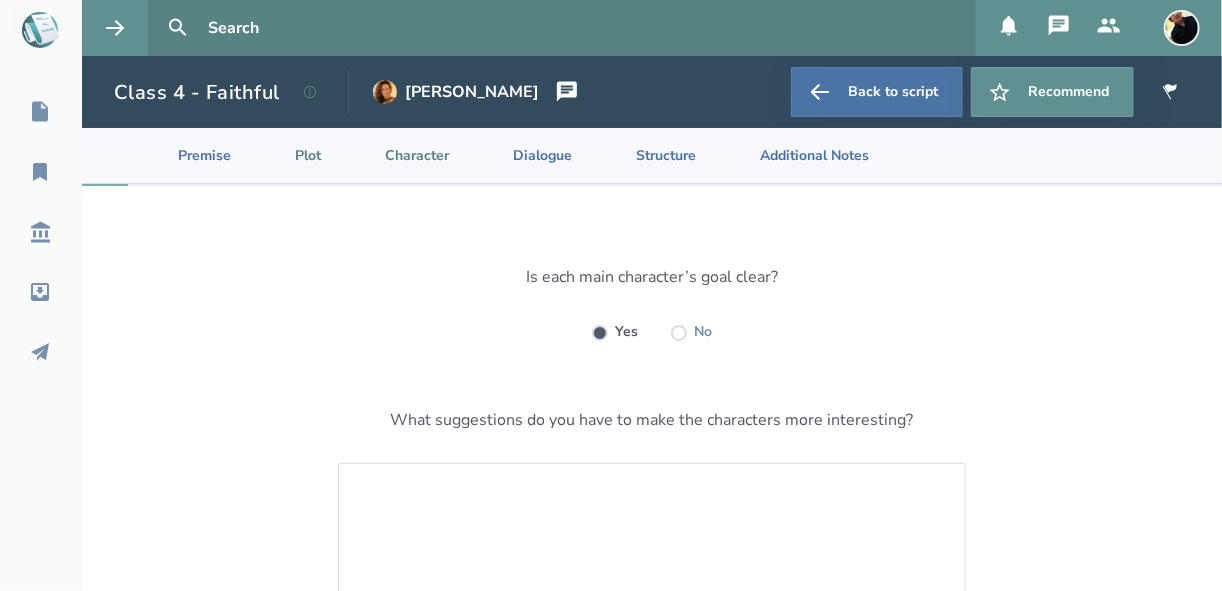 click on "Plot" at bounding box center (292, 155) 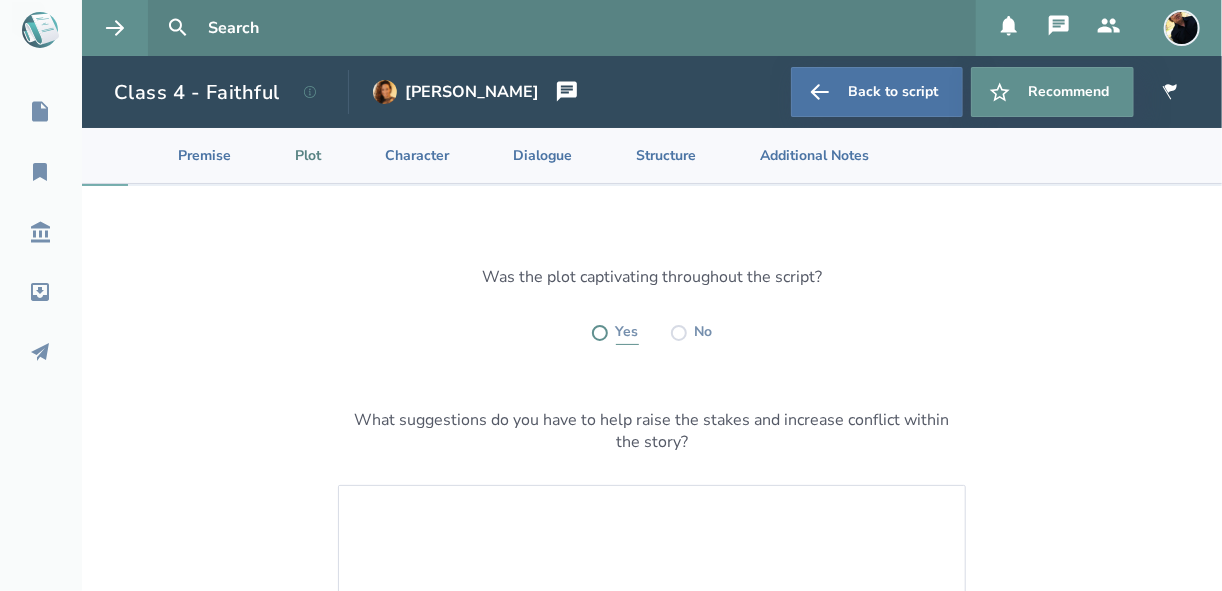 click at bounding box center [600, 333] 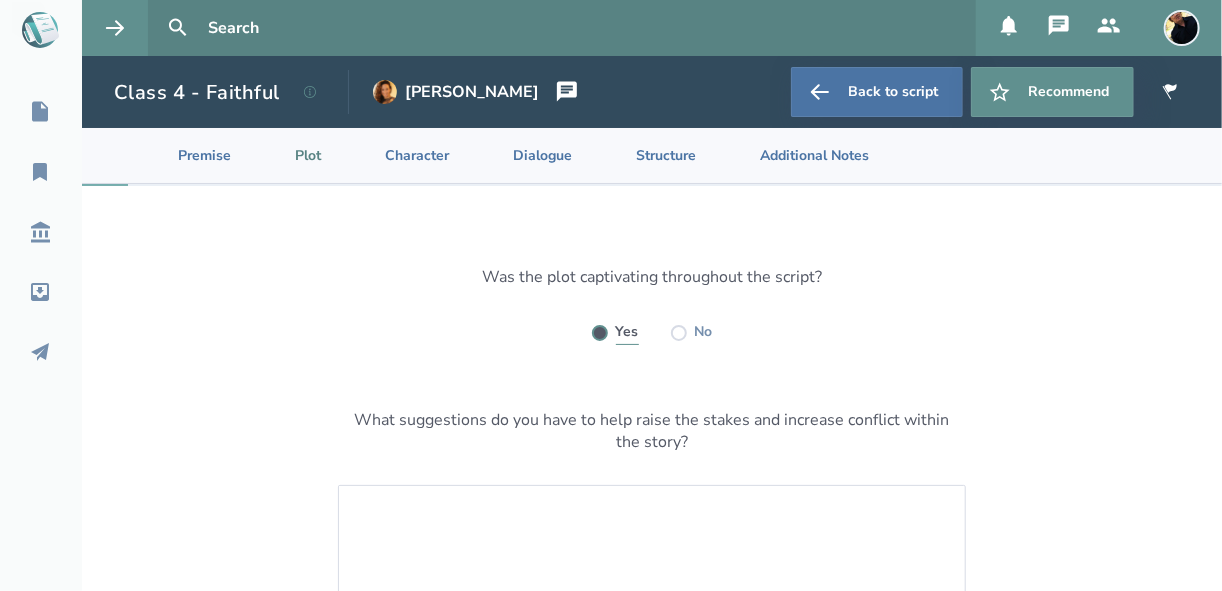 radio on "true" 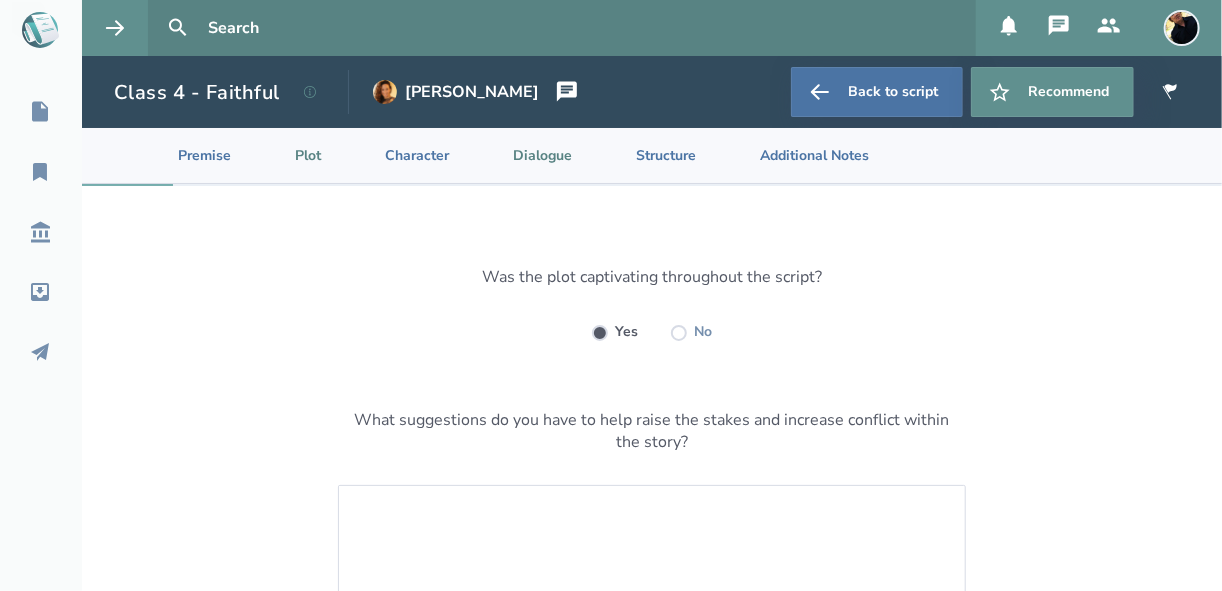 click on "Dialogue" at bounding box center [526, 155] 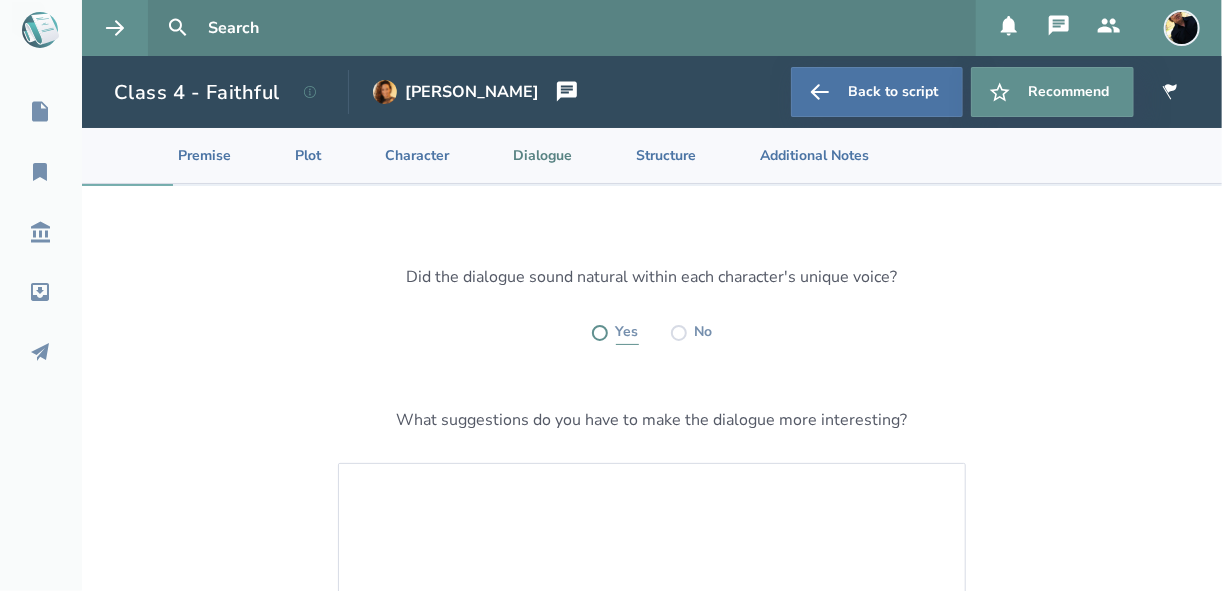 click at bounding box center [600, 333] 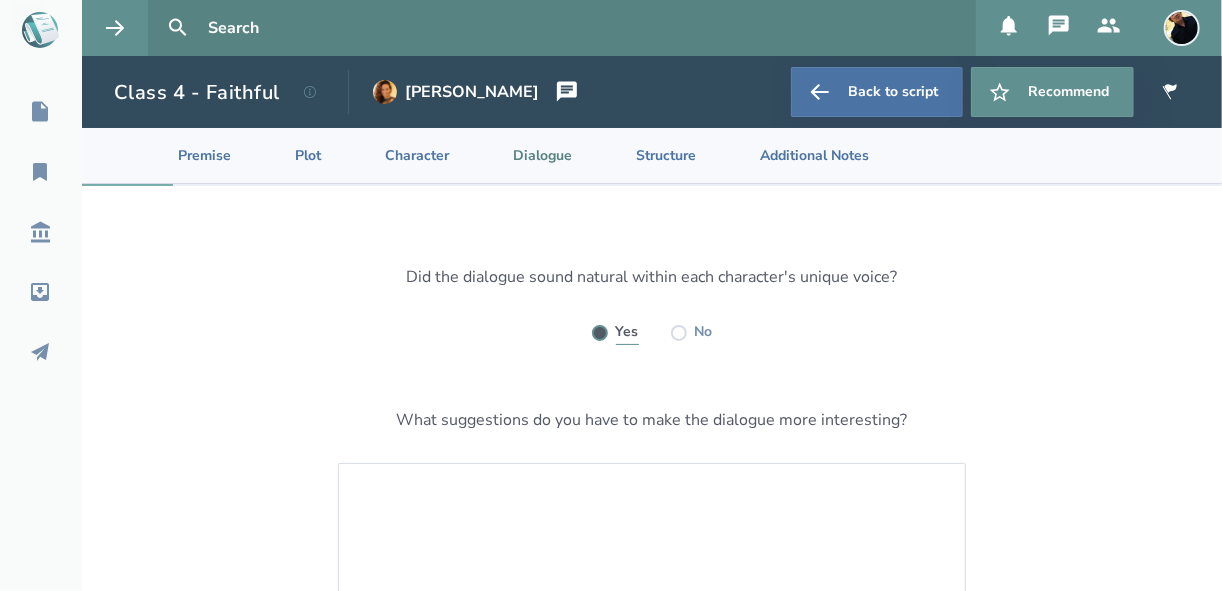 radio on "true" 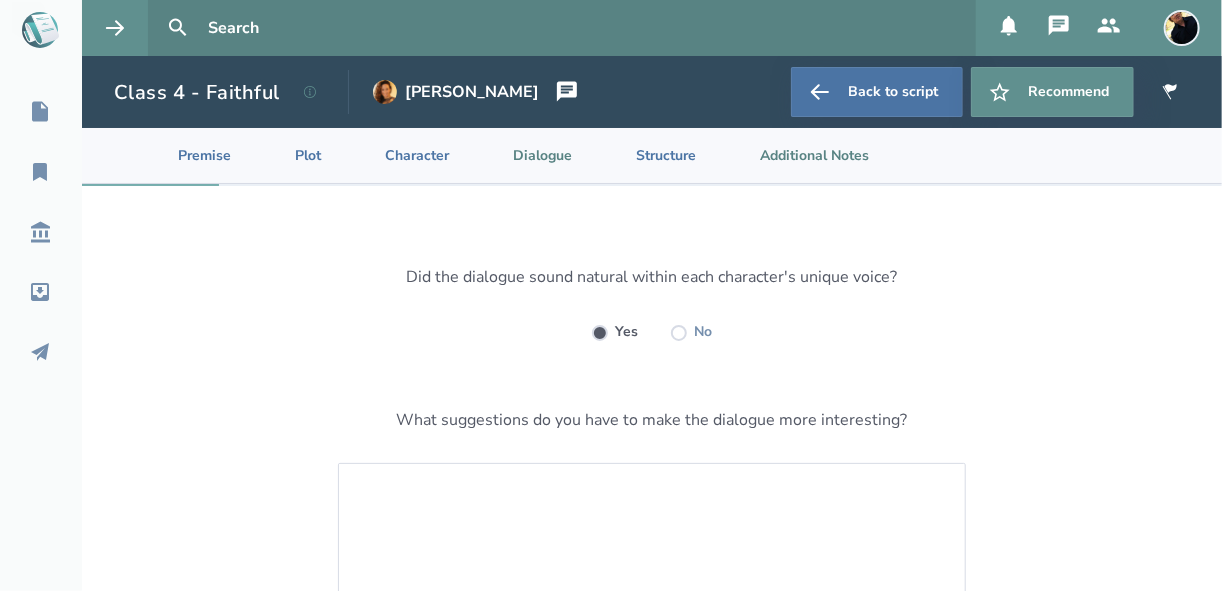 click on "Additional Notes" at bounding box center [798, 155] 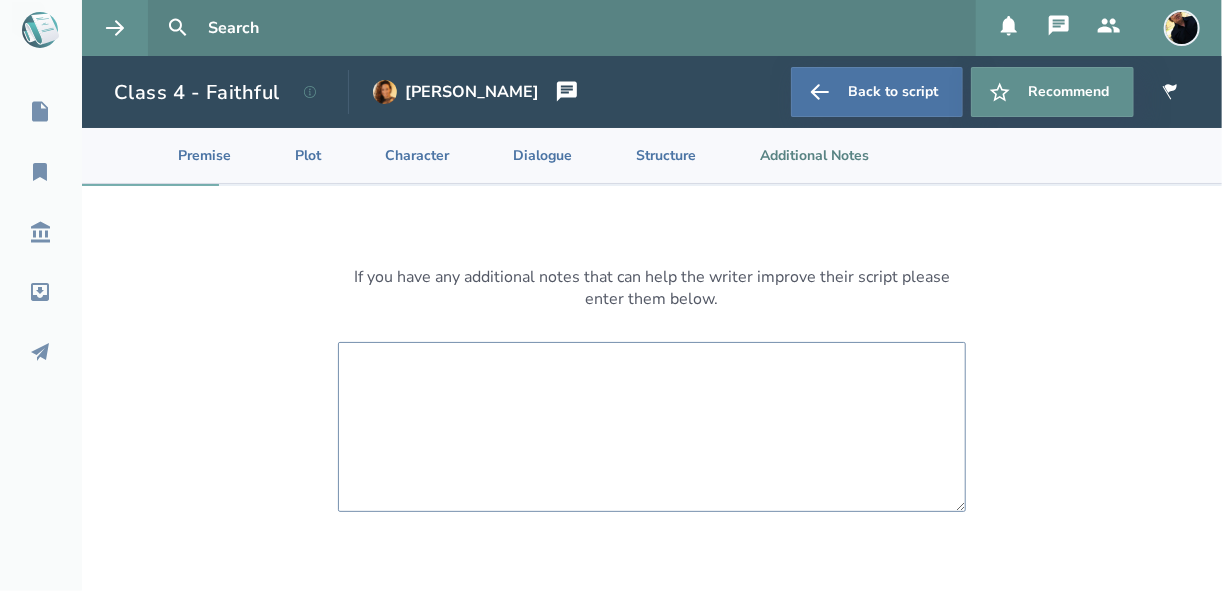 drag, startPoint x: 556, startPoint y: 413, endPoint x: 577, endPoint y: 413, distance: 21 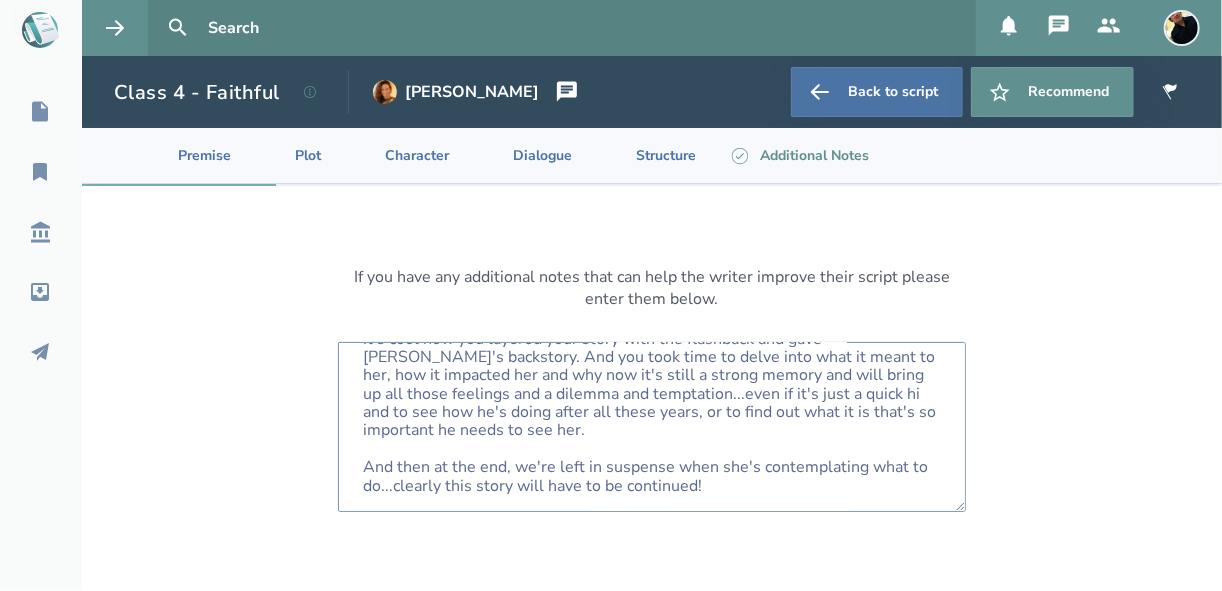 scroll, scrollTop: 172, scrollLeft: 0, axis: vertical 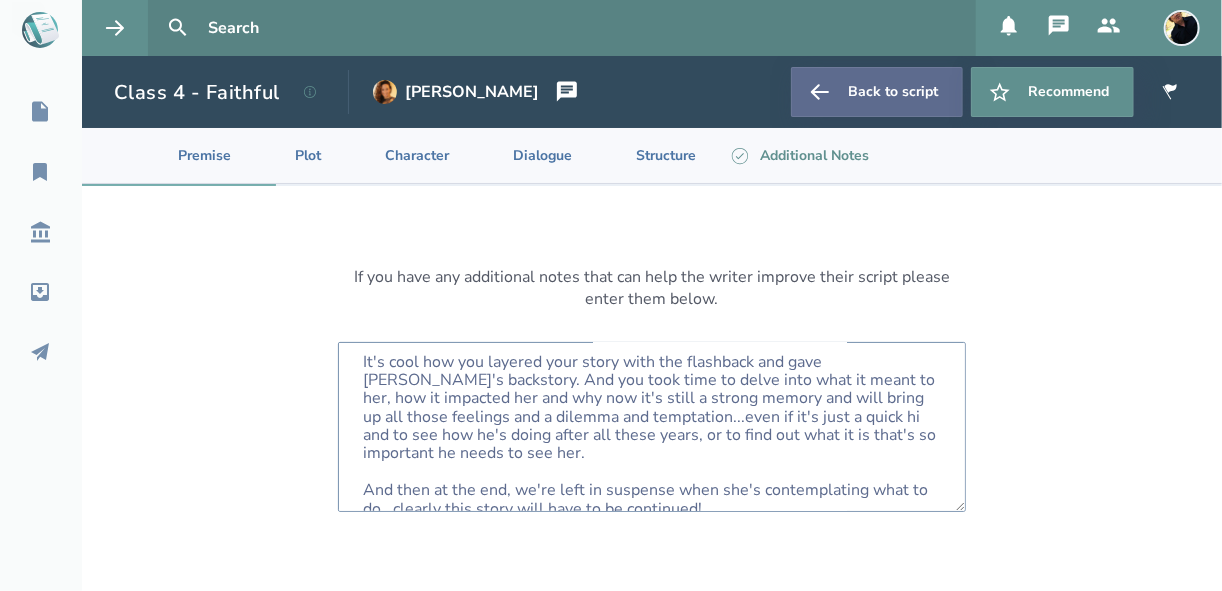type on "Hello [PERSON_NAME]
I just figured out how to upload my scripts to the group and also how to comment on everyone else's!
I like the detail and descriptions of the characters, their environment, and the little things they do as they go about the house --  I can really picture it in my mind. I think it also gives insight into their personalities. And I picked up they have a sweet, amicable relationship with each other.
It's cool how you layered your story with the flashback and gave [PERSON_NAME]'s backstory. And you took time to delve into what it meant to her, how it impacted her and why now it's still a strong memory and will bring up all those feelings and a dilemma and temptation...even if it's just a quick hi and to see how he's doing after all these years, or to find out what it is that's so important he needs to see her.
And then at the end, we're left in suspense when she's contemplating what to do...clearly this story will have to be continued!" 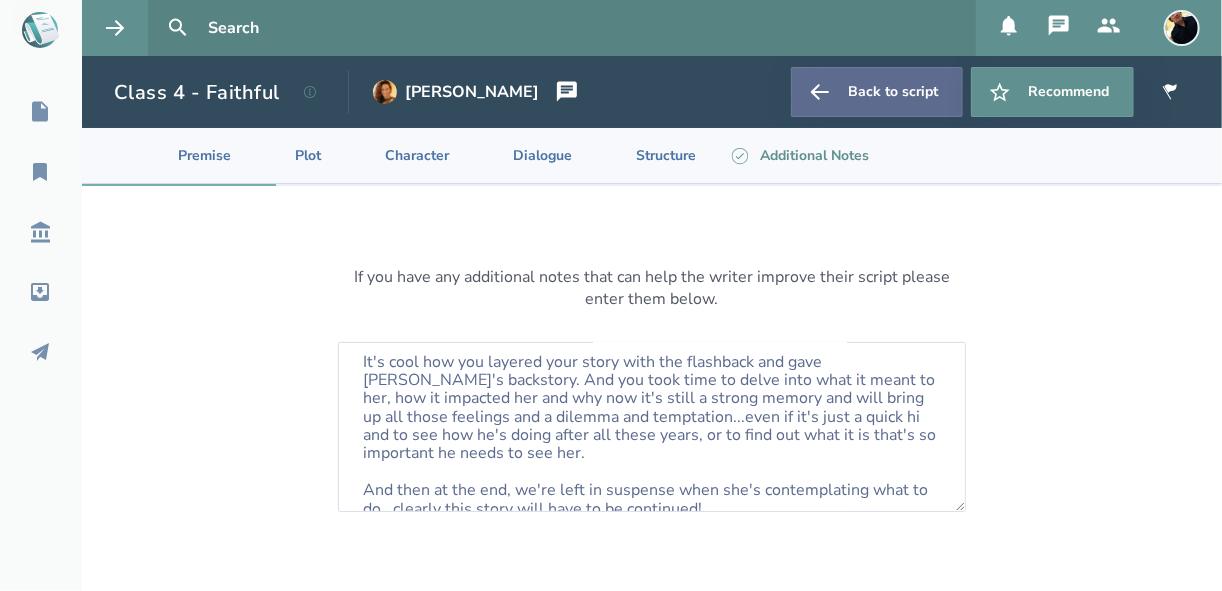 click on "Back to script" at bounding box center (877, 92) 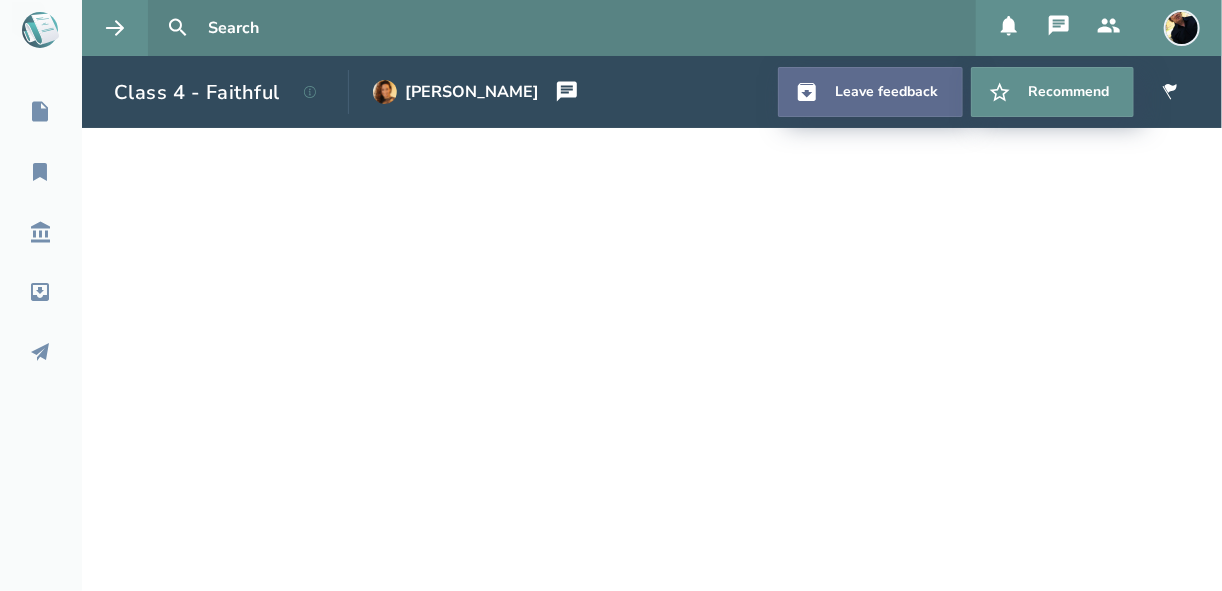 click on "Leave feedback" at bounding box center (870, 92) 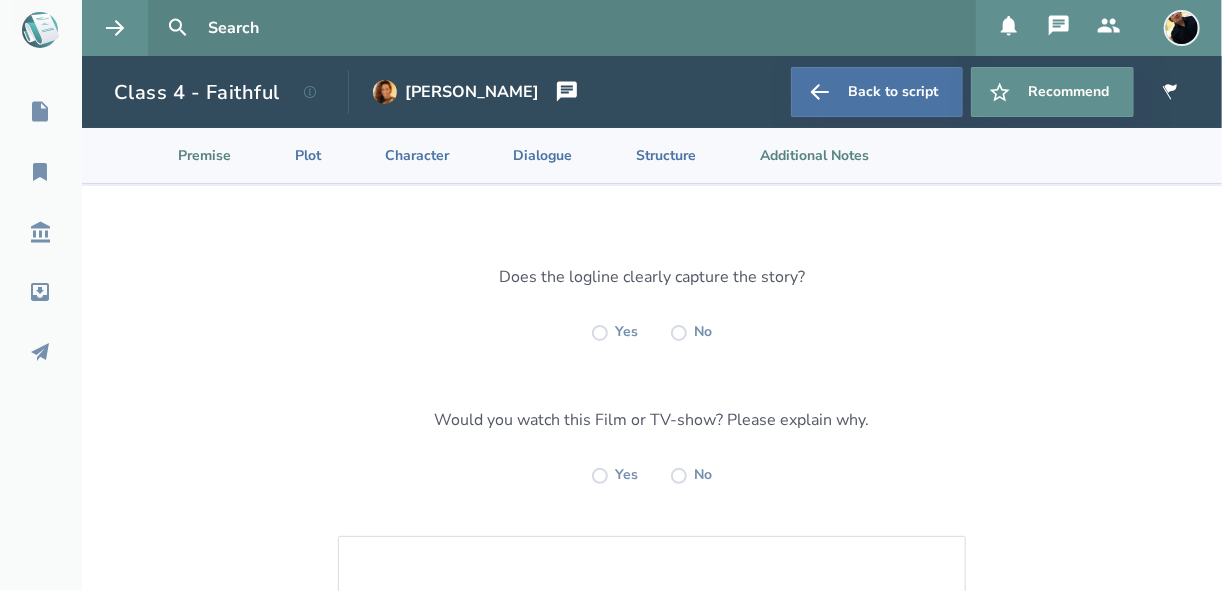 click on "Additional Notes" at bounding box center [798, 155] 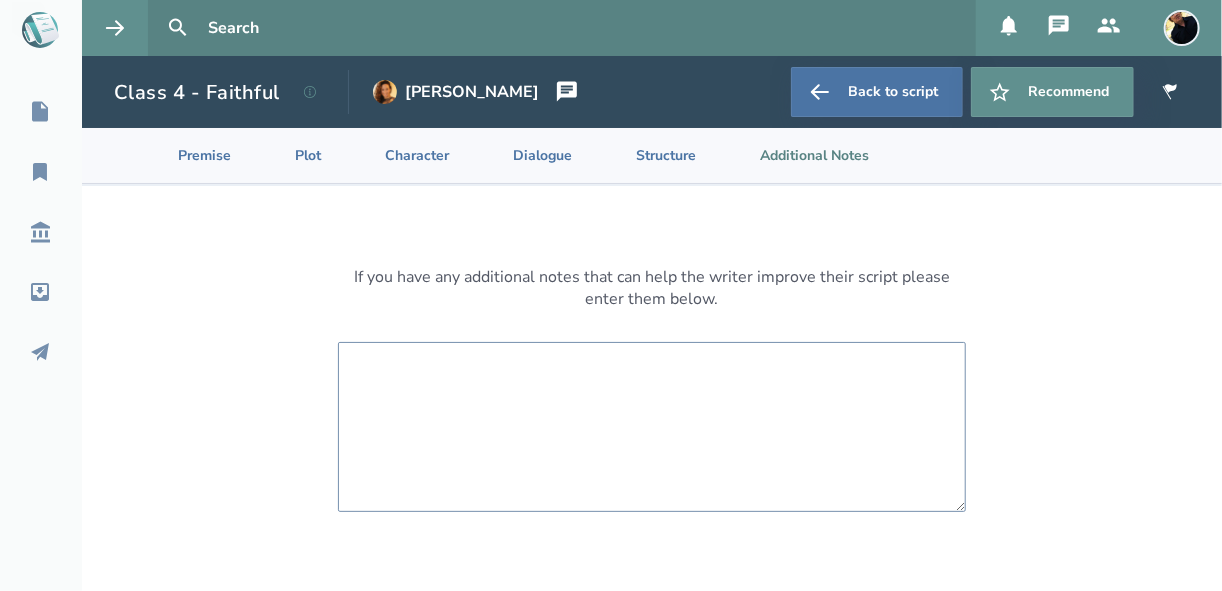 click at bounding box center [652, 427] 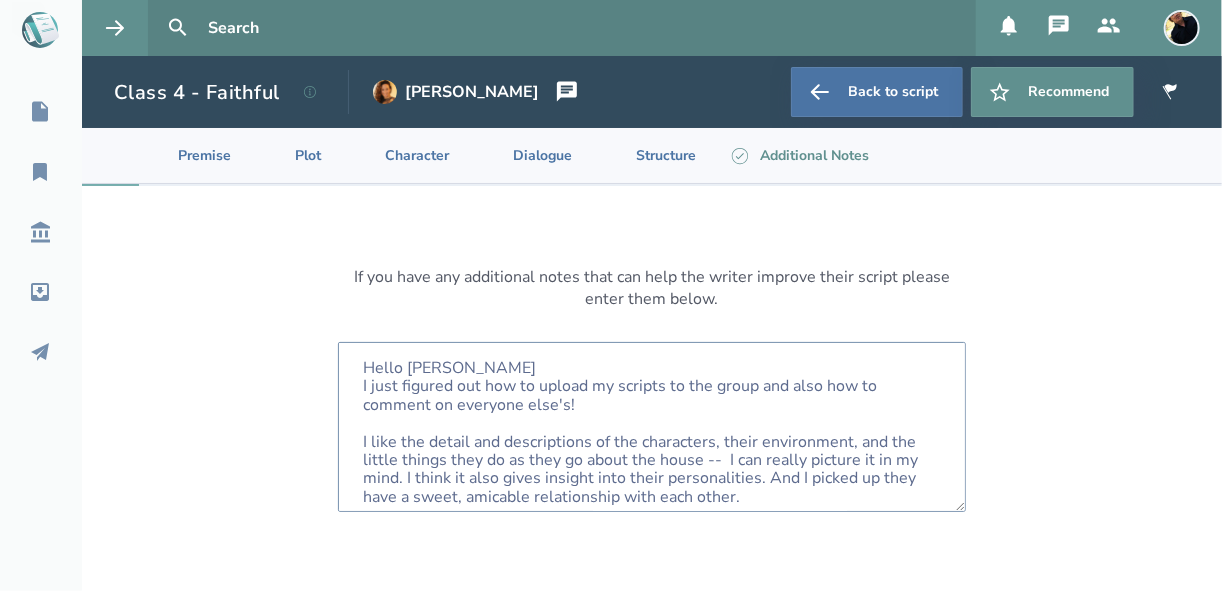 scroll, scrollTop: 332, scrollLeft: 0, axis: vertical 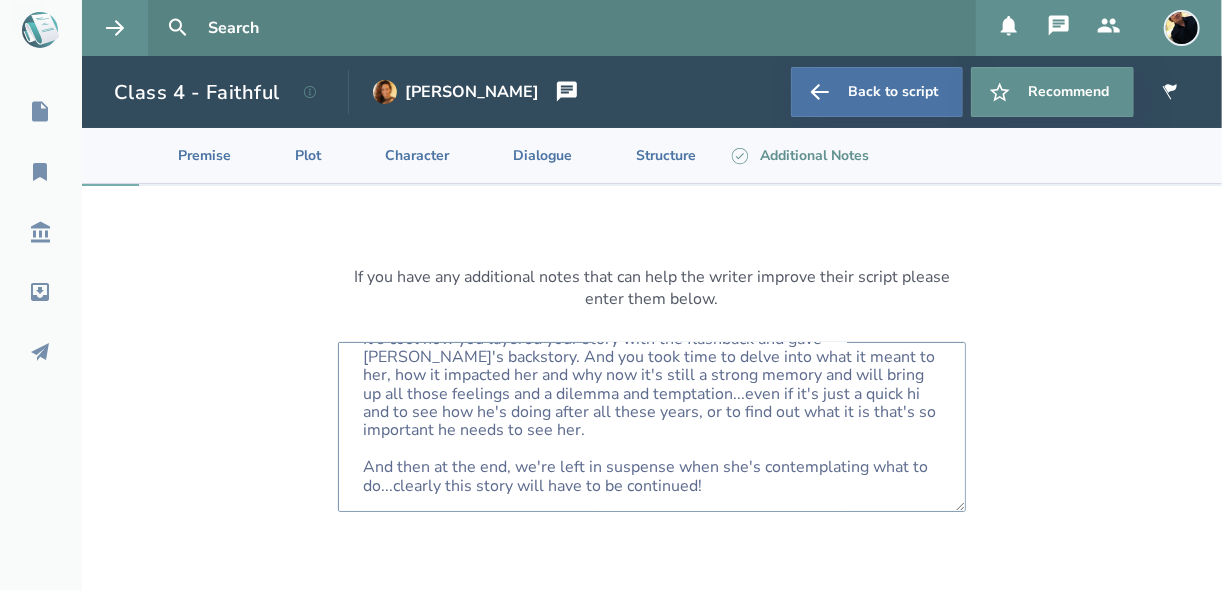 click on "Hello [PERSON_NAME]
I just figured out how to upload my scripts to the group and also how to comment on everyone else's!
I like the detail and descriptions of the characters, their environment, and the little things they do as they go about the house --  I can really picture it in my mind. I think it also gives insight into their personalities. And I picked up they have a sweet, amicable relationship with each other.
It's cool how you layered your story with the flashback and gave [PERSON_NAME]'s backstory. And you took time to delve into what it meant to her, how it impacted her and why now it's still a strong memory and will bring up all those feelings and a dilemma and temptation...even if it's just a quick hi and to see how he's doing after all these years, or to find out what it is that's so important he needs to see her.
And then at the end, we're left in suspense when she's contemplating what to do...clearly this story will have to be continued!" at bounding box center (652, 427) 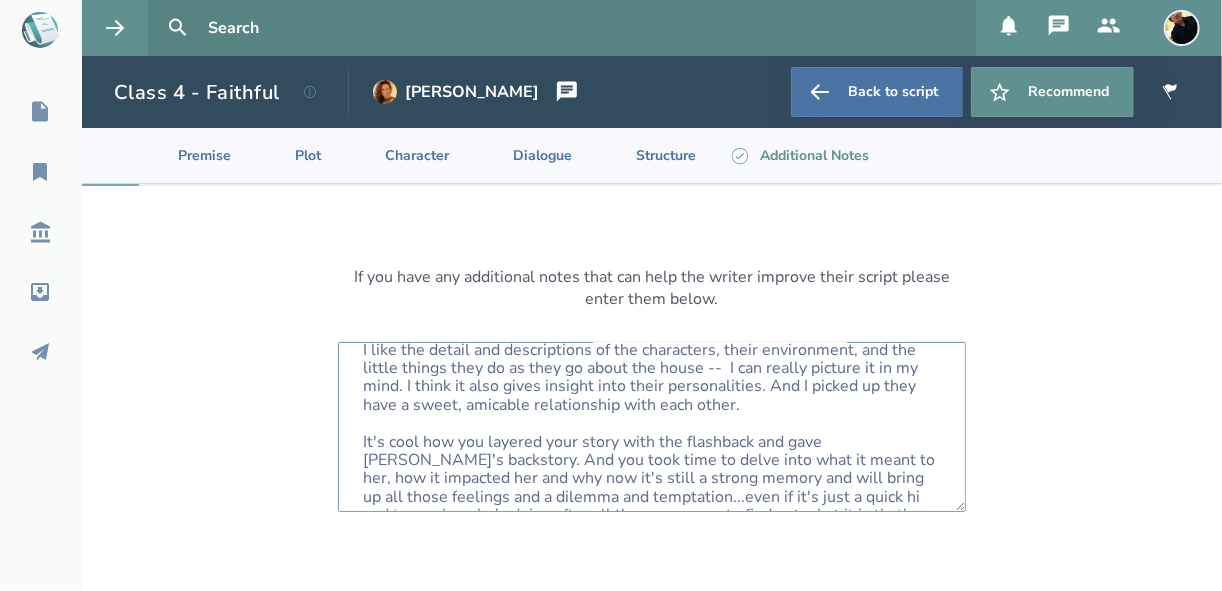 scroll, scrollTop: 172, scrollLeft: 0, axis: vertical 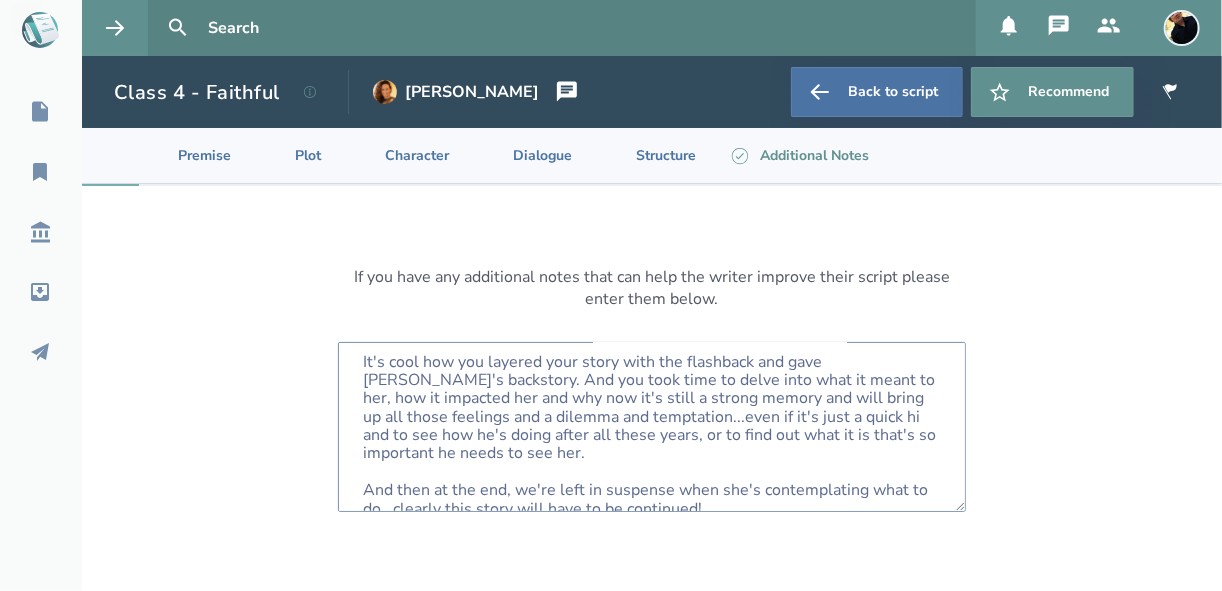 drag, startPoint x: 837, startPoint y: 450, endPoint x: 771, endPoint y: 447, distance: 66.068146 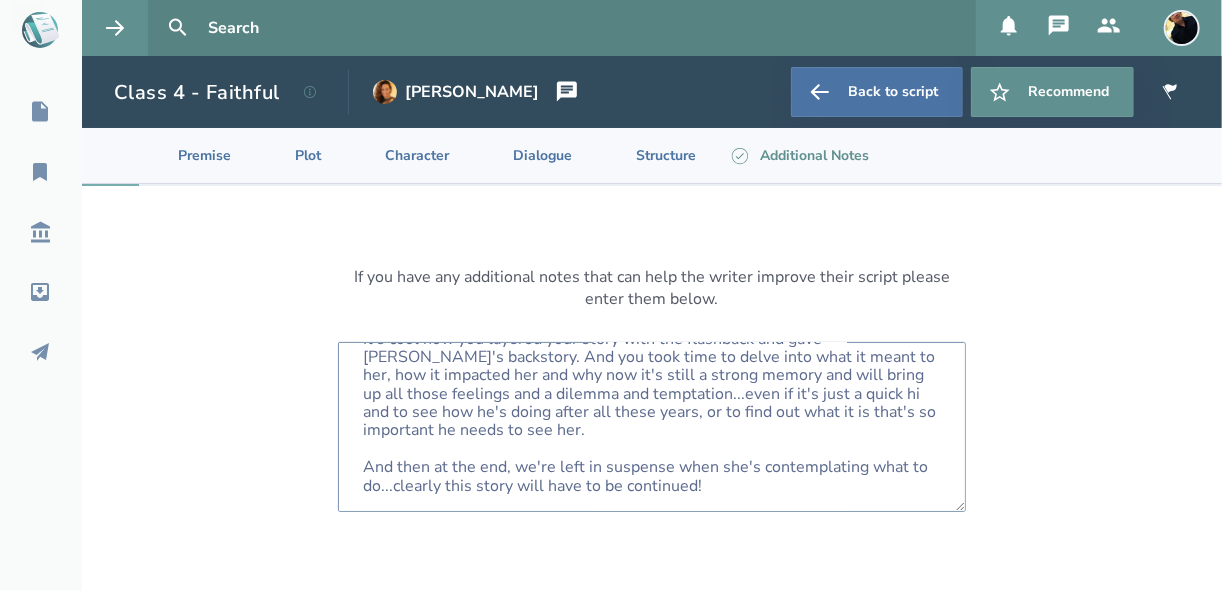 scroll, scrollTop: 172, scrollLeft: 0, axis: vertical 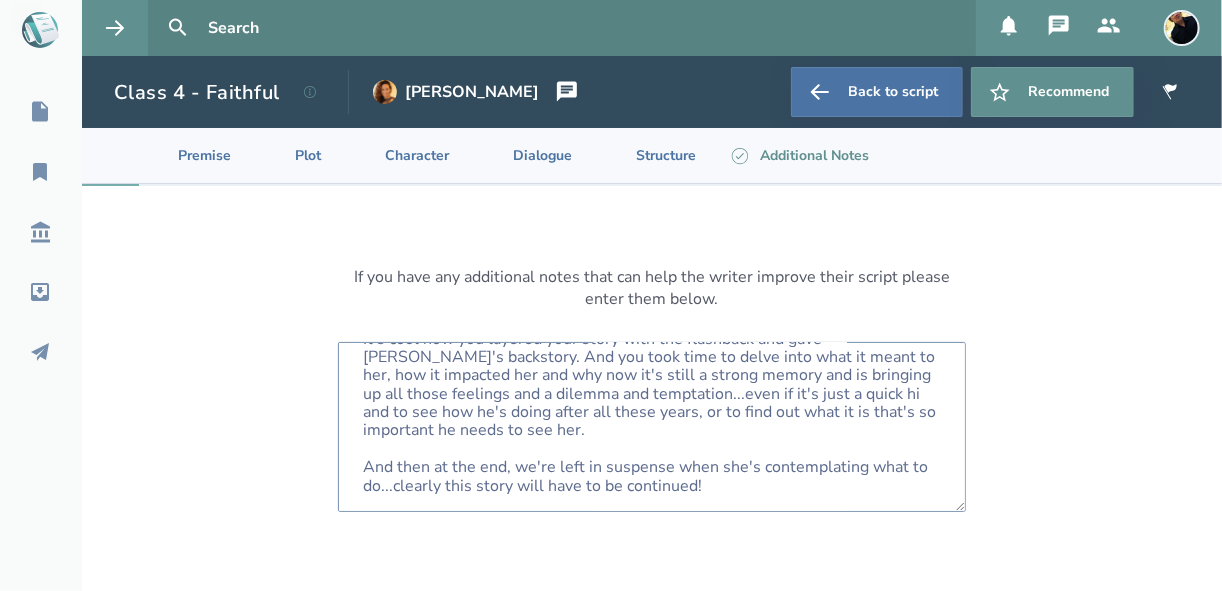 click on "Hello [PERSON_NAME]
I just figured out how to upload my scripts to the group and also how to comment on everyone else's!
I like the detail and descriptions of the characters, their environment, and the little things they do as they go about the house --  I can really picture it in my mind. I think it also gives insight into their personalities. And I picked up they have a sweet, amicable relationship with each other.
It's cool how you layered your story with the flashback and gave [PERSON_NAME]'s backstory. And you took time to delve into what it meant to her, how it impacted her and why now it's still a strong memory and is bringing up all those feelings and a dilemma and temptation...even if it's just a quick hi and to see how he's doing after all these years, or to find out what it is that's so important he needs to see her.
And then at the end, we're left in suspense when she's contemplating what to do...clearly this story will have to be continued!" at bounding box center (652, 427) 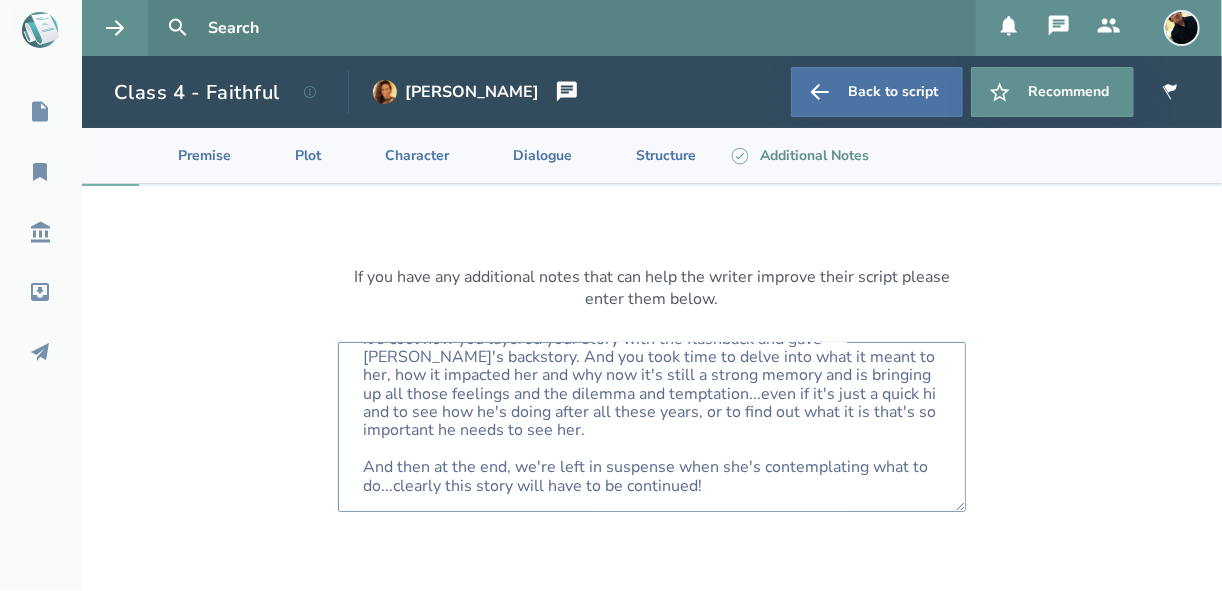 click on "Hello [PERSON_NAME]
I just figured out how to upload my scripts to the group and also how to comment on everyone else's!
I like the detail and descriptions of the characters, their environment, and the little things they do as they go about the house --  I can really picture it in my mind. I think it also gives insight into their personalities. And I picked up they have a sweet, amicable relationship with each other.
It's cool how you layered your story with the flashback and gave [PERSON_NAME]'s backstory. And you took time to delve into what it meant to her, how it impacted her and why now it's still a strong memory and is bringing up all those feelings and the dilemma and temptation...even if it's just a quick hi and to see how he's doing after all these years, or to find out what it is that's so important he needs to see her.
And then at the end, we're left in suspense when she's contemplating what to do...clearly this story will have to be continued!" at bounding box center [652, 427] 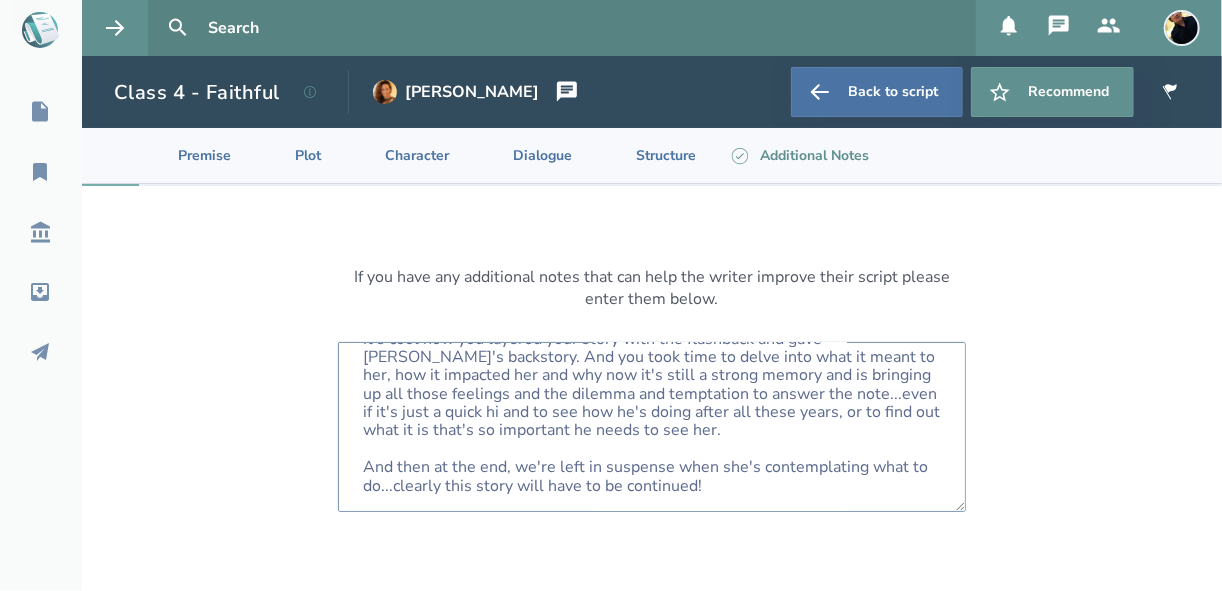 scroll, scrollTop: 346, scrollLeft: 0, axis: vertical 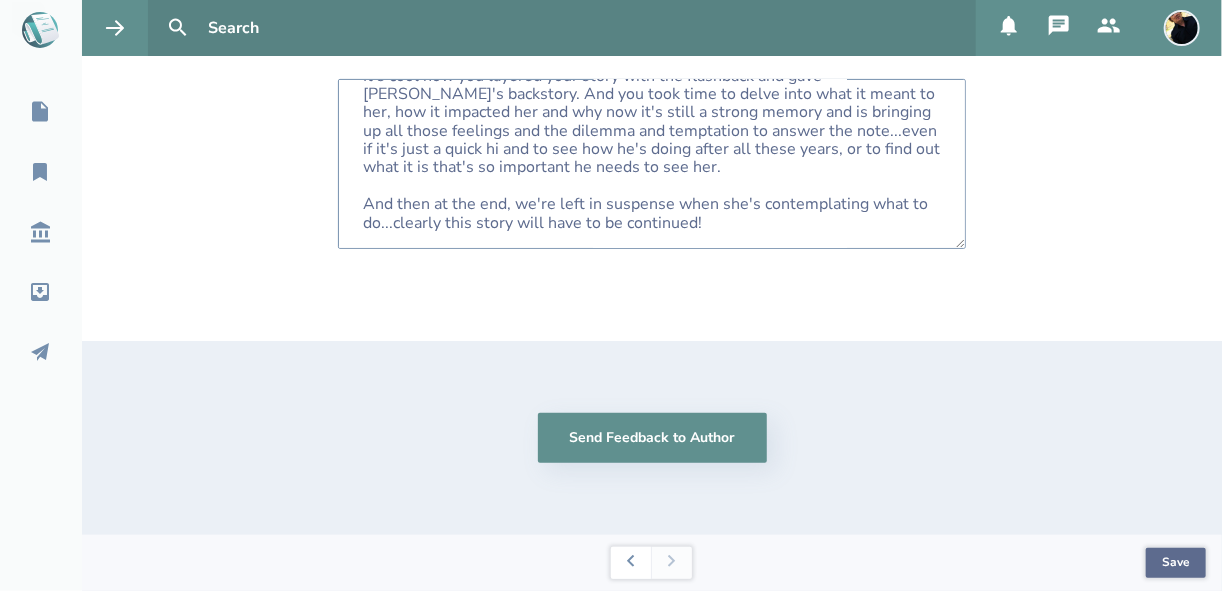 type on "Hello [PERSON_NAME]
I just figured out how to upload my scripts to the group and also how to comment on everyone else's!
I like the detail and descriptions of the characters, their environment, and the little things they do as they go about the house --  I can really picture it in my mind. I think it also gives insight into their personalities. And I picked up they have a sweet, amicable relationship with each other.
It's cool how you layered your story with the flashback and gave [PERSON_NAME]'s backstory. And you took time to delve into what it meant to her, how it impacted her and why now it's still a strong memory and is bringing up all those feelings and the dilemma and temptation to answer the note...even if it's just a quick hi and to see how he's doing after all these years, or to find out what it is that's so important he needs to see her.
And then at the end, we're left in suspense when she's contemplating what to do...clearly this story will have to be continued!" 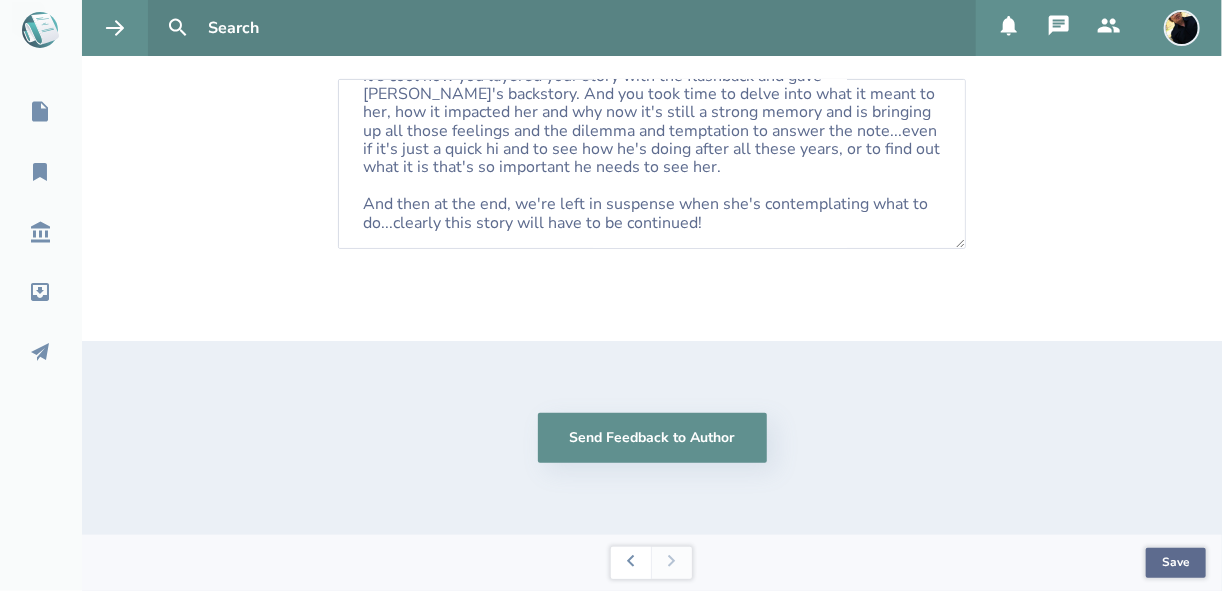 click on "Save" at bounding box center (1176, 563) 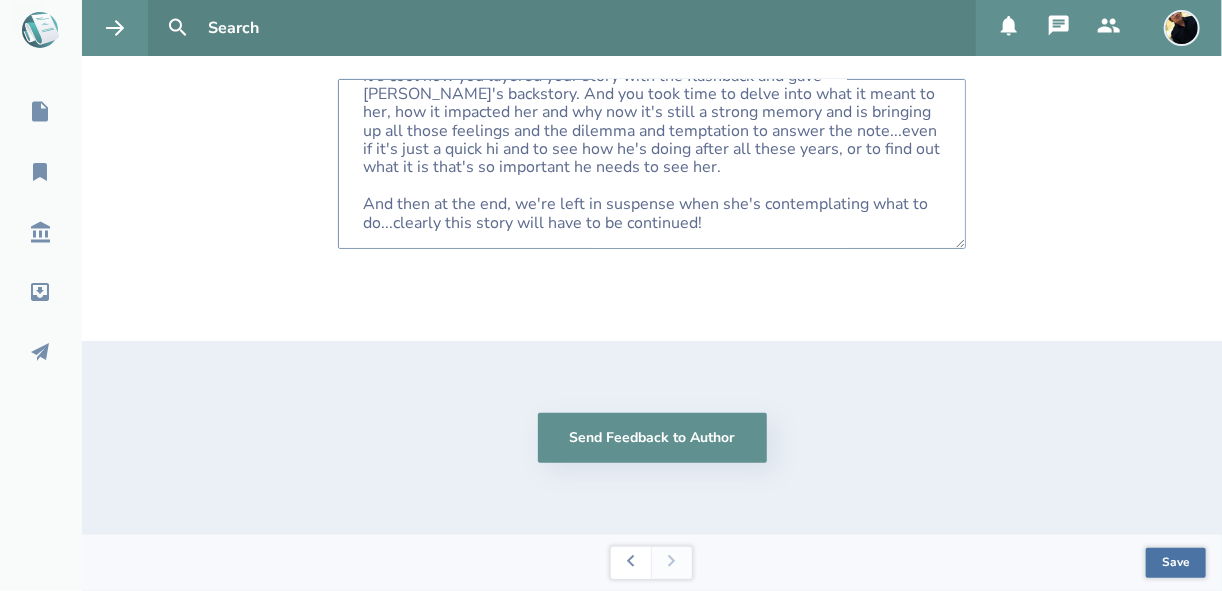 scroll, scrollTop: 266, scrollLeft: 0, axis: vertical 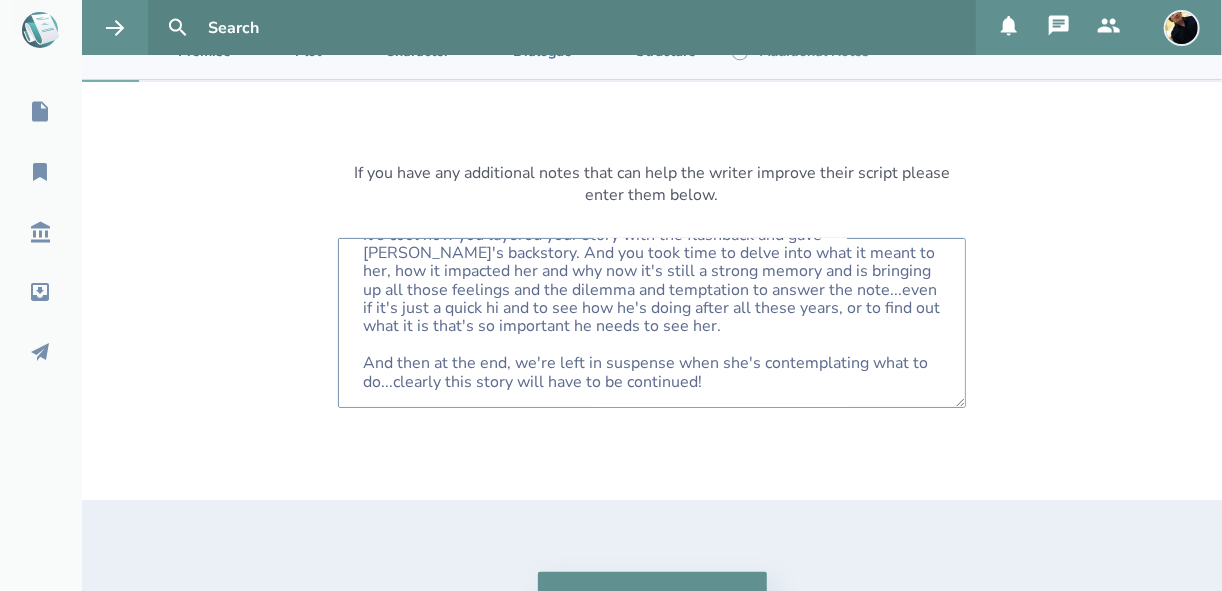 drag, startPoint x: 355, startPoint y: 264, endPoint x: 616, endPoint y: 379, distance: 285.2122 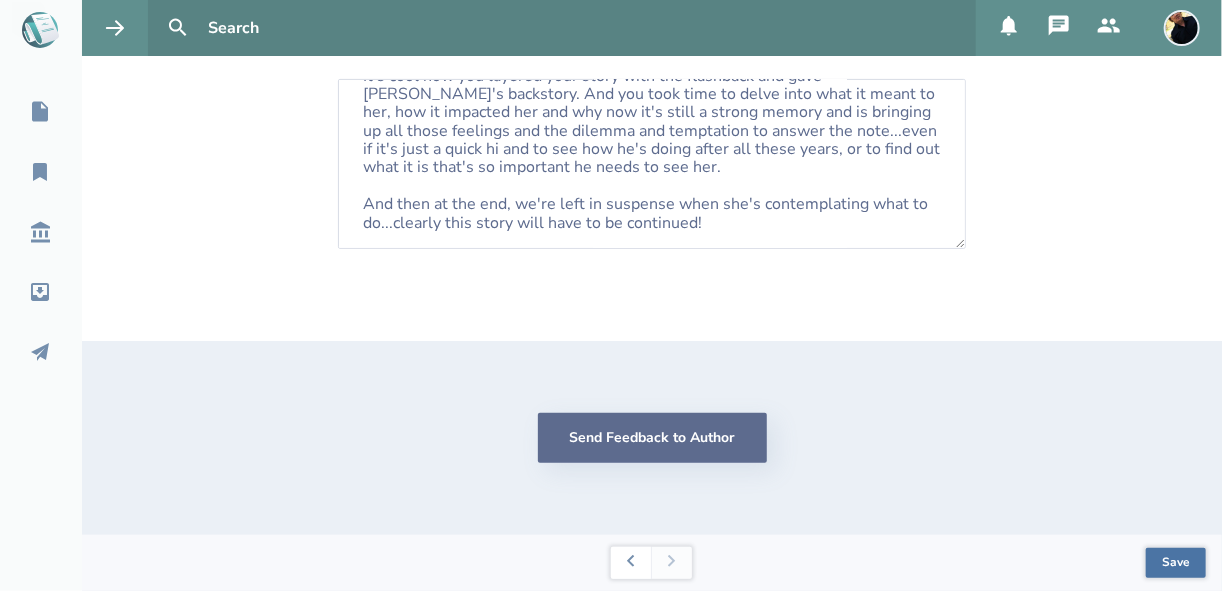 click on "Send Feedback to Author" at bounding box center [652, 438] 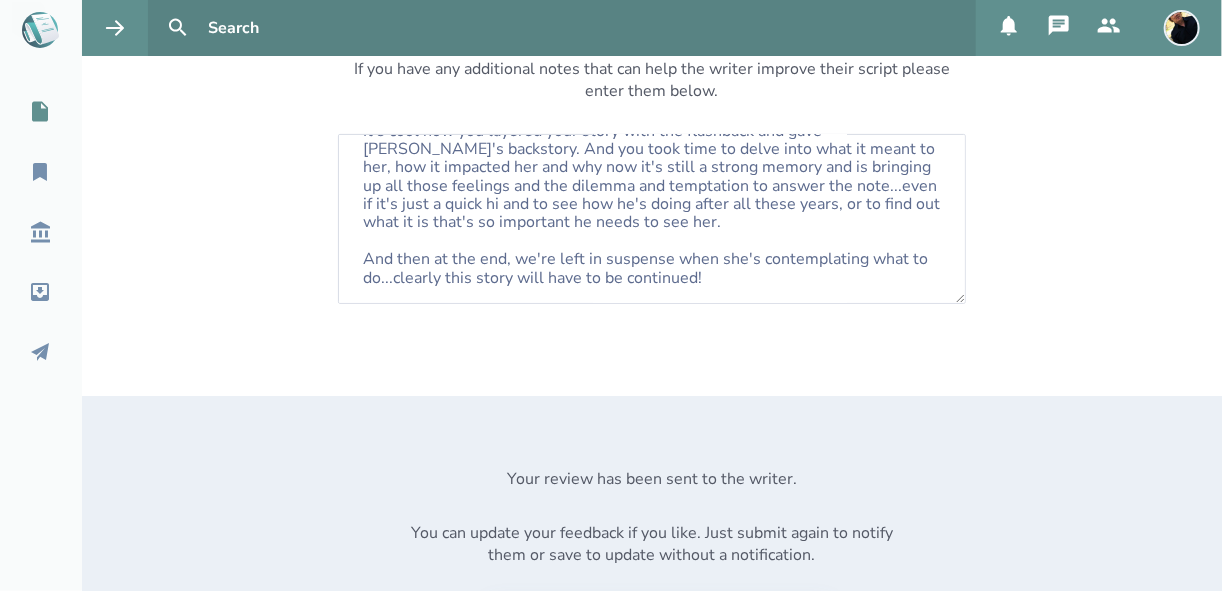 scroll, scrollTop: 104, scrollLeft: 0, axis: vertical 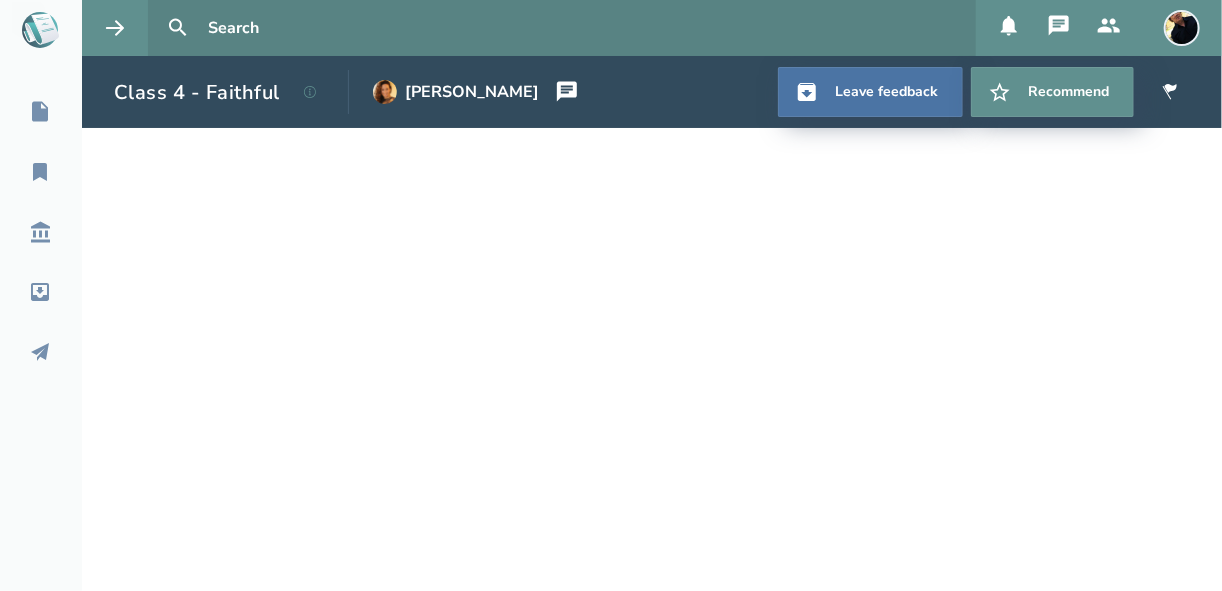 select on "1" 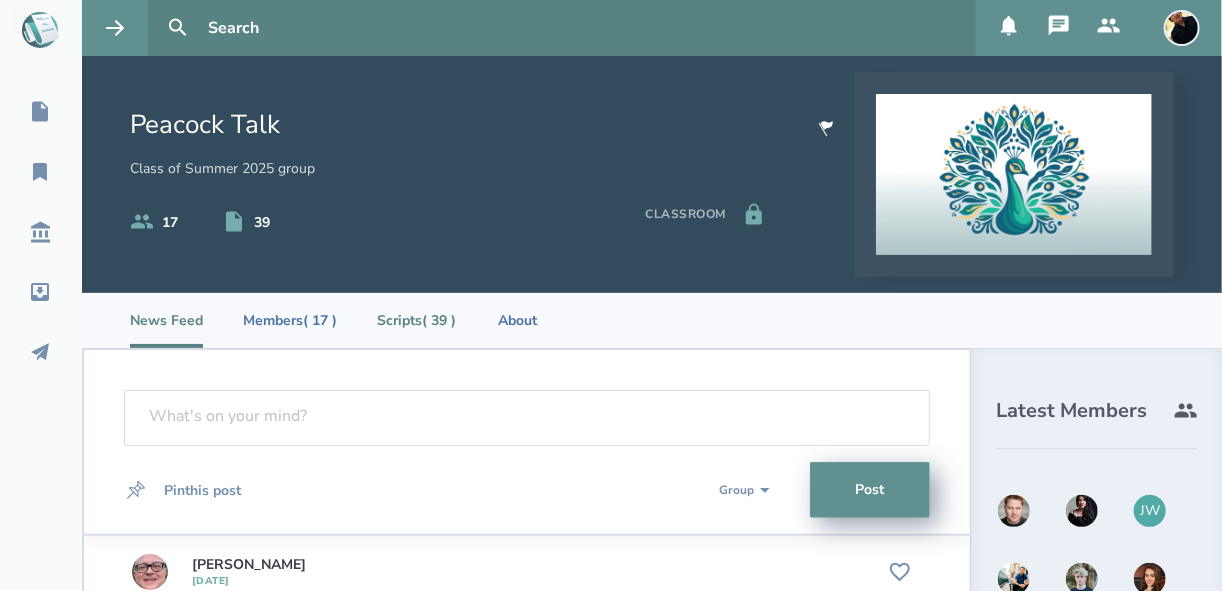 click on "Scripts  ( 39 )" at bounding box center [416, 320] 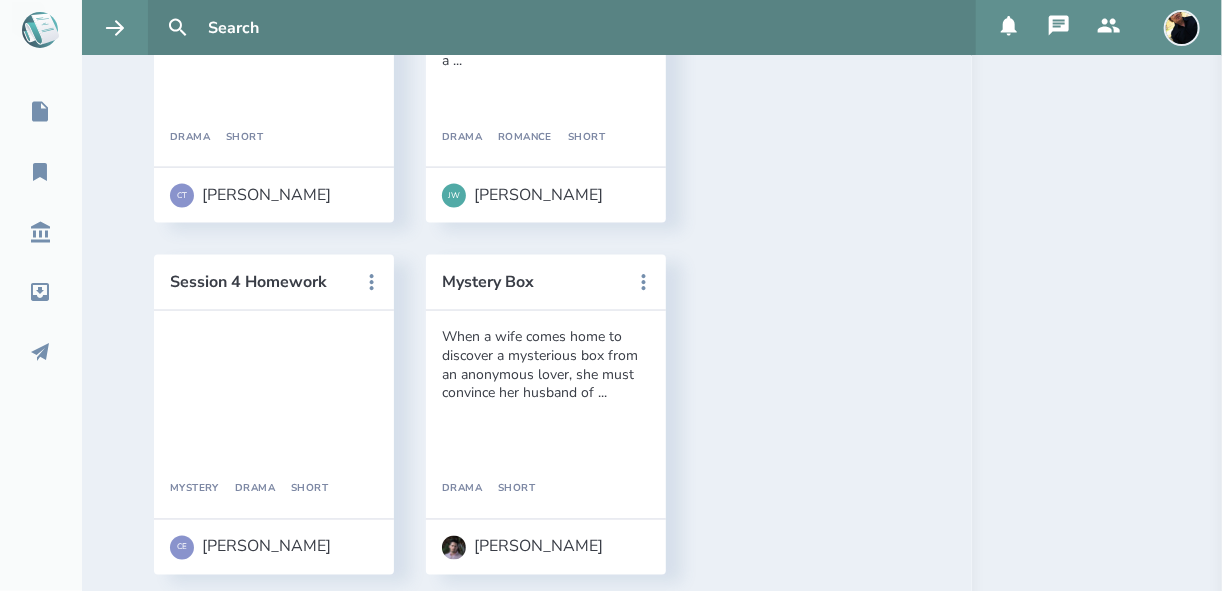 scroll, scrollTop: 1200, scrollLeft: 0, axis: vertical 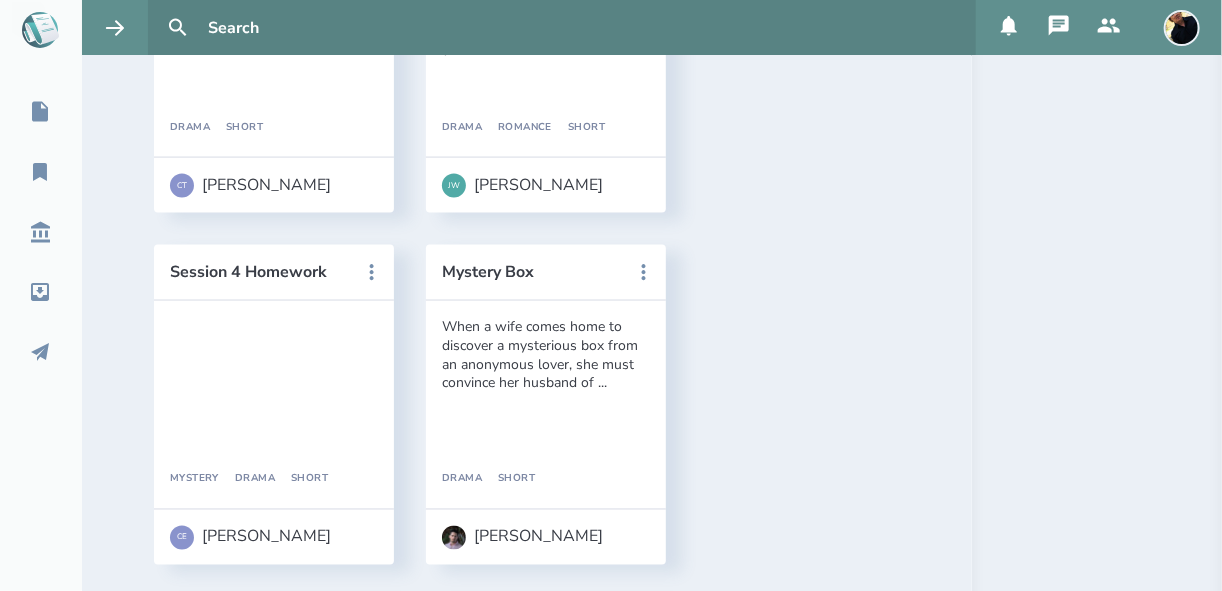 click 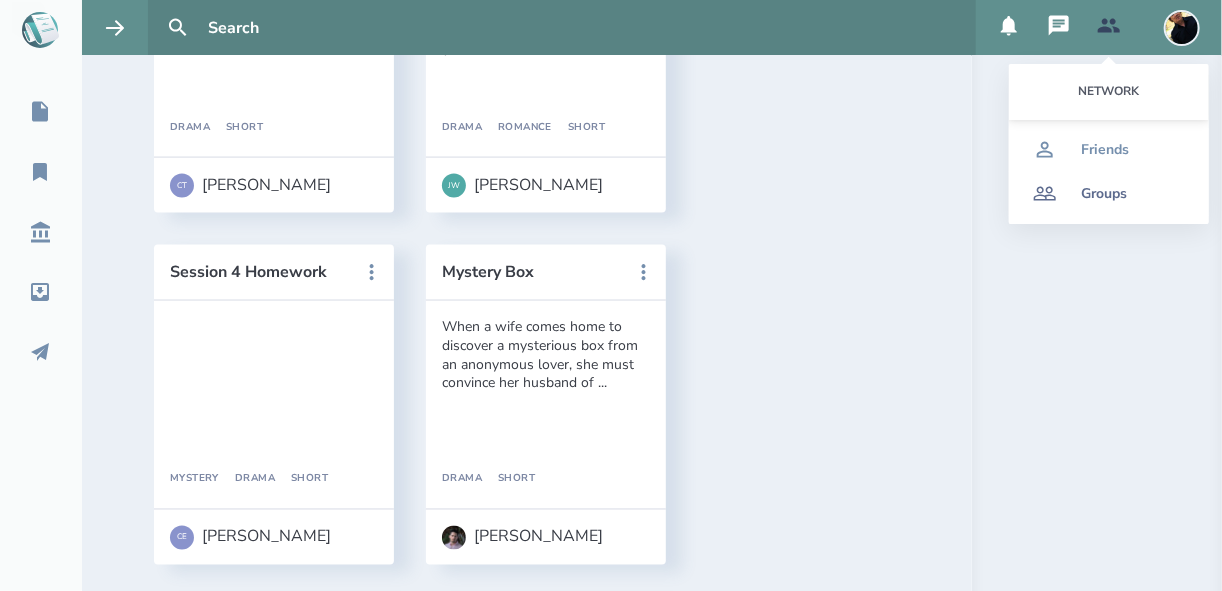 click on "Groups" at bounding box center (1104, 194) 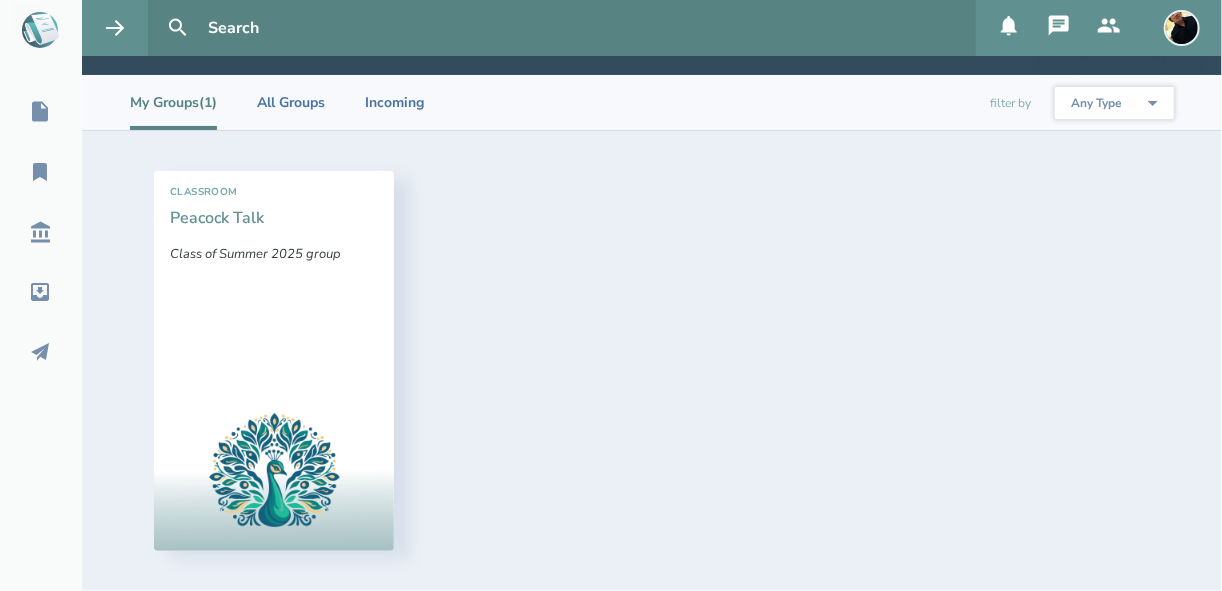 click on "Peacock Talk" at bounding box center [217, 218] 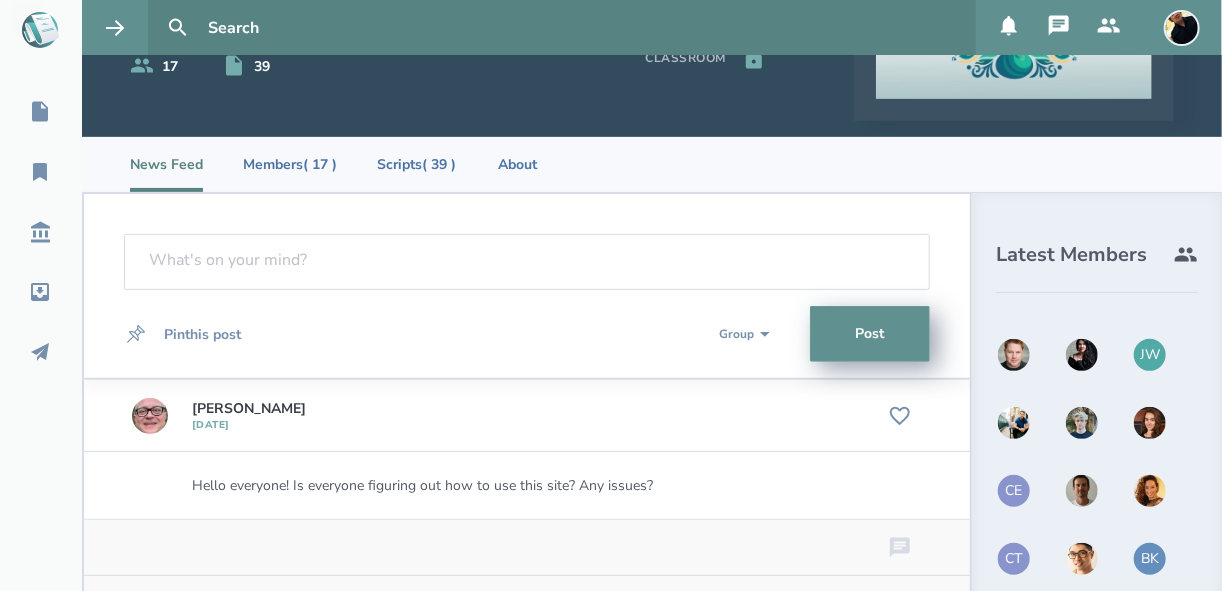 scroll, scrollTop: 160, scrollLeft: 0, axis: vertical 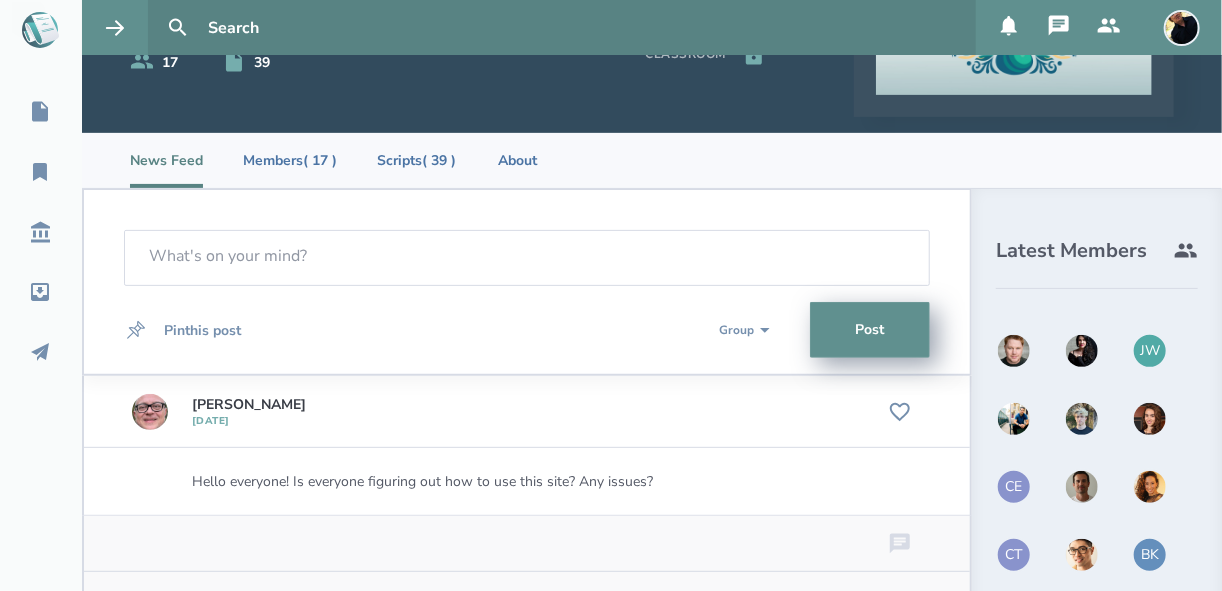 click at bounding box center [1150, 487] 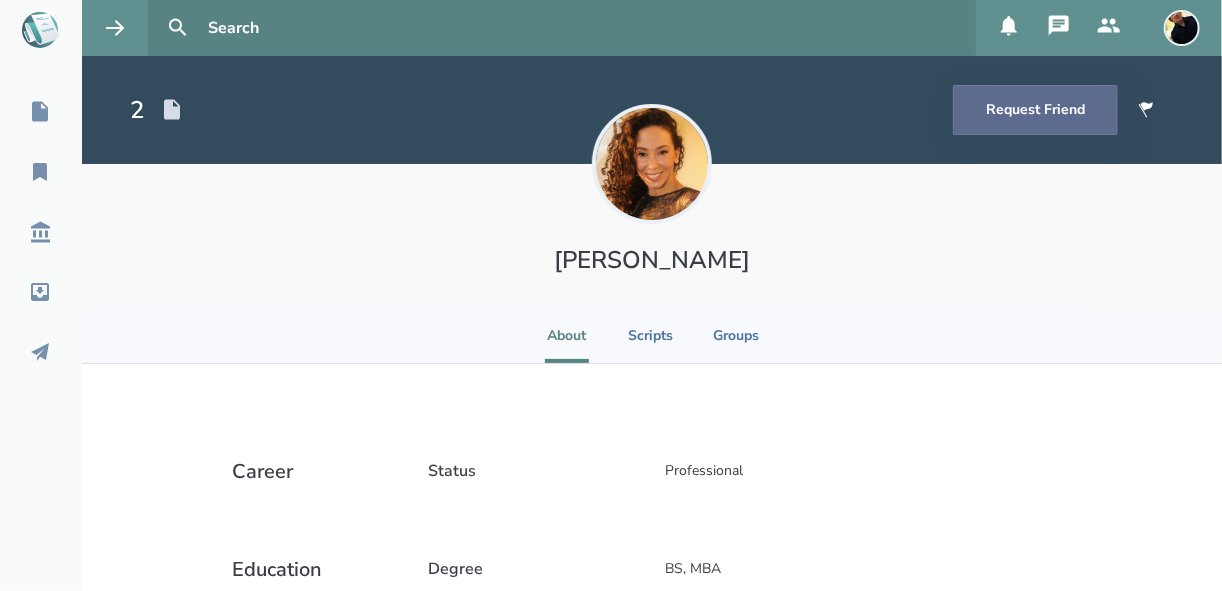 click on "Request Friend" at bounding box center (1035, 110) 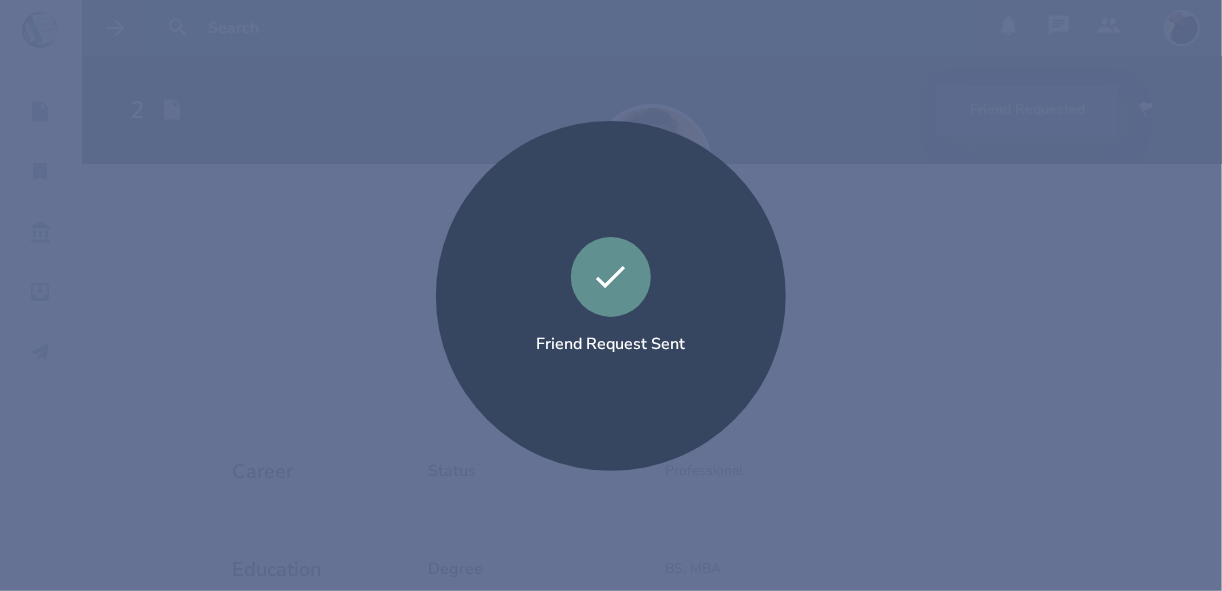 select on "1" 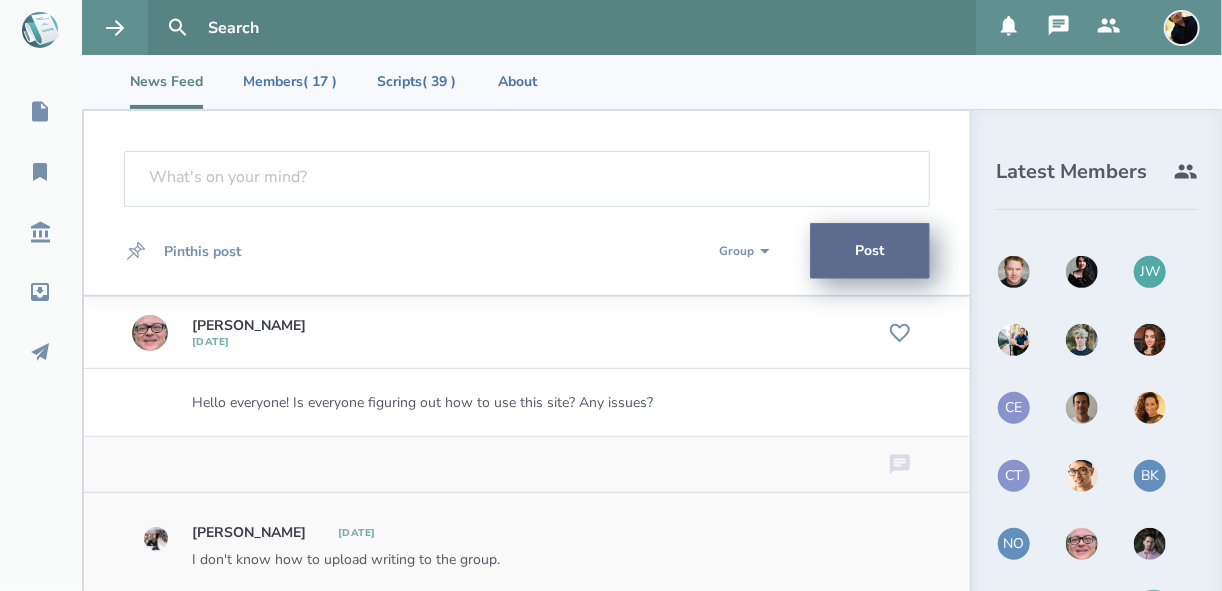 scroll, scrollTop: 240, scrollLeft: 0, axis: vertical 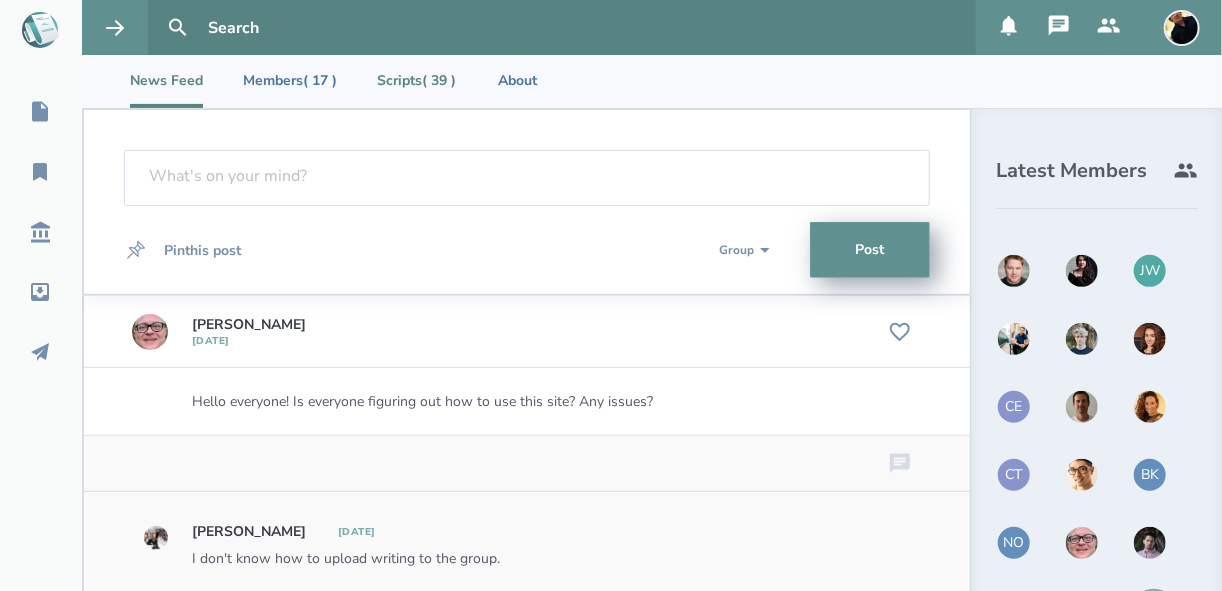 click on "Scripts  ( 39 )" at bounding box center (416, 80) 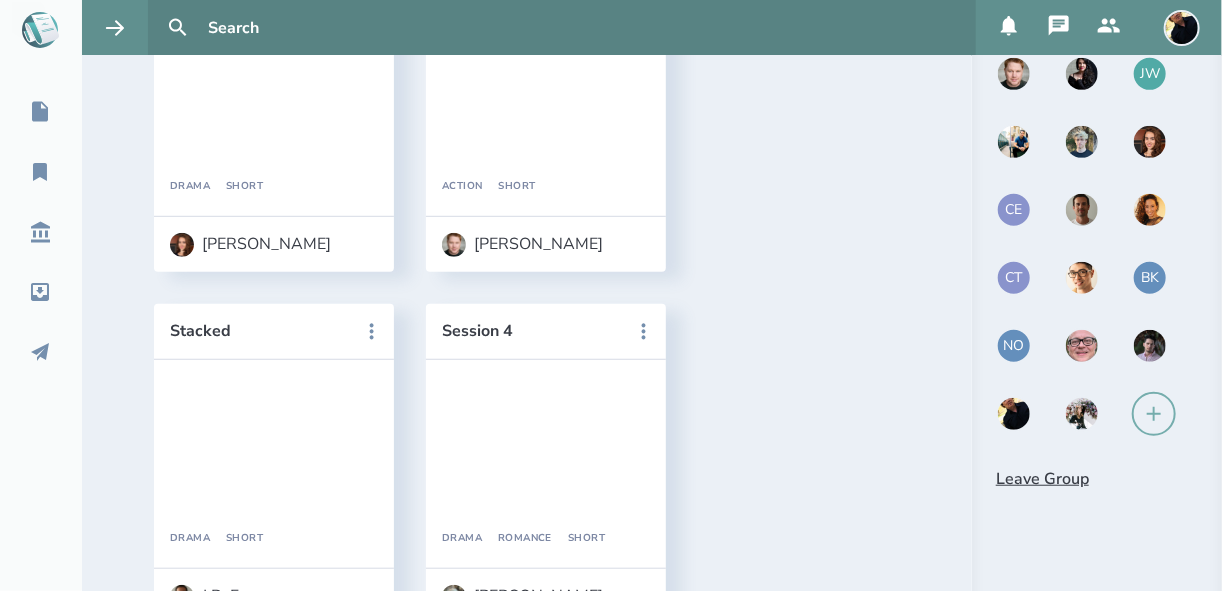 scroll, scrollTop: 400, scrollLeft: 0, axis: vertical 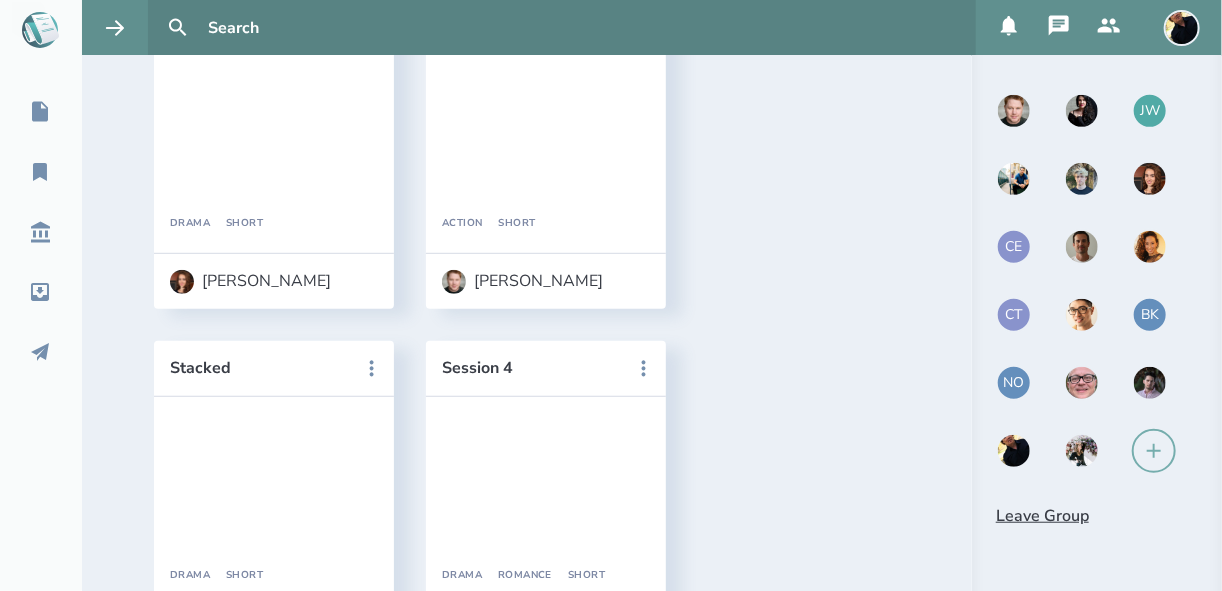 click on "JW" at bounding box center (1150, 111) 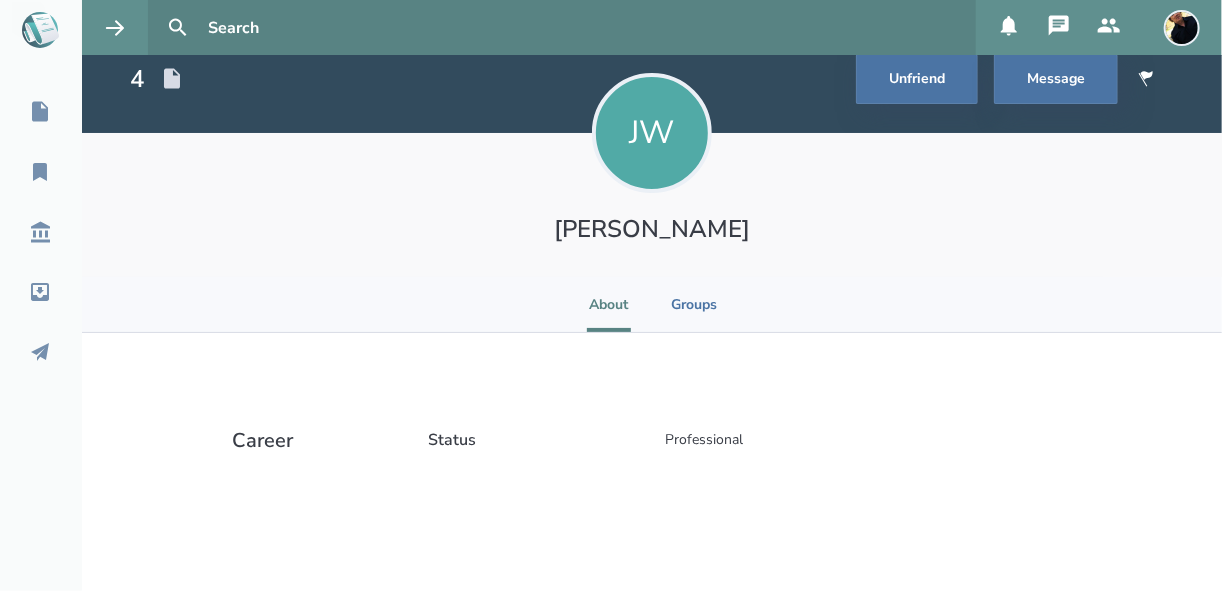 scroll, scrollTop: 31, scrollLeft: 0, axis: vertical 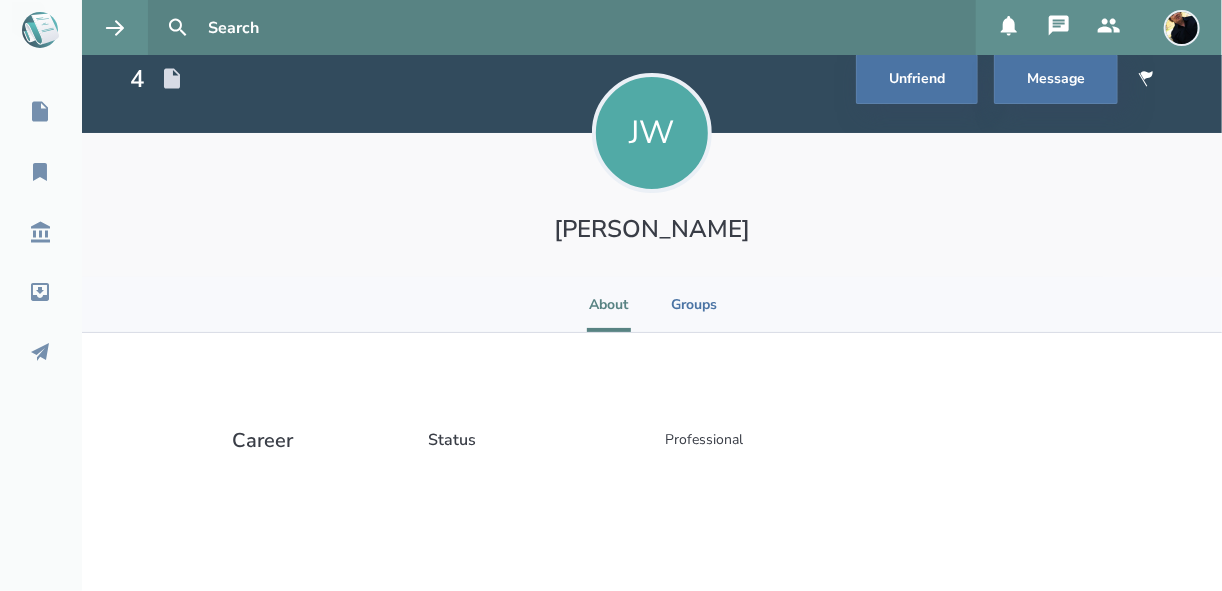 select on "1" 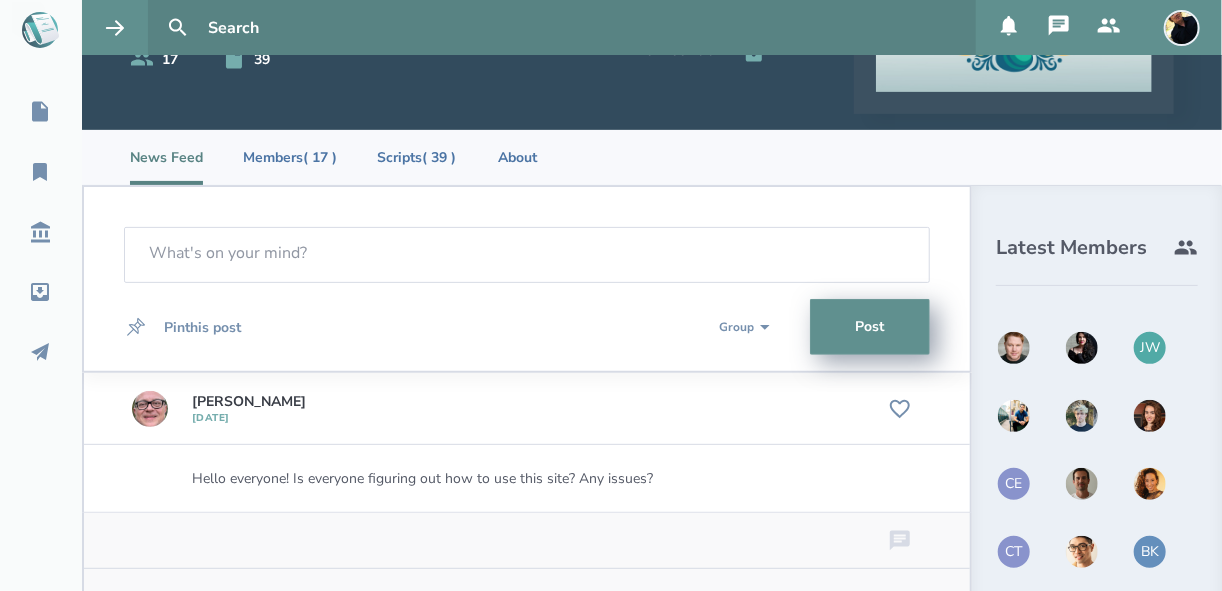 click on "CT" at bounding box center (1014, 552) 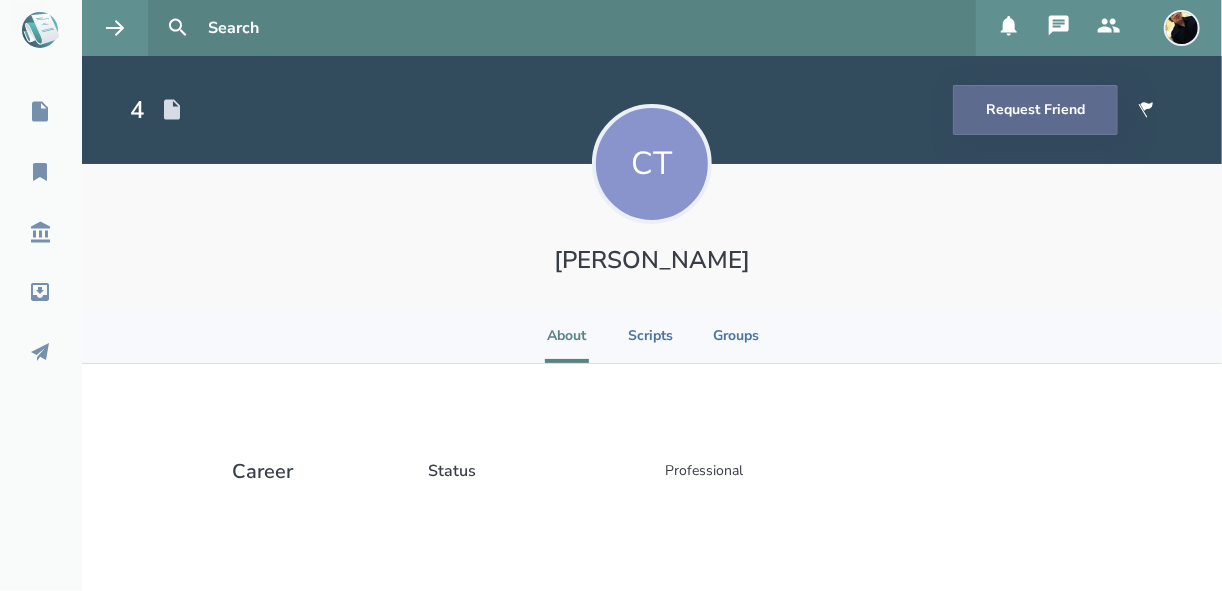 click on "Request Friend" at bounding box center (1035, 110) 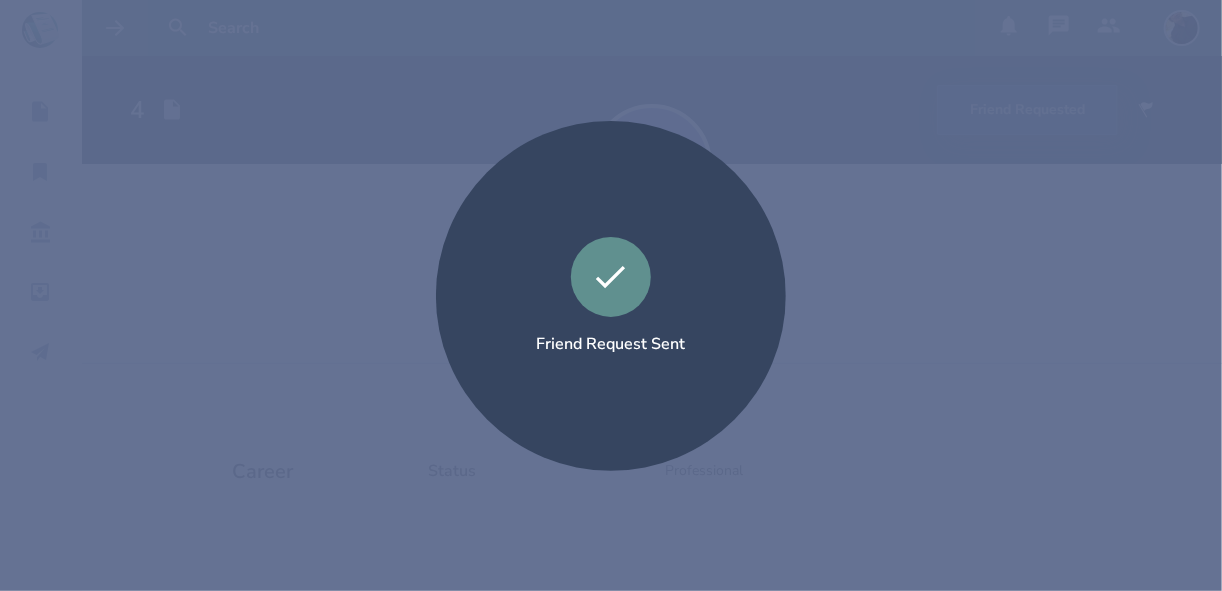 select on "1" 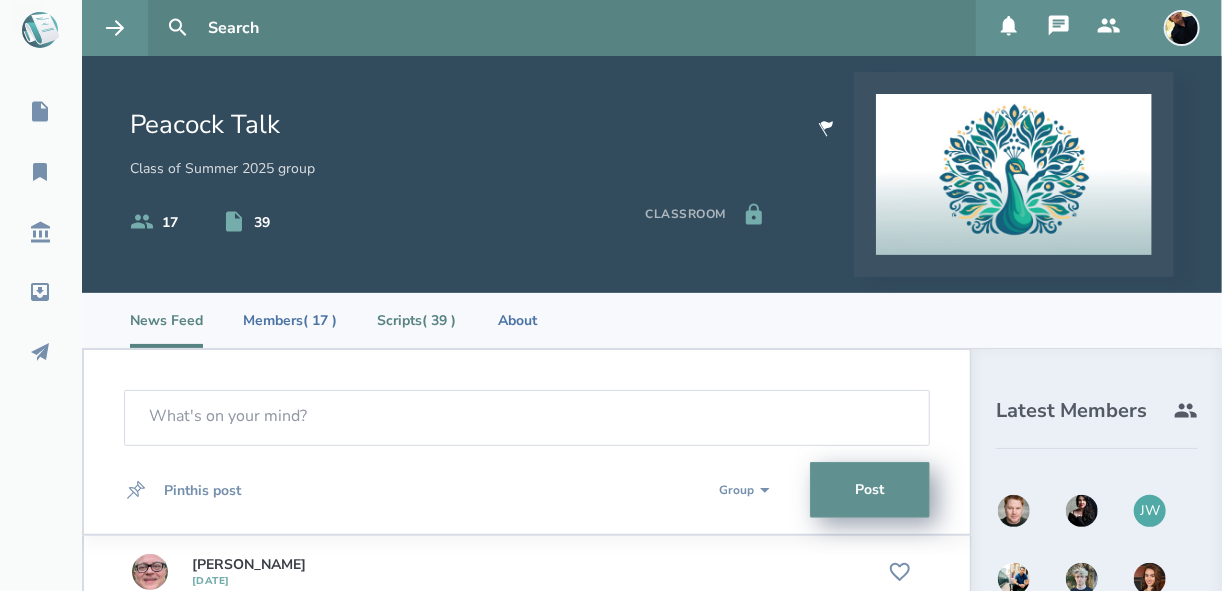 click on "Scripts  ( 39 )" at bounding box center [416, 320] 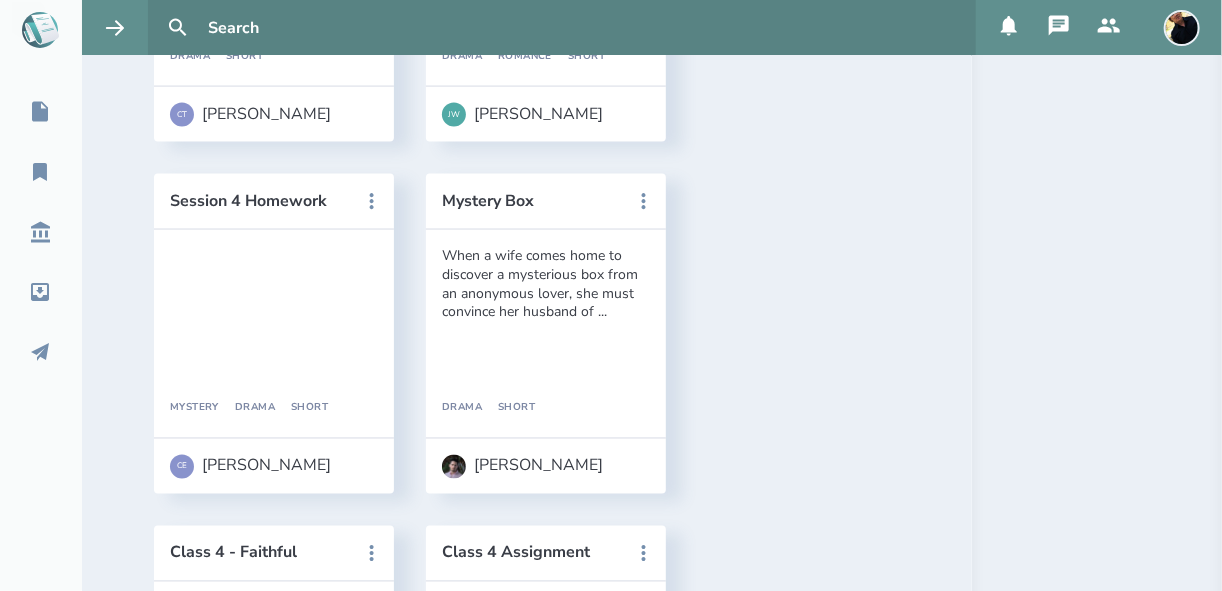 scroll, scrollTop: 1280, scrollLeft: 0, axis: vertical 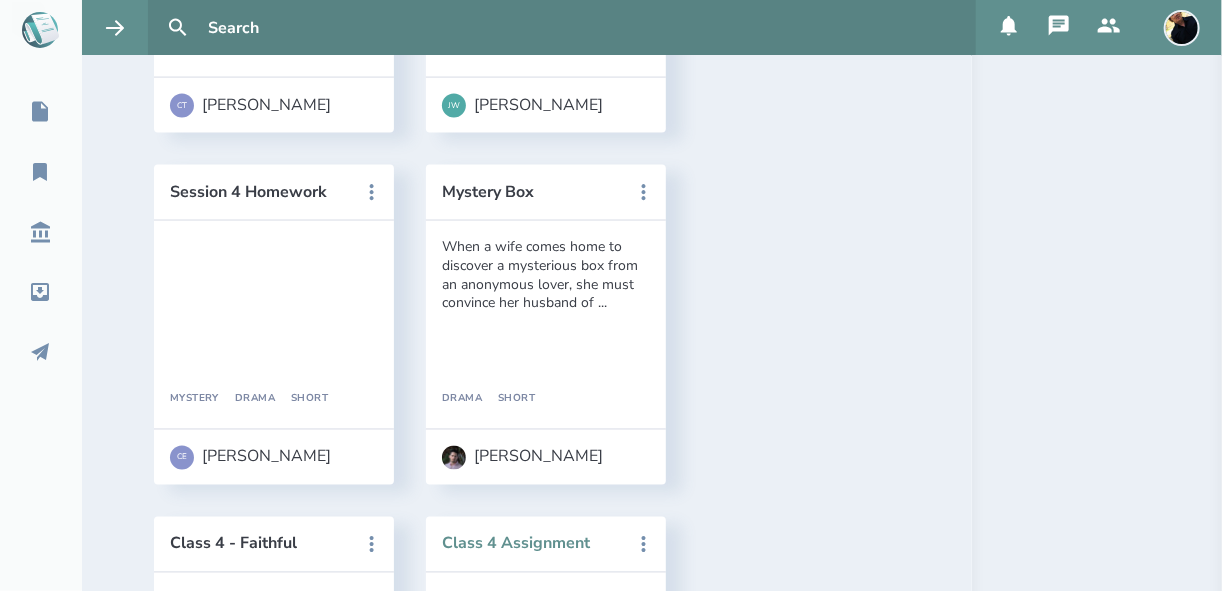 click on "Class 4 Assignment" at bounding box center (532, 544) 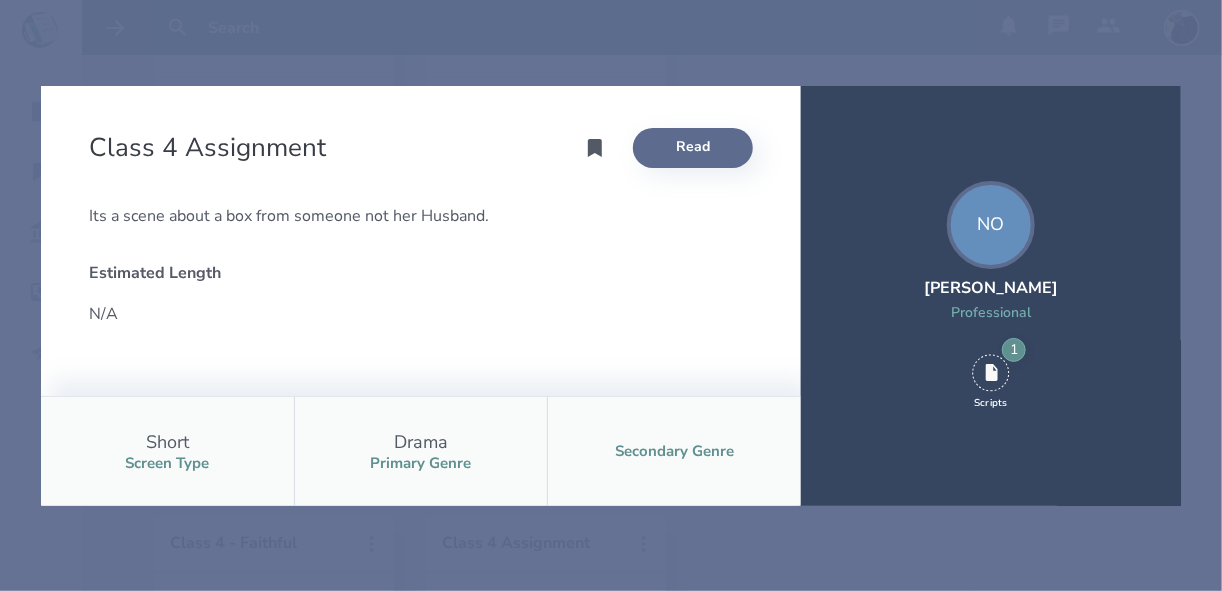 click on "Read" at bounding box center (693, 148) 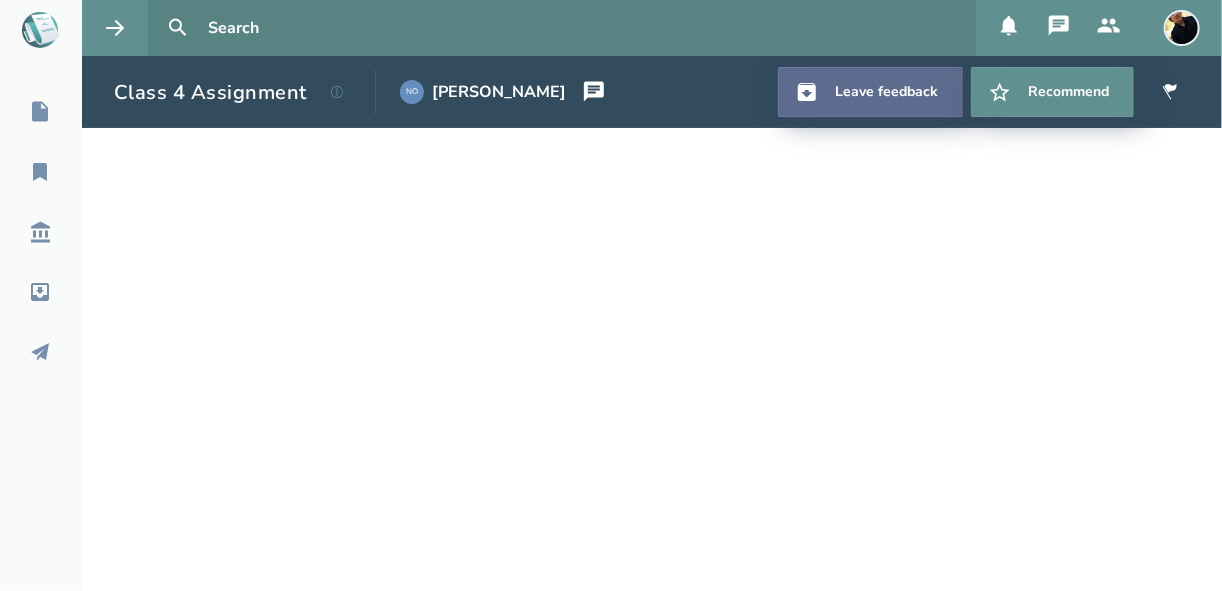 click on "Leave feedback" at bounding box center (870, 92) 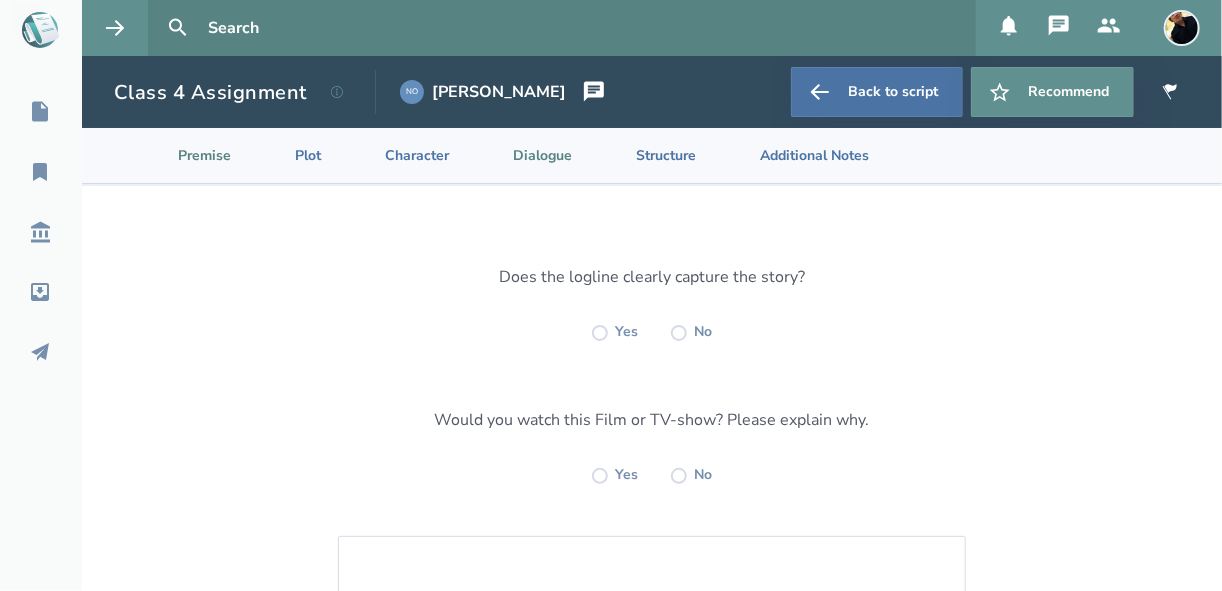 click on "Dialogue" at bounding box center (526, 155) 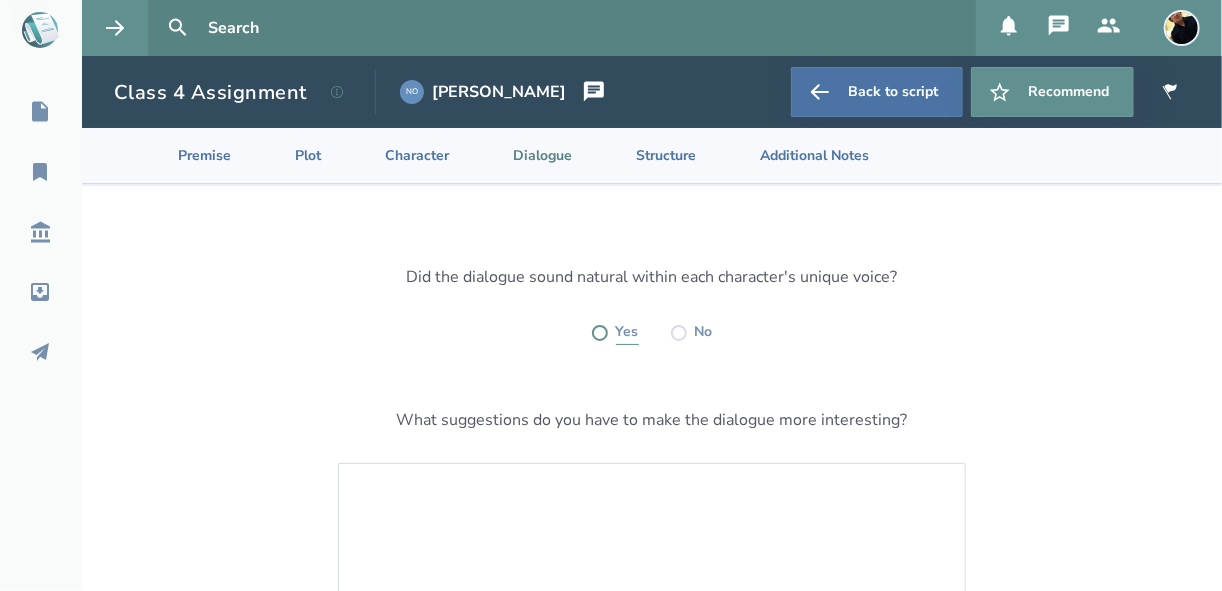 click at bounding box center [600, 333] 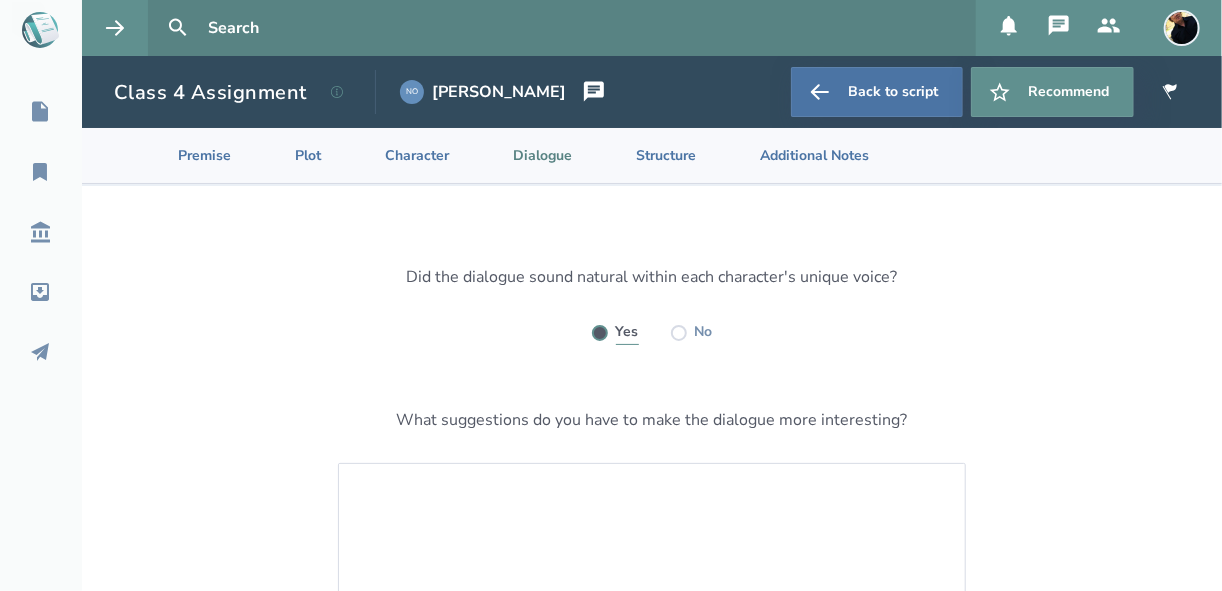 radio on "true" 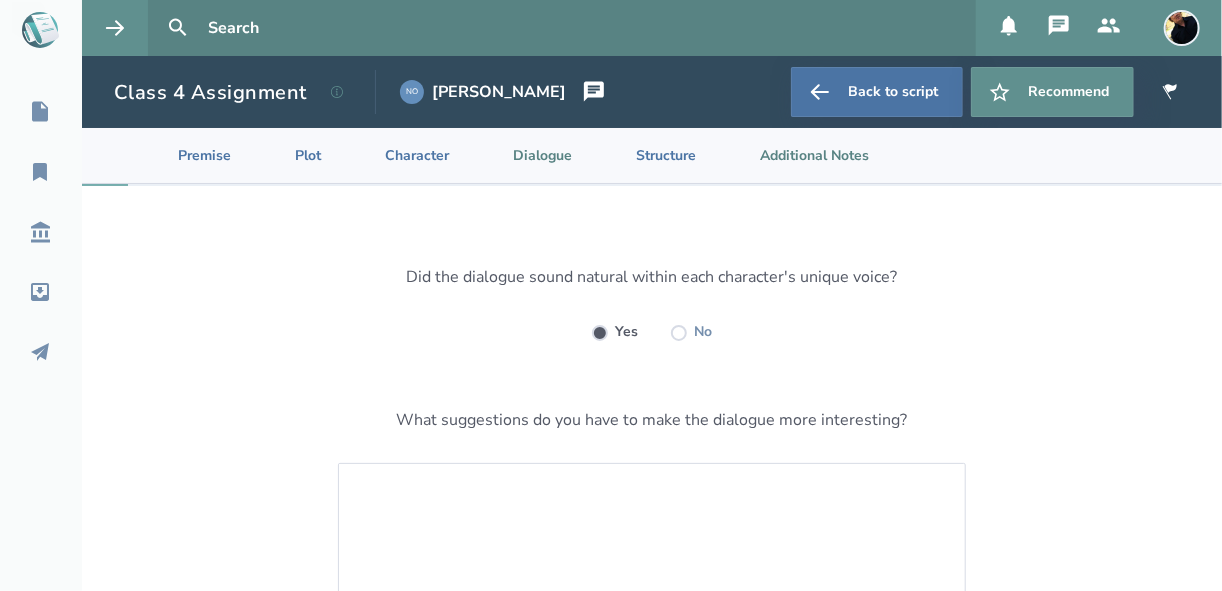click on "Additional Notes" at bounding box center [798, 155] 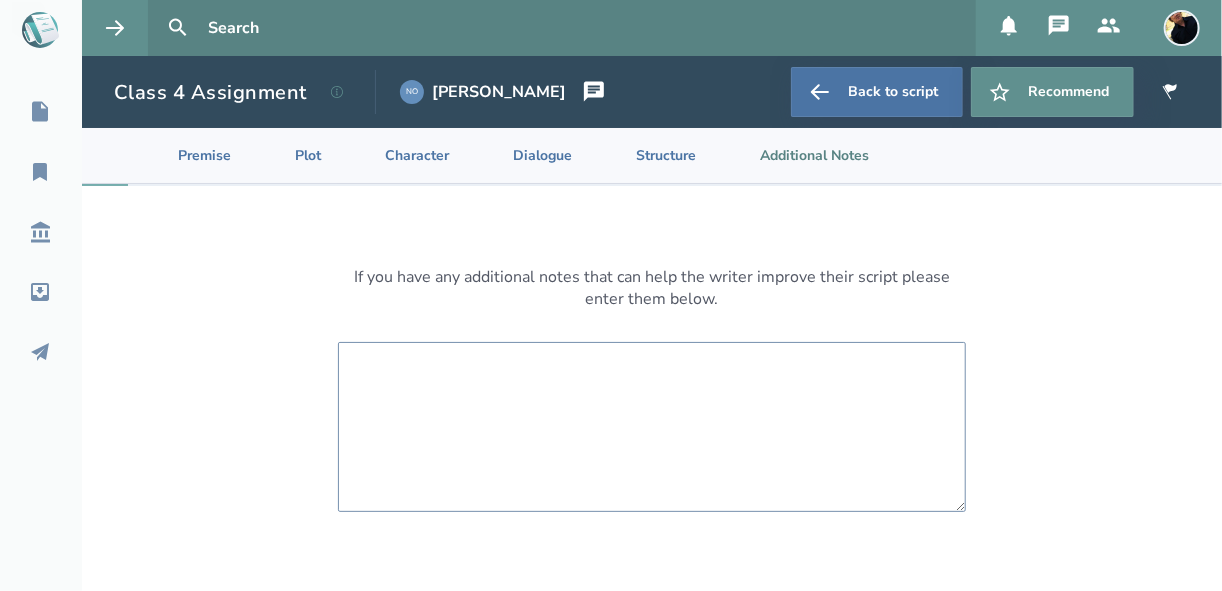 click at bounding box center [652, 427] 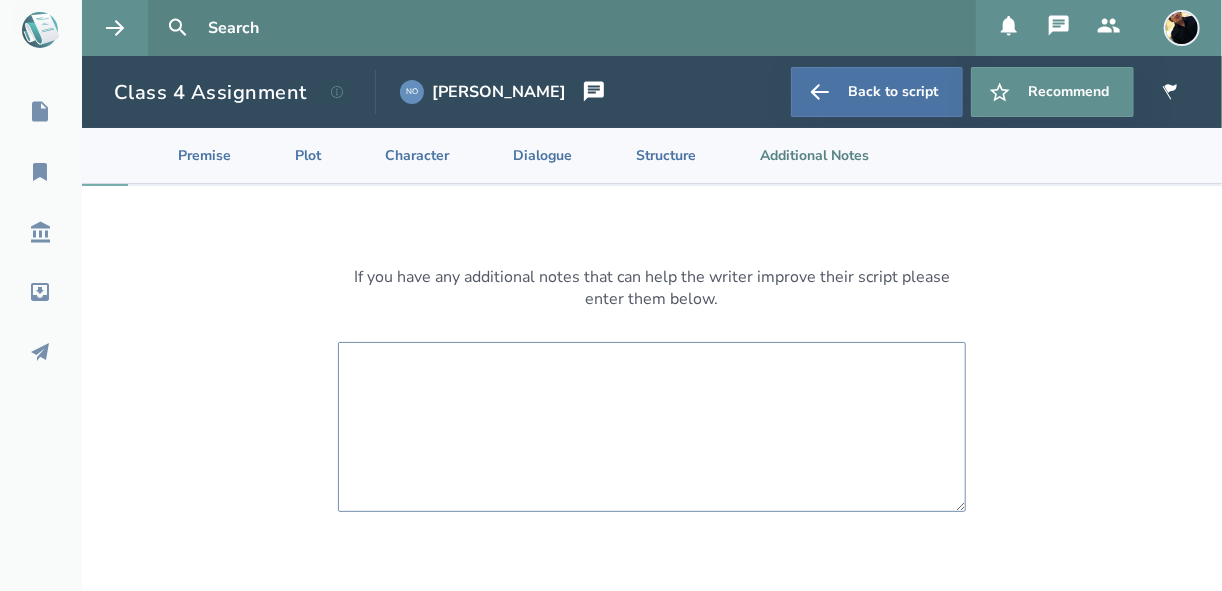paste on "Hello [PERSON_NAME],
I like the description and detail you gave of [PERSON_NAME]...I had a very good image in my mind of what it looked like.
When her husband  [PERSON_NAME] walked in, the line about boots shuffling and what sounds like a heavy bag hitting the floor is a great way to introduce him and tells us what he does for a living without coming right out and saying it. And telling us about the jacket confirms it. At least that's what it did for me.
And I can tell they have a sweet loving relationship with each other.
Good job with this ;)" 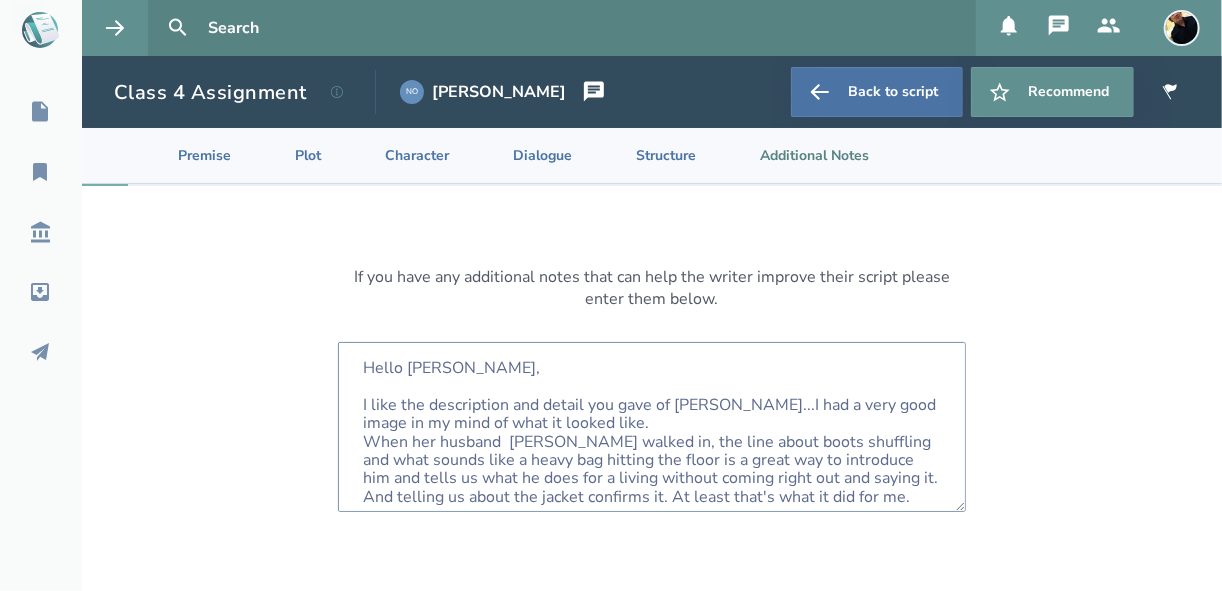 scroll, scrollTop: 217, scrollLeft: 0, axis: vertical 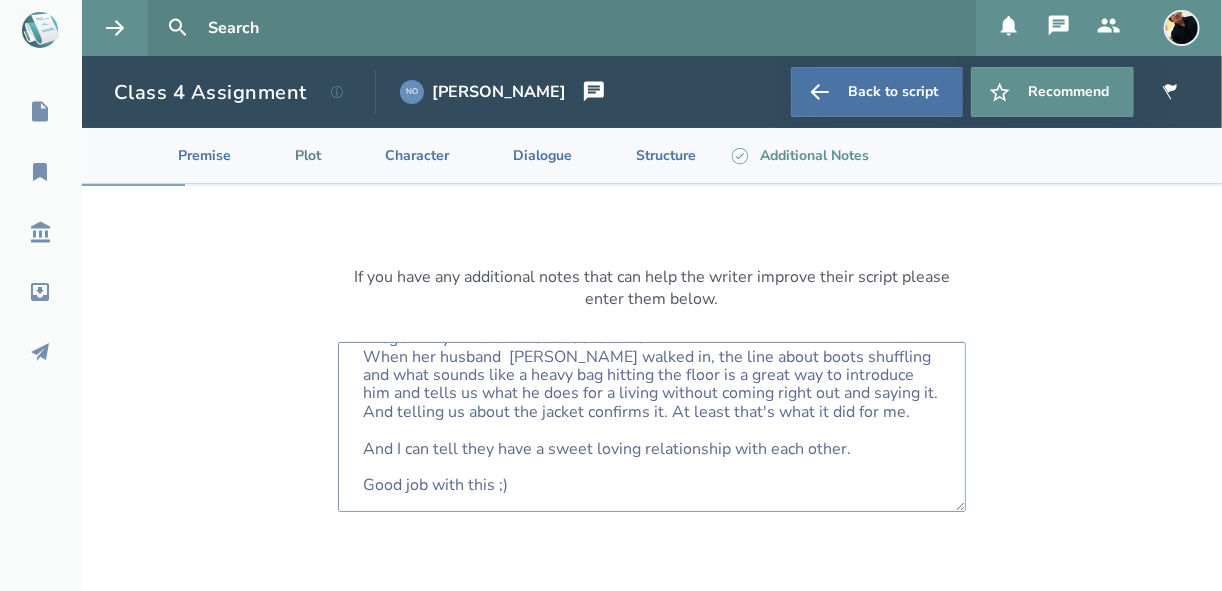 type on "Hello [PERSON_NAME],
I like the description and detail you gave of [PERSON_NAME]...I had a very good image in my mind of what it looked like.
When her husband  [PERSON_NAME] walked in, the line about boots shuffling and what sounds like a heavy bag hitting the floor is a great way to introduce him and tells us what he does for a living without coming right out and saying it. And telling us about the jacket confirms it. At least that's what it did for me.
And I can tell they have a sweet loving relationship with each other.
Good job with this ;)" 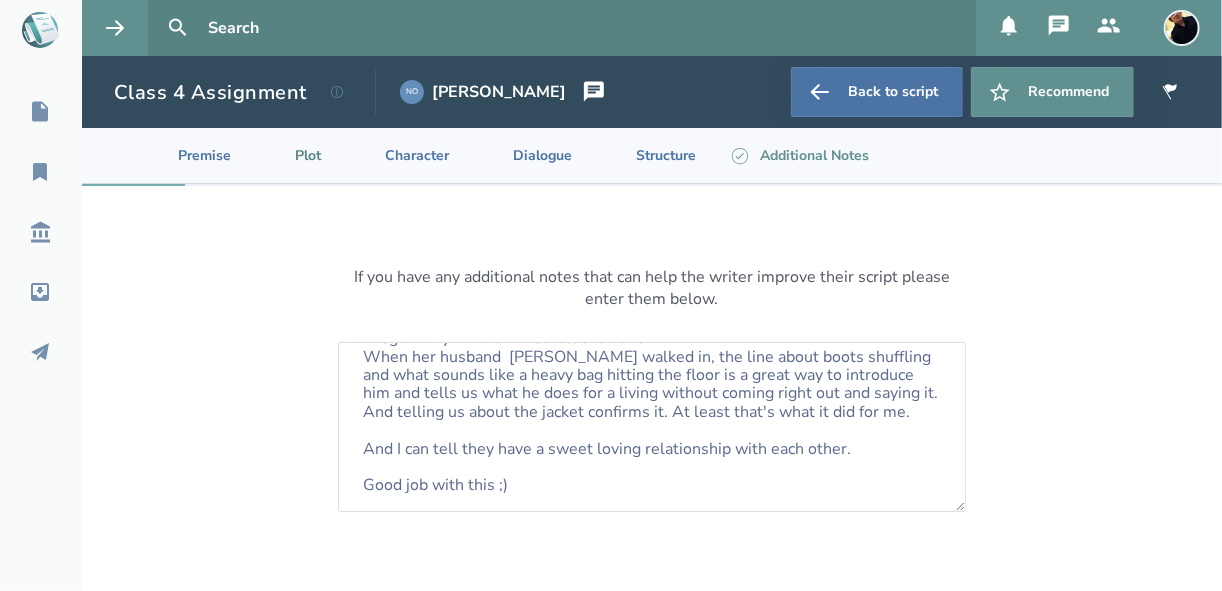 click on "Plot" at bounding box center [292, 155] 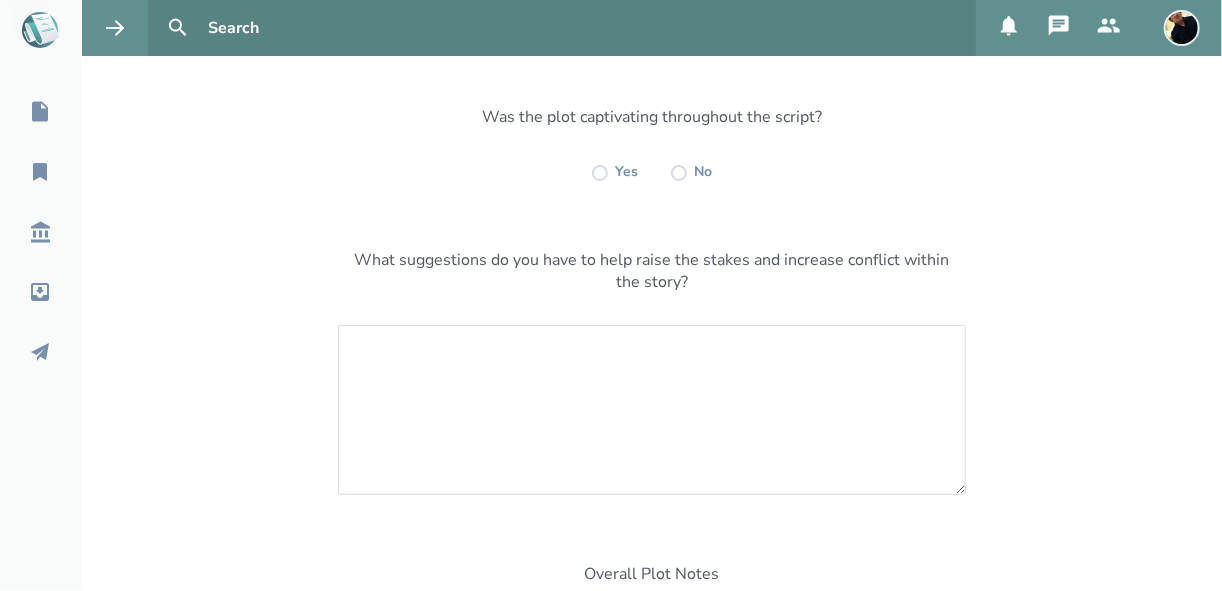 scroll, scrollTop: 240, scrollLeft: 0, axis: vertical 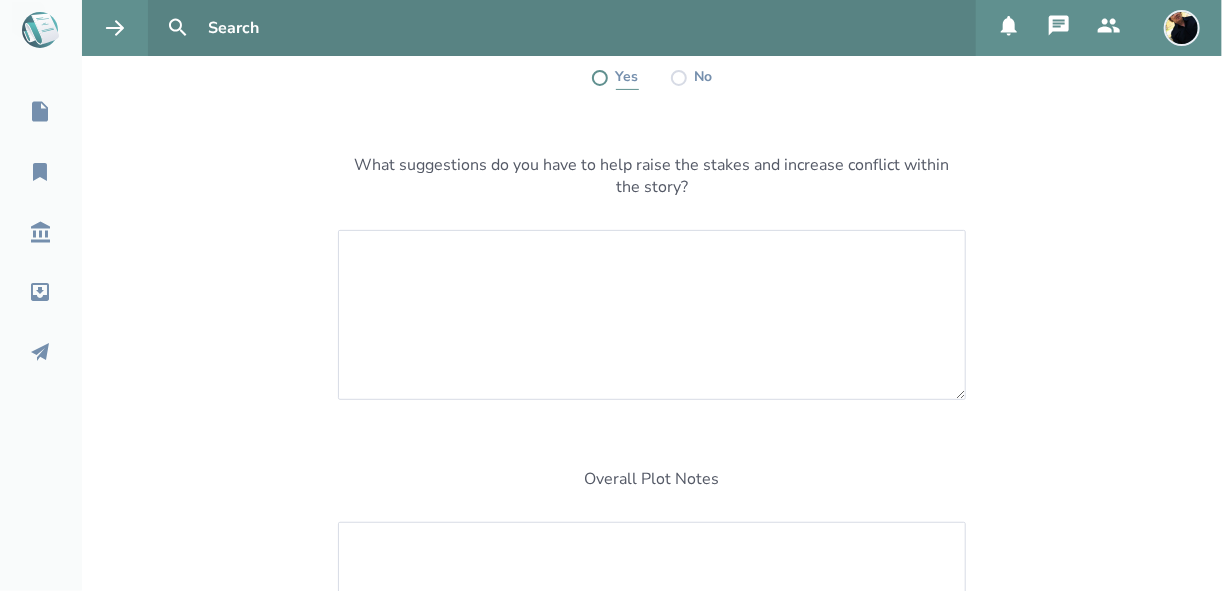 click at bounding box center [600, 78] 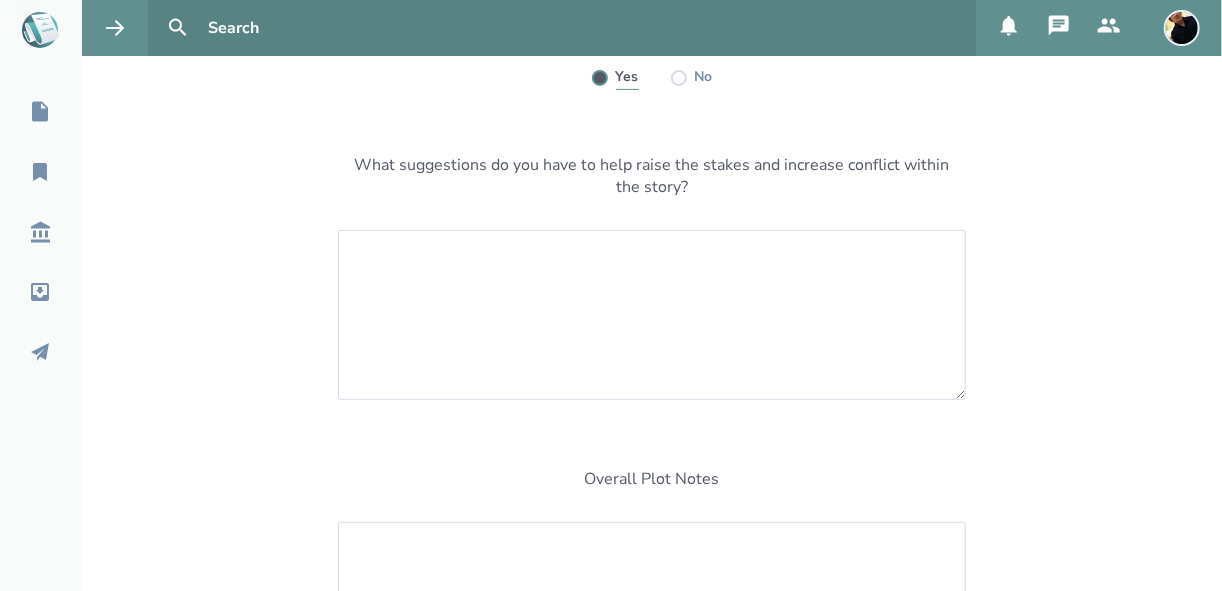 radio on "true" 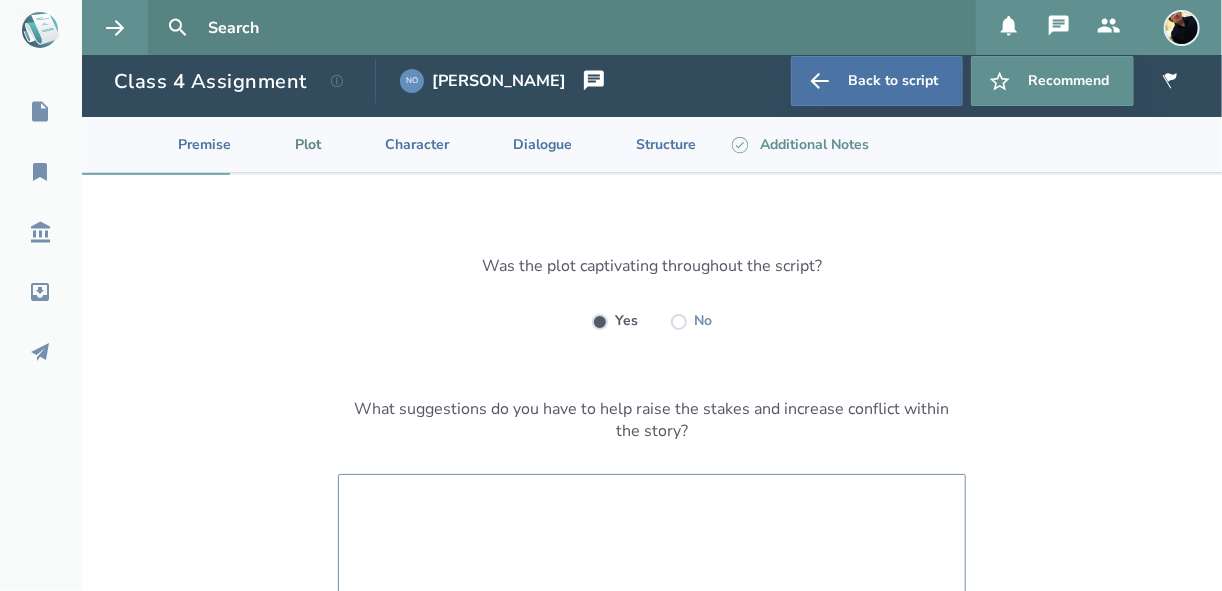 scroll, scrollTop: 0, scrollLeft: 0, axis: both 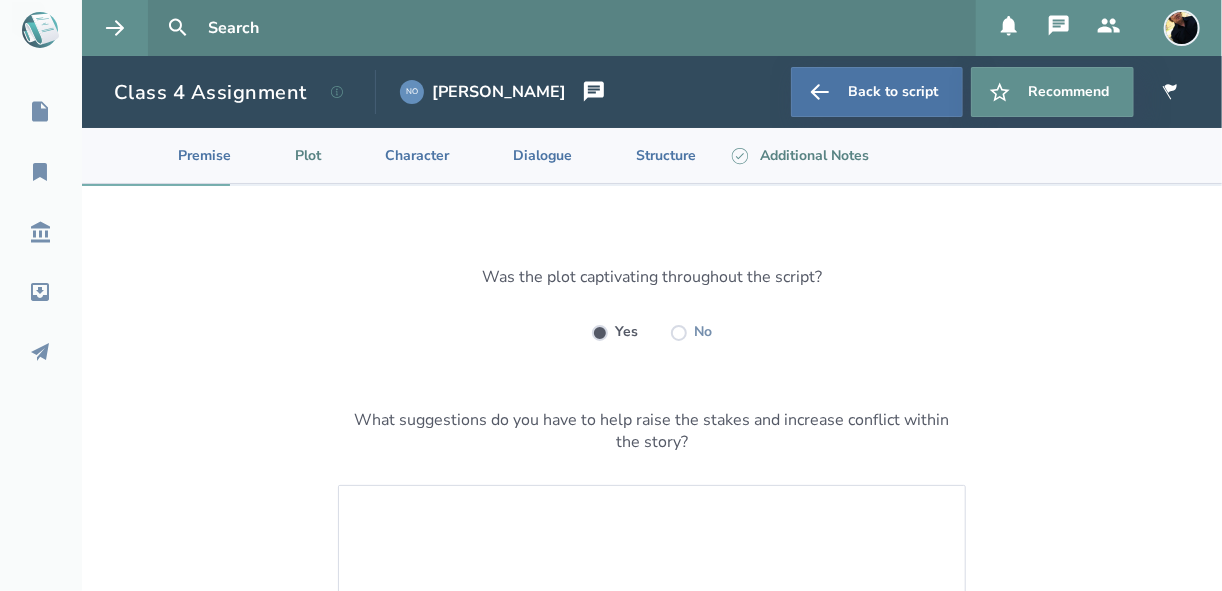 click on "Additional Notes" at bounding box center (798, 155) 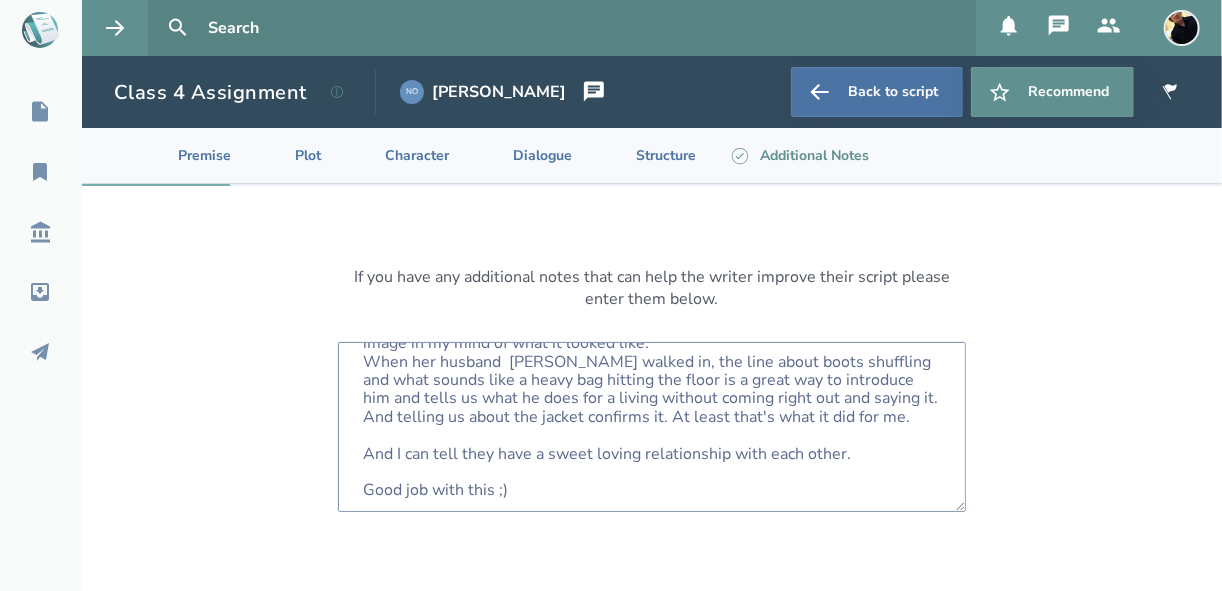scroll, scrollTop: 231, scrollLeft: 0, axis: vertical 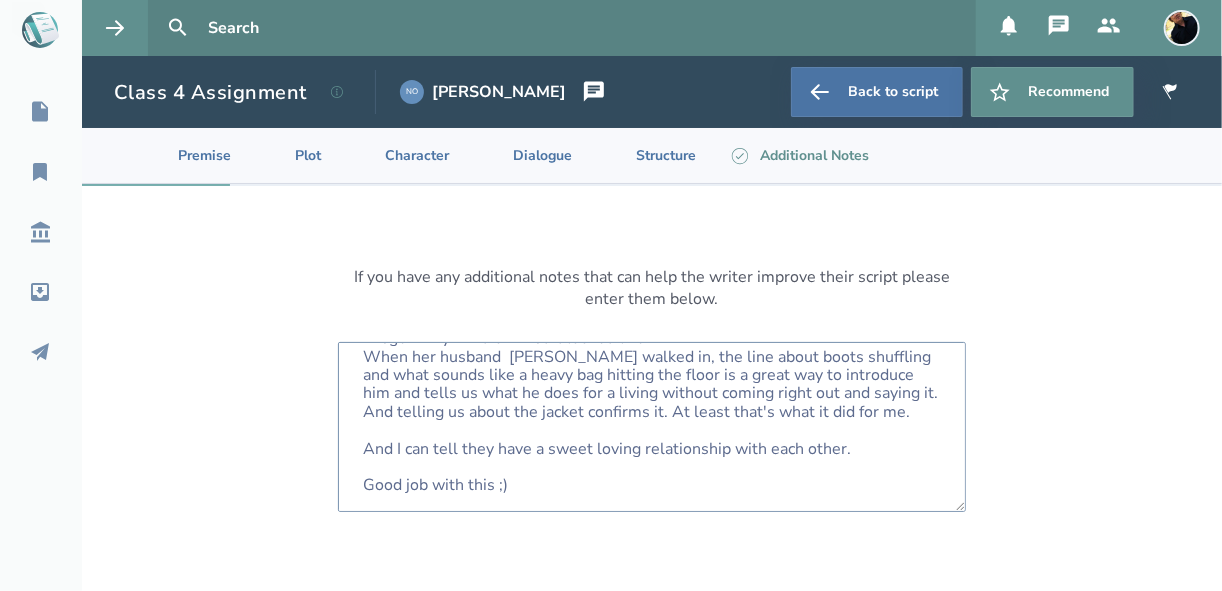 click on "Hello [PERSON_NAME],
I like the description and detail you gave of [PERSON_NAME]...I had a very good image in my mind of what it looked like.
When her husband  [PERSON_NAME] walked in, the line about boots shuffling and what sounds like a heavy bag hitting the floor is a great way to introduce him and tells us what he does for a living without coming right out and saying it. And telling us about the jacket confirms it. At least that's what it did for me.
And I can tell they have a sweet loving relationship with each other.
Good job with this ;)" at bounding box center (652, 427) 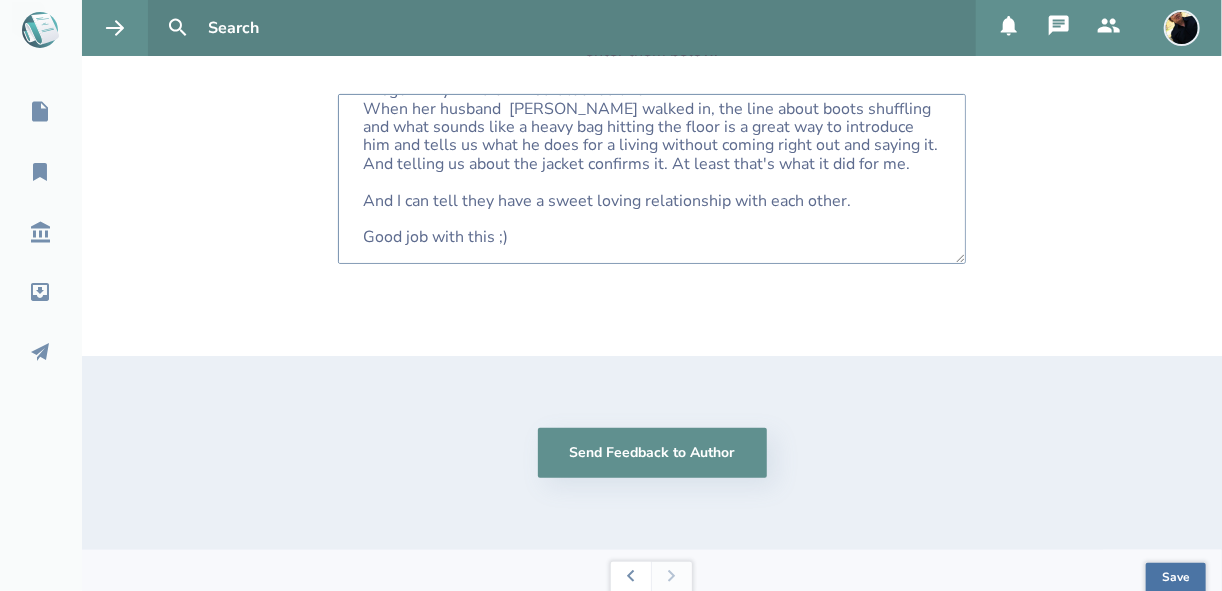 scroll, scrollTop: 264, scrollLeft: 0, axis: vertical 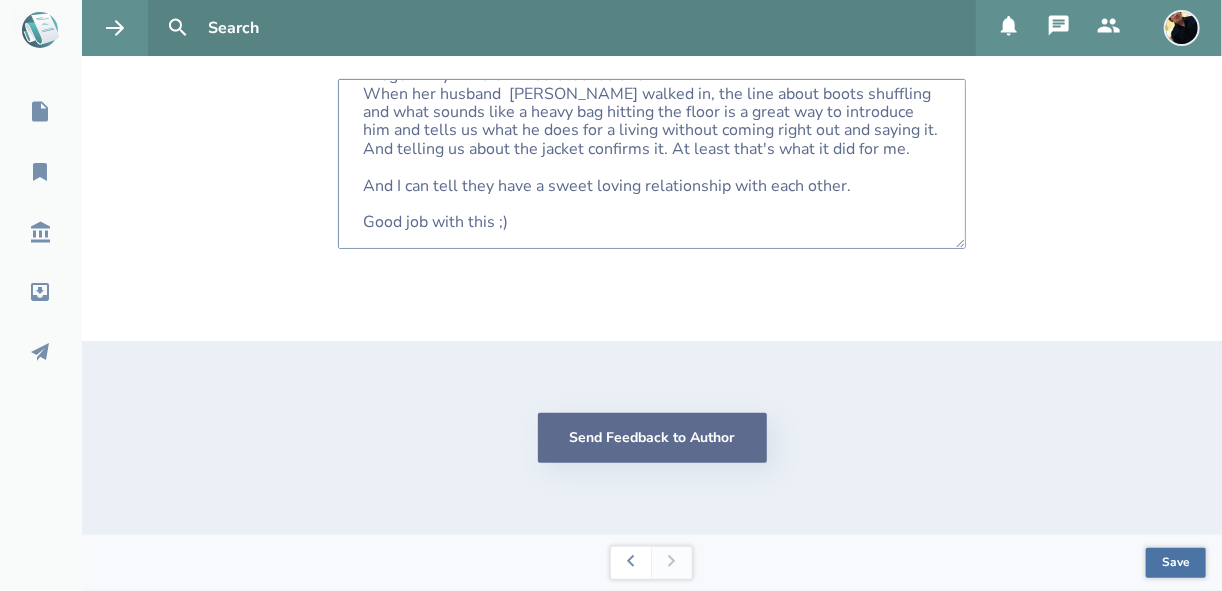 type on "Hello [PERSON_NAME],
I like the description and detail you gave of [PERSON_NAME]...I had a very good image in my mind of what it looked like.
When her husband  [PERSON_NAME] walked in, the line about boots shuffling and what sounds like a heavy bag hitting the floor is a great way to introduce him and tells us what he does for a living without coming right out and saying it. And telling us about the jacket confirms it. At least that's what it did for me.
And I can tell they have a sweet loving relationship with each other.
Good job with this ;)" 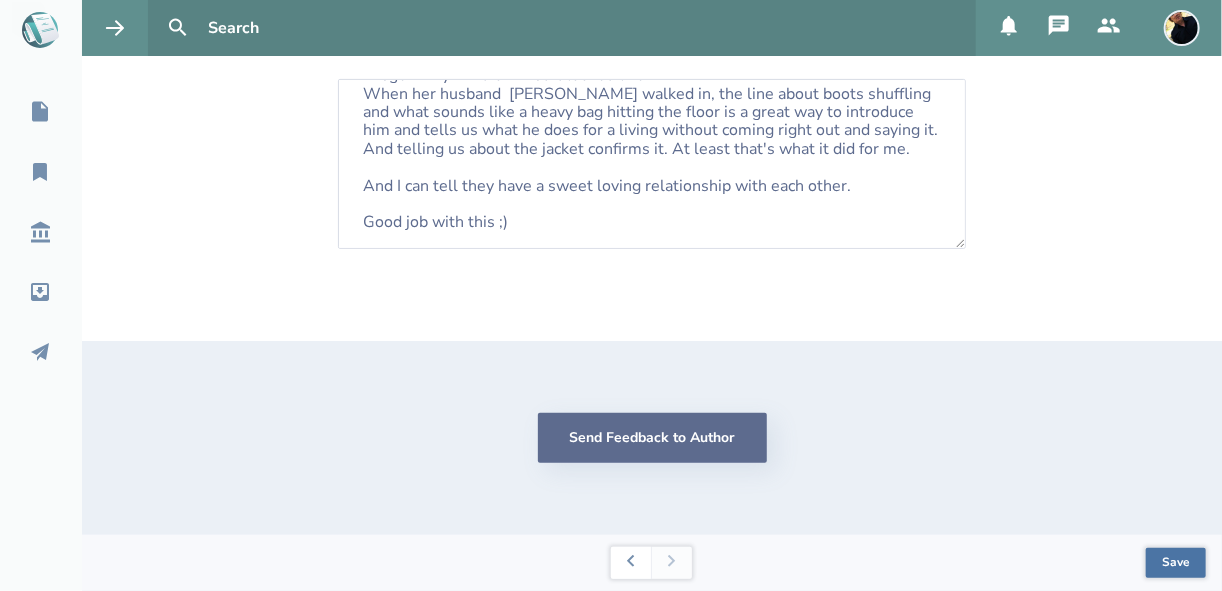 click on "Send Feedback to Author" at bounding box center (652, 438) 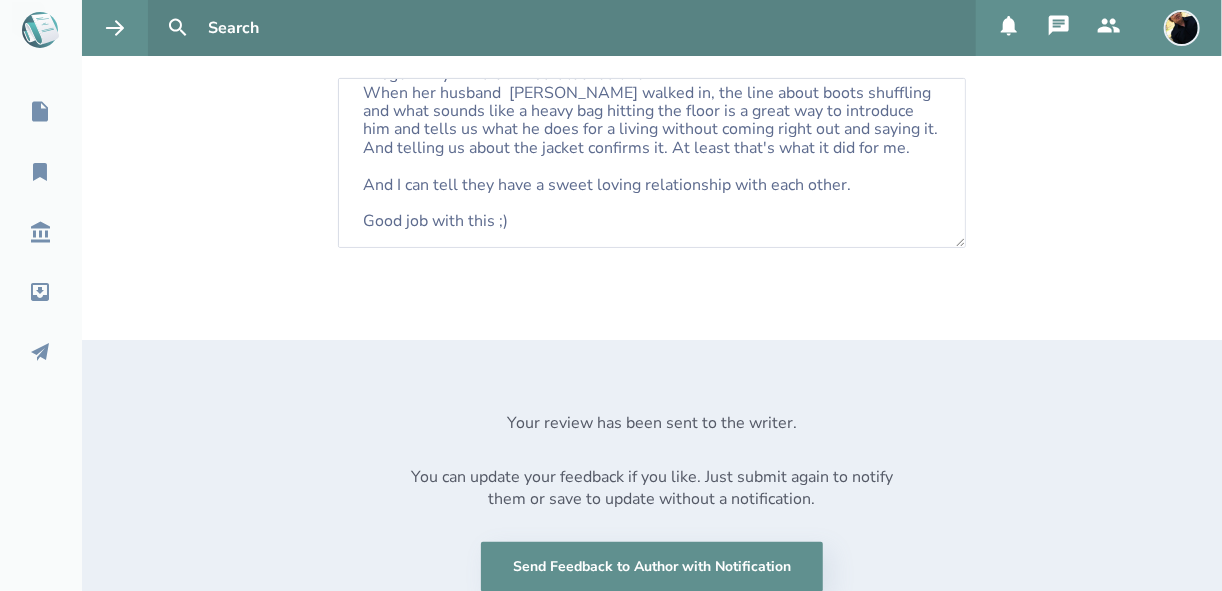 scroll, scrollTop: 0, scrollLeft: 0, axis: both 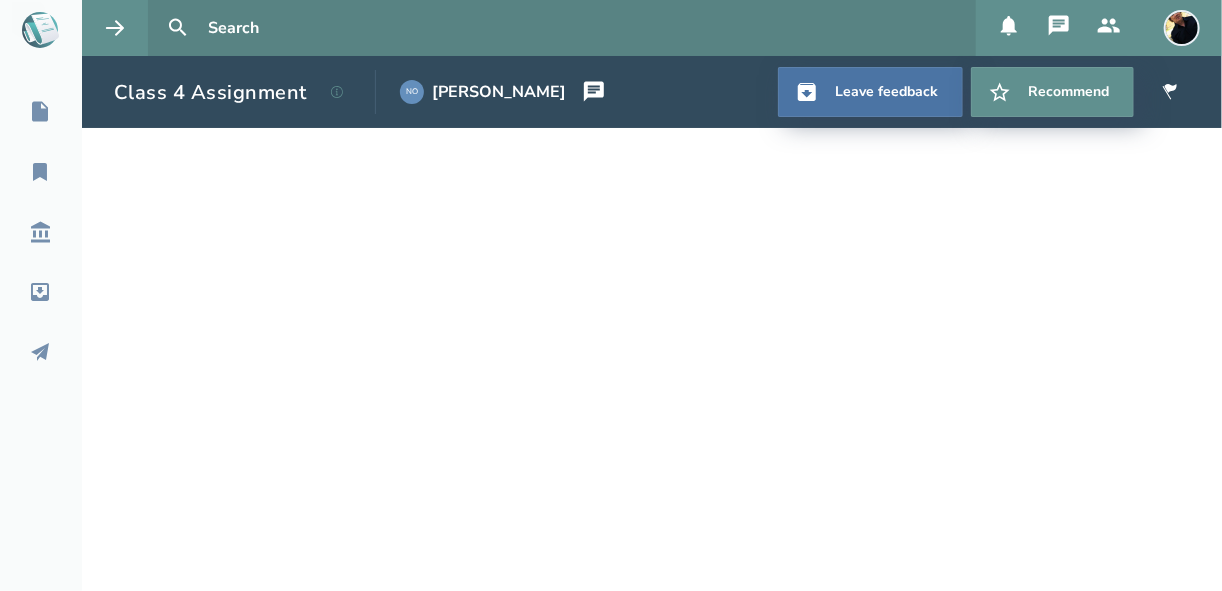 select on "1" 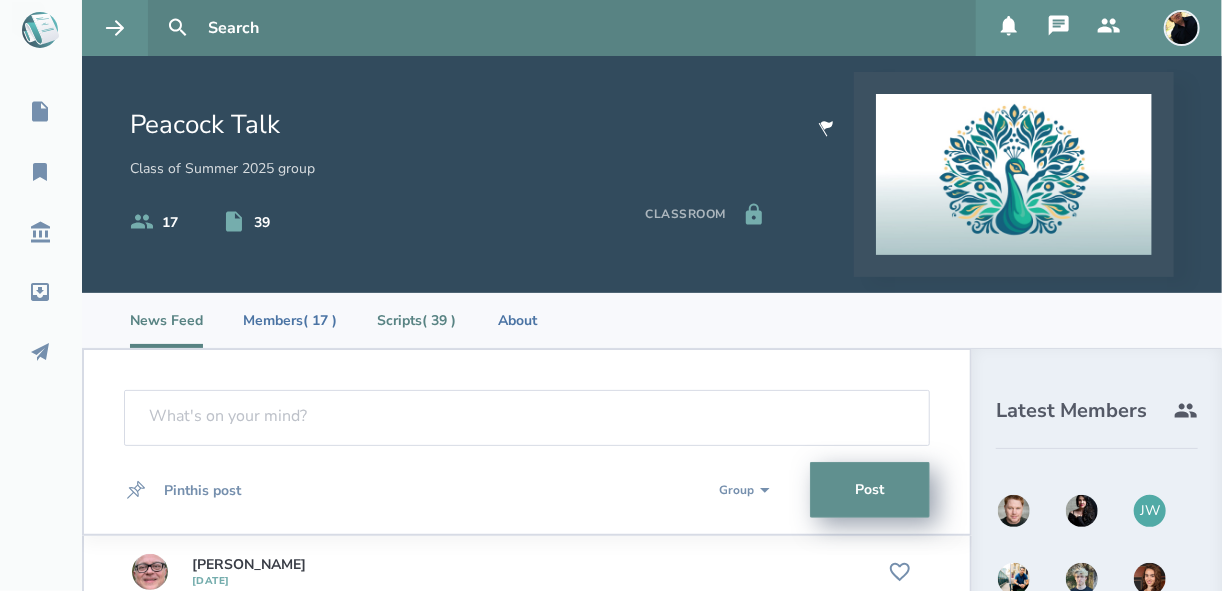 click on "Scripts  ( 39 )" at bounding box center [416, 320] 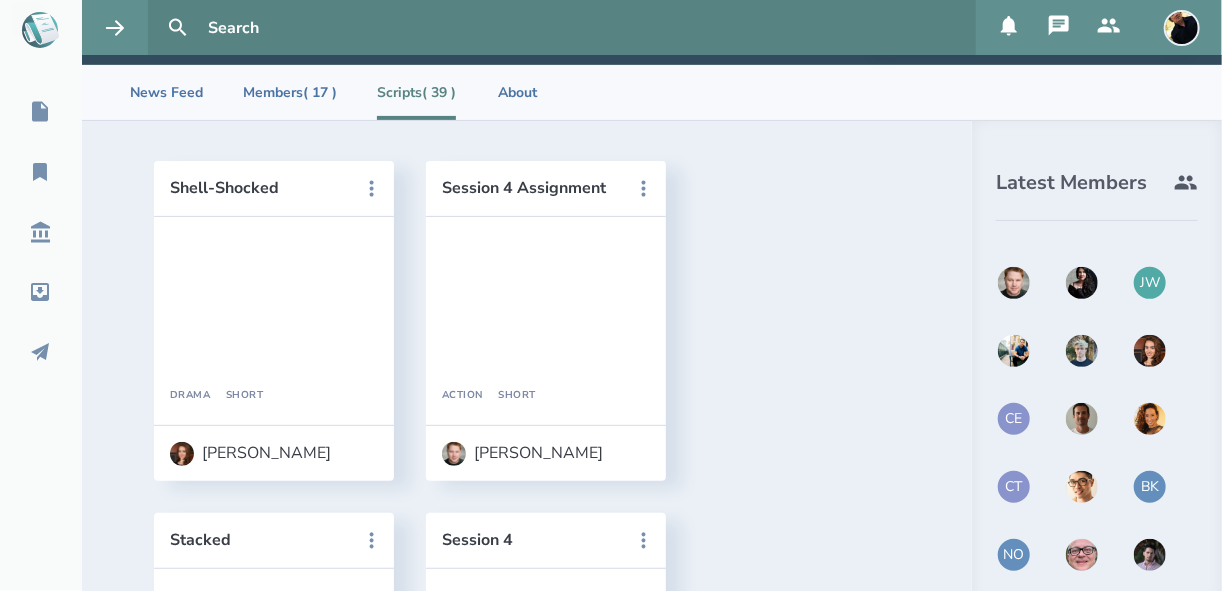 scroll, scrollTop: 240, scrollLeft: 0, axis: vertical 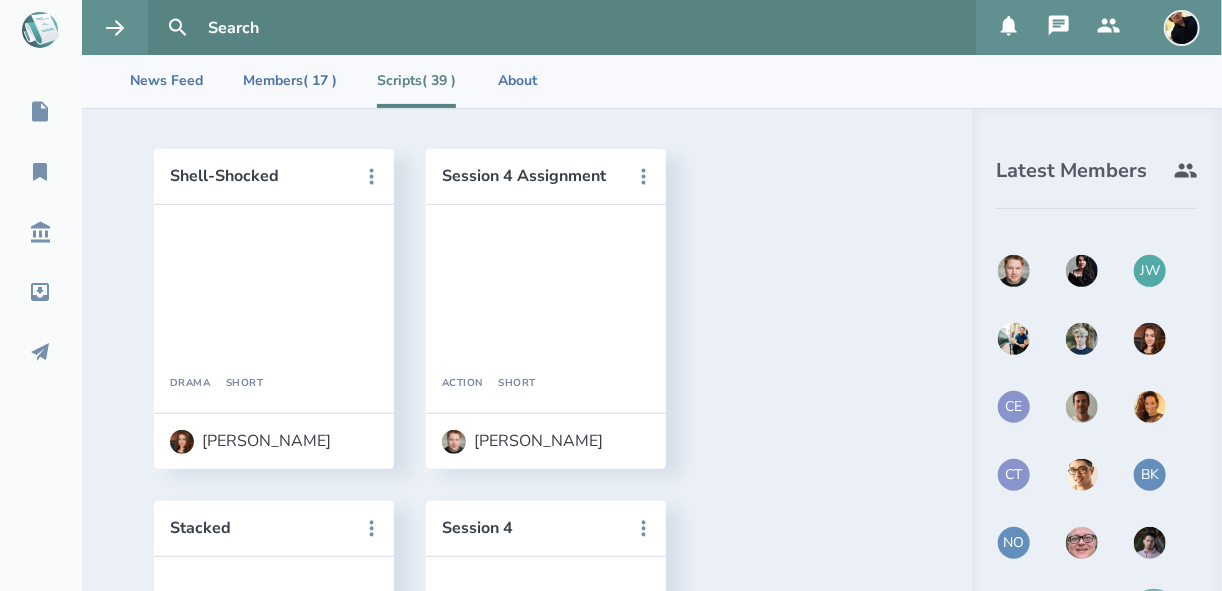 click on "NO" at bounding box center [1014, 543] 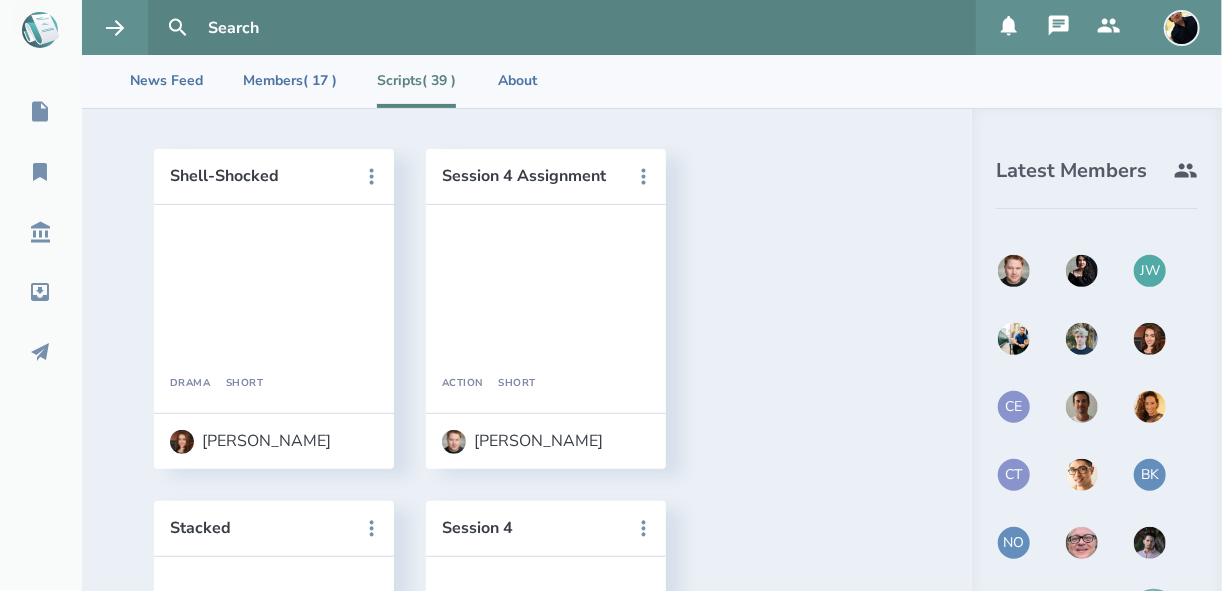 scroll, scrollTop: 2, scrollLeft: 0, axis: vertical 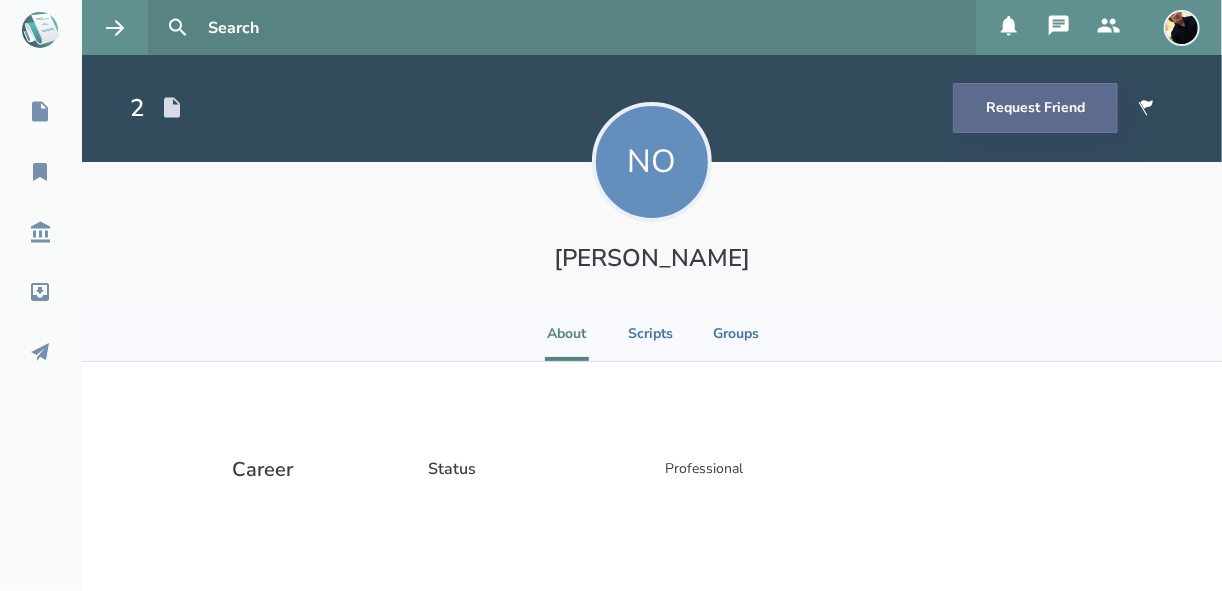 click on "Request Friend" at bounding box center [1035, 108] 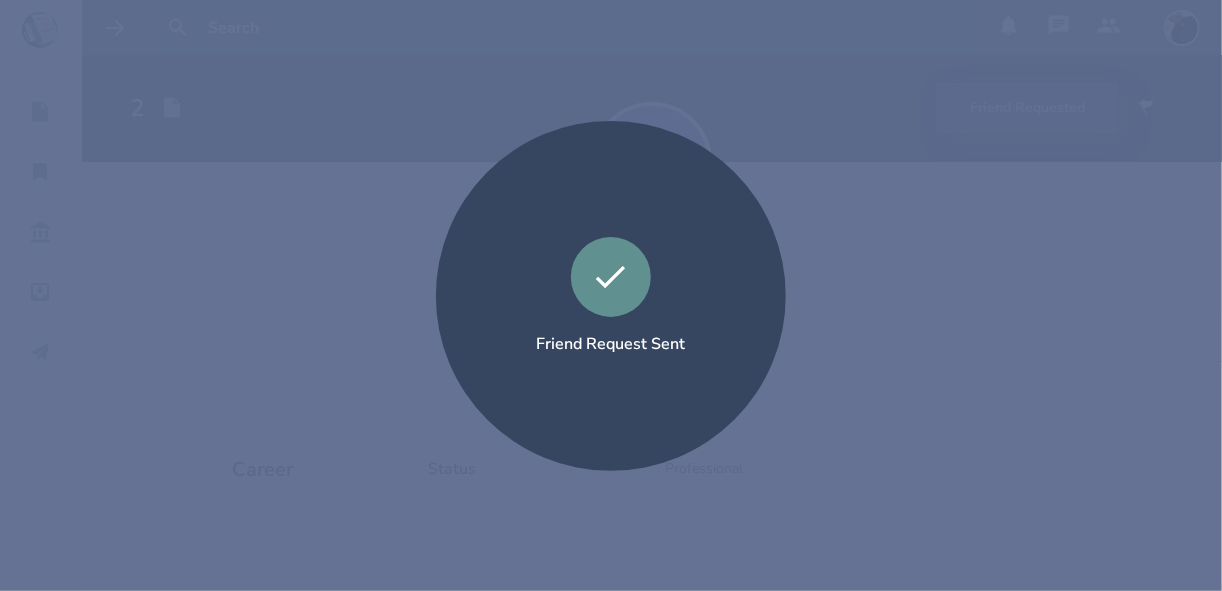 select on "1" 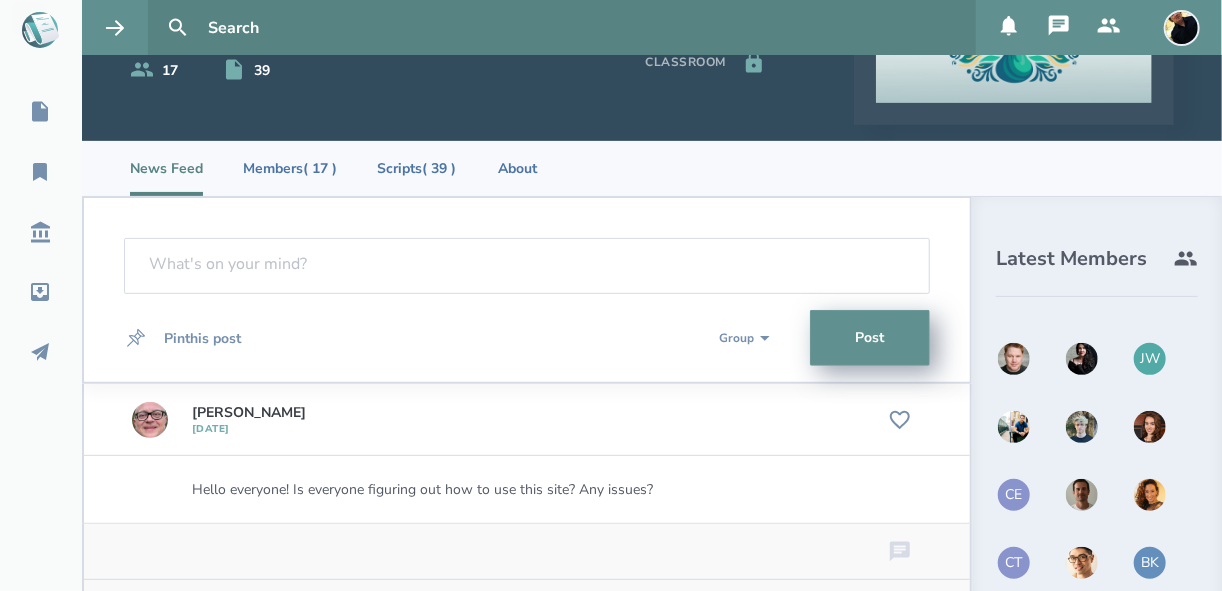 scroll, scrollTop: 162, scrollLeft: 0, axis: vertical 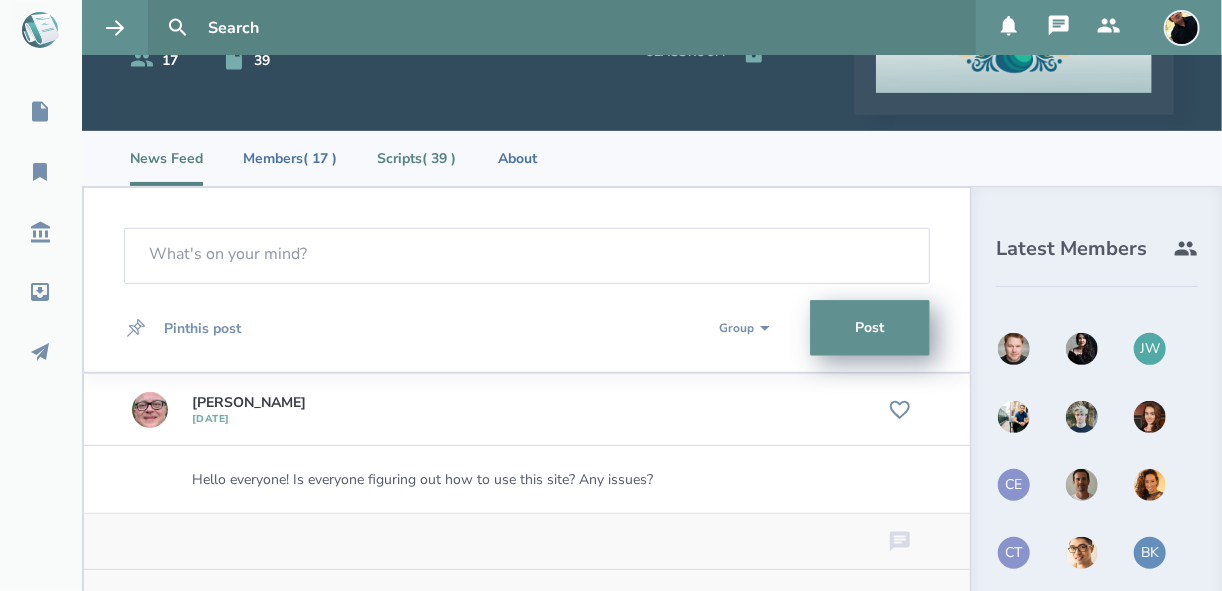 click on "Scripts  ( 39 )" at bounding box center (416, 158) 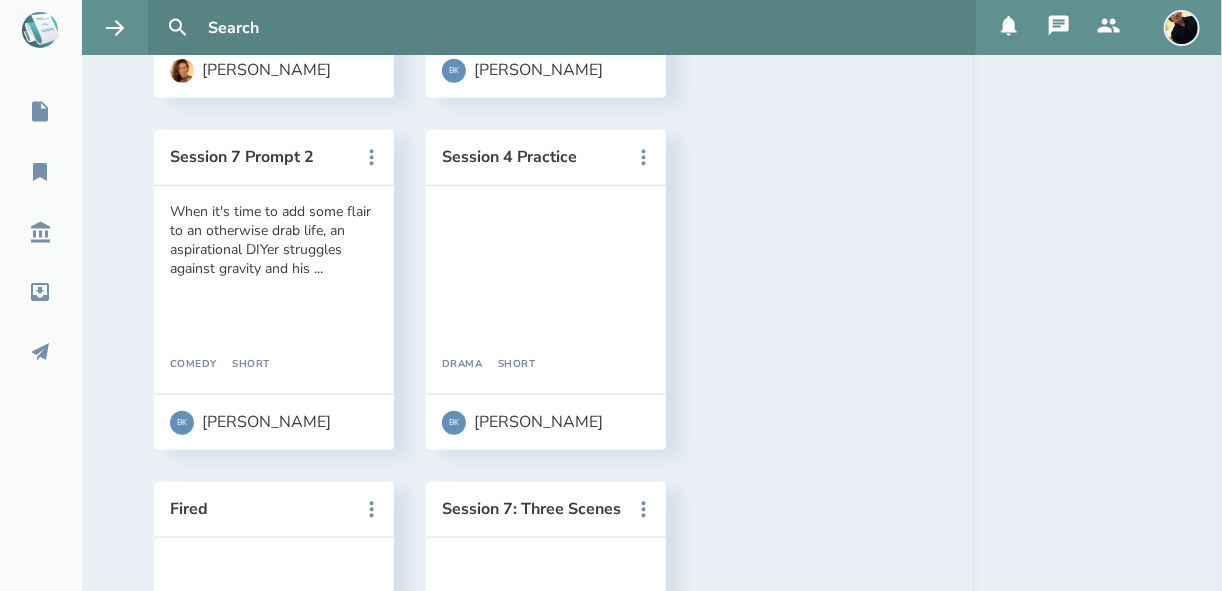scroll, scrollTop: 3742, scrollLeft: 0, axis: vertical 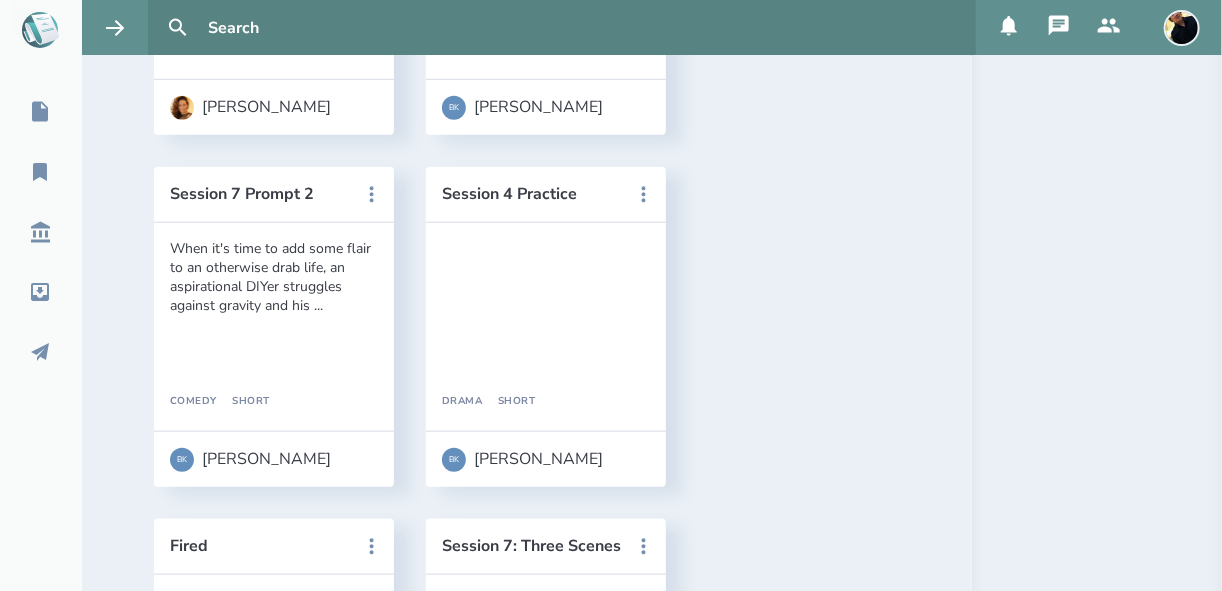 click on "Act One Week 3" at bounding box center (260, 1954) 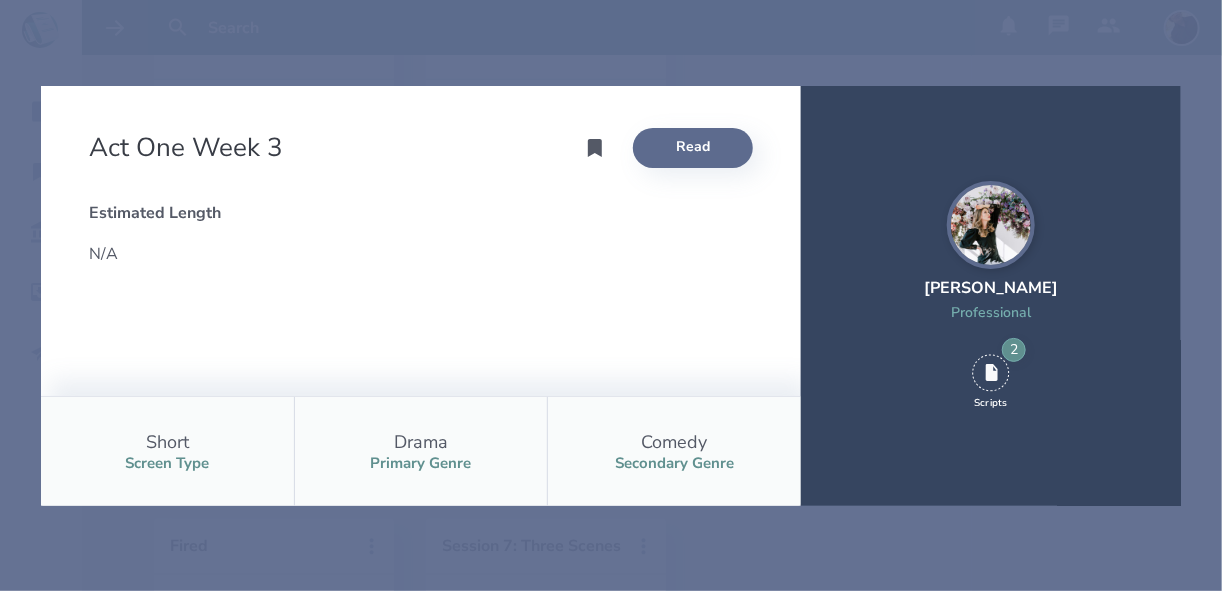 click on "Read" at bounding box center [693, 148] 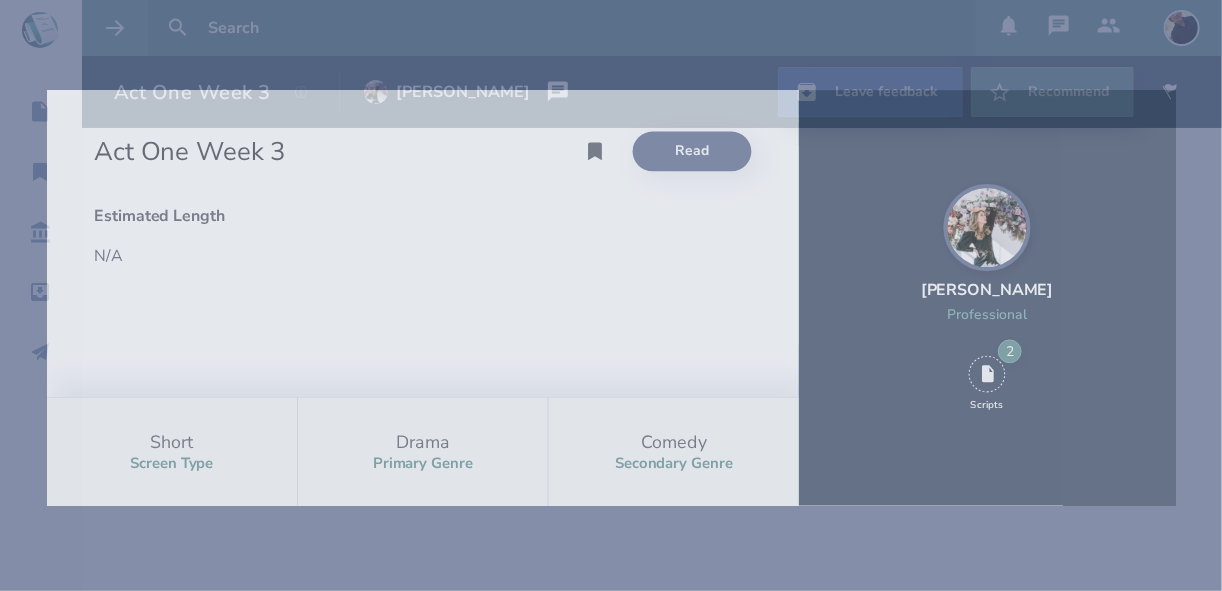 scroll, scrollTop: 0, scrollLeft: 0, axis: both 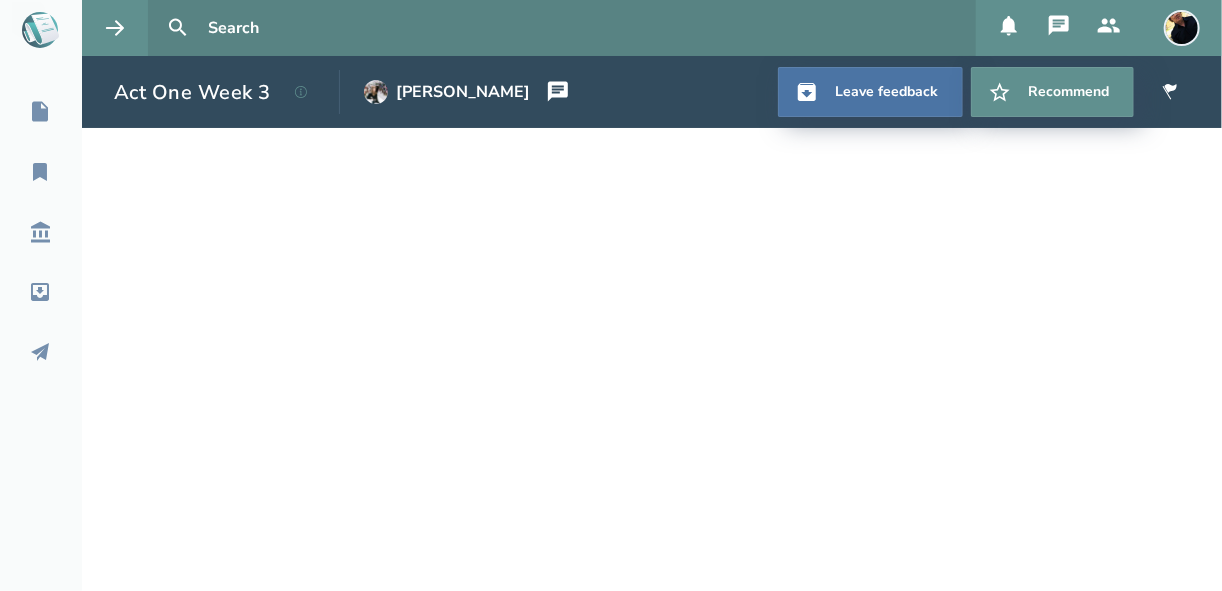 select on "1" 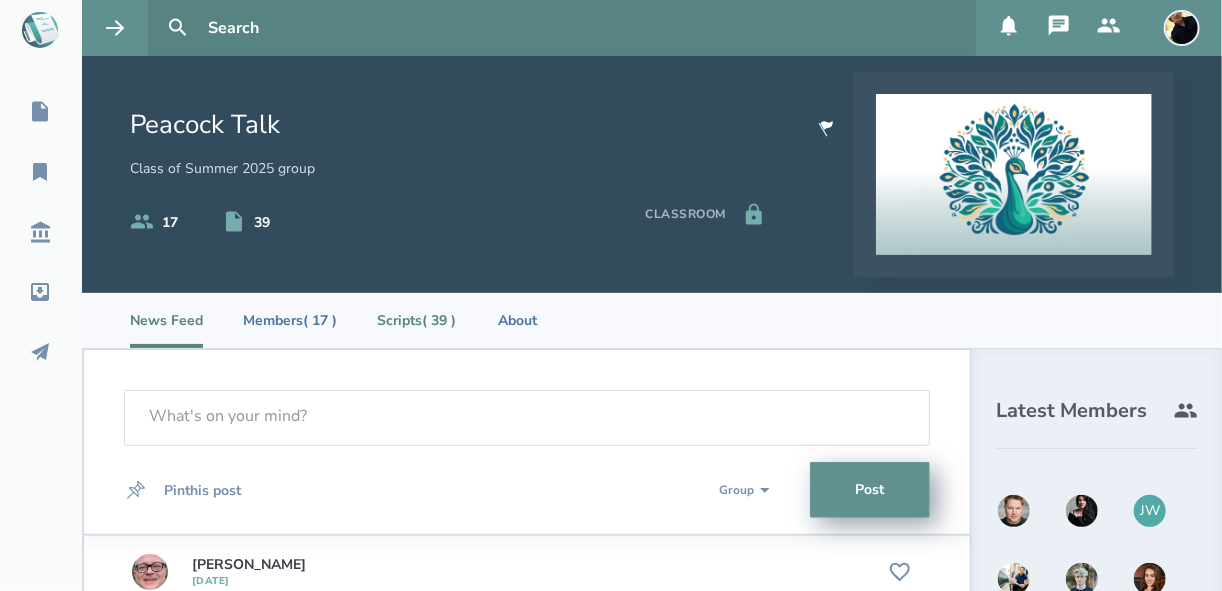 click on "Scripts  ( 39 )" at bounding box center (416, 320) 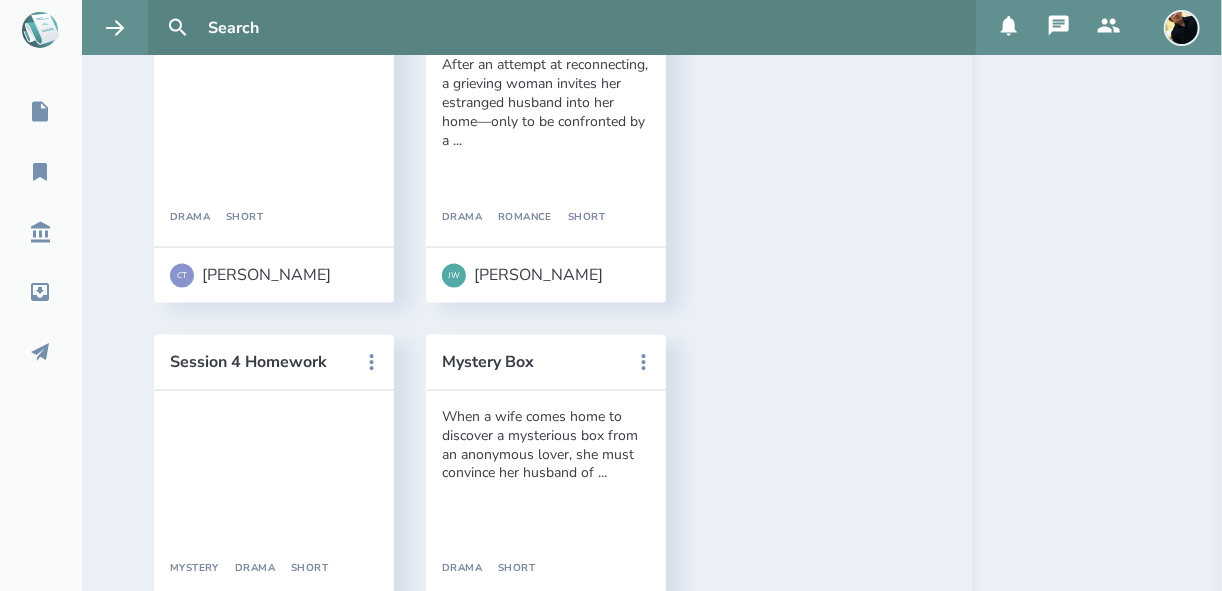 scroll, scrollTop: 1200, scrollLeft: 0, axis: vertical 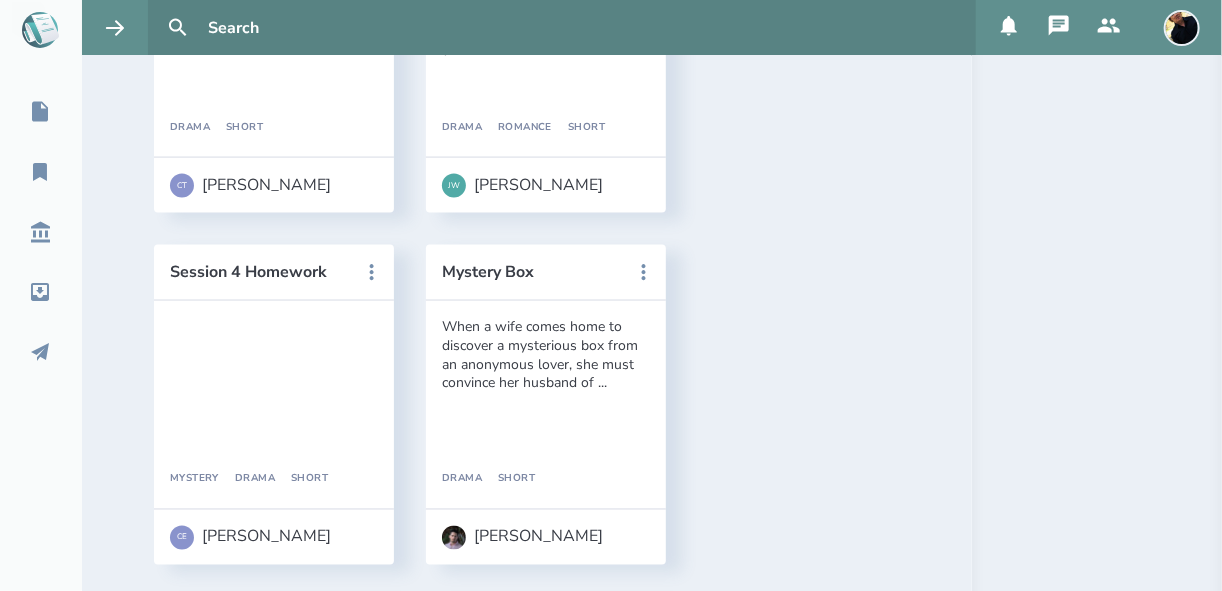 click on "Blindsided Love" at bounding box center (260, 976) 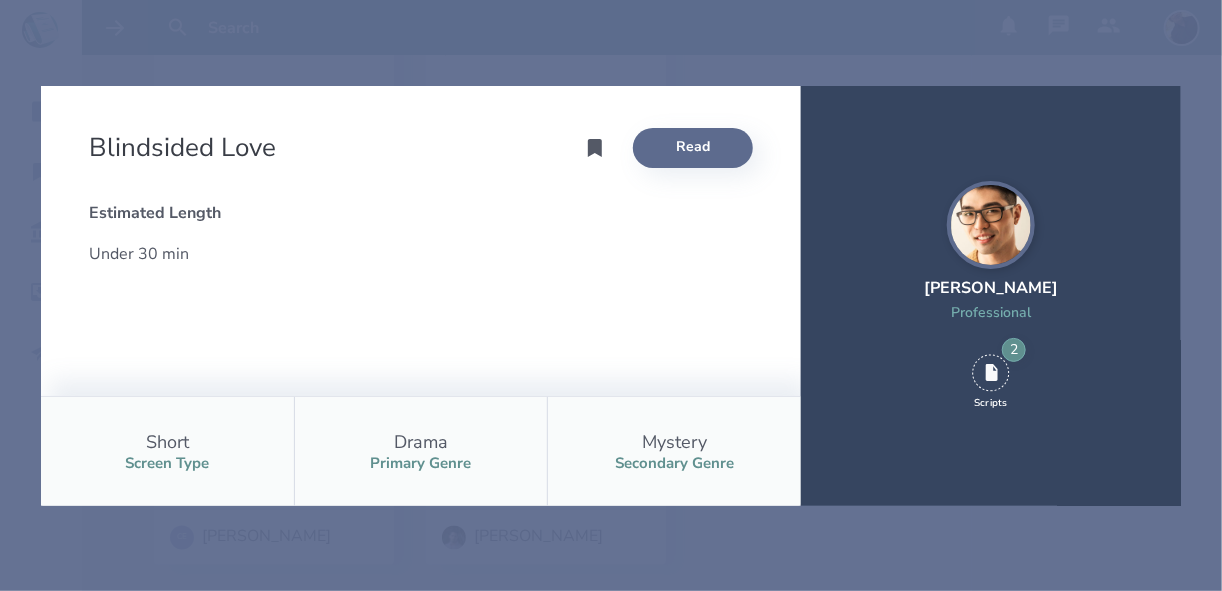 click on "Read" at bounding box center [693, 148] 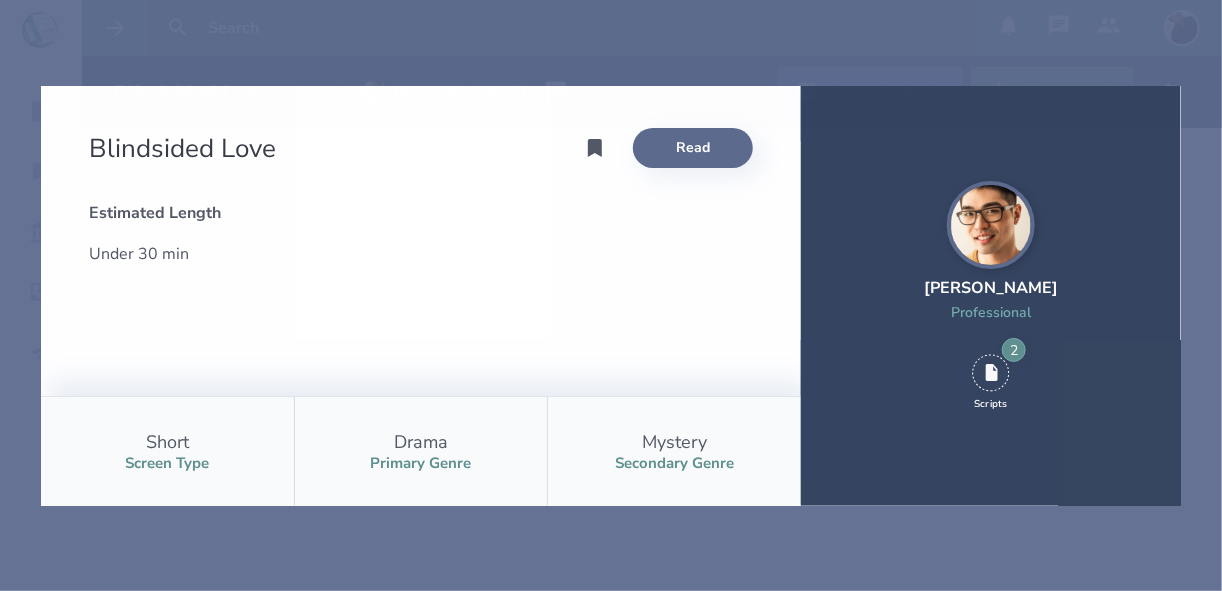 scroll, scrollTop: 0, scrollLeft: 0, axis: both 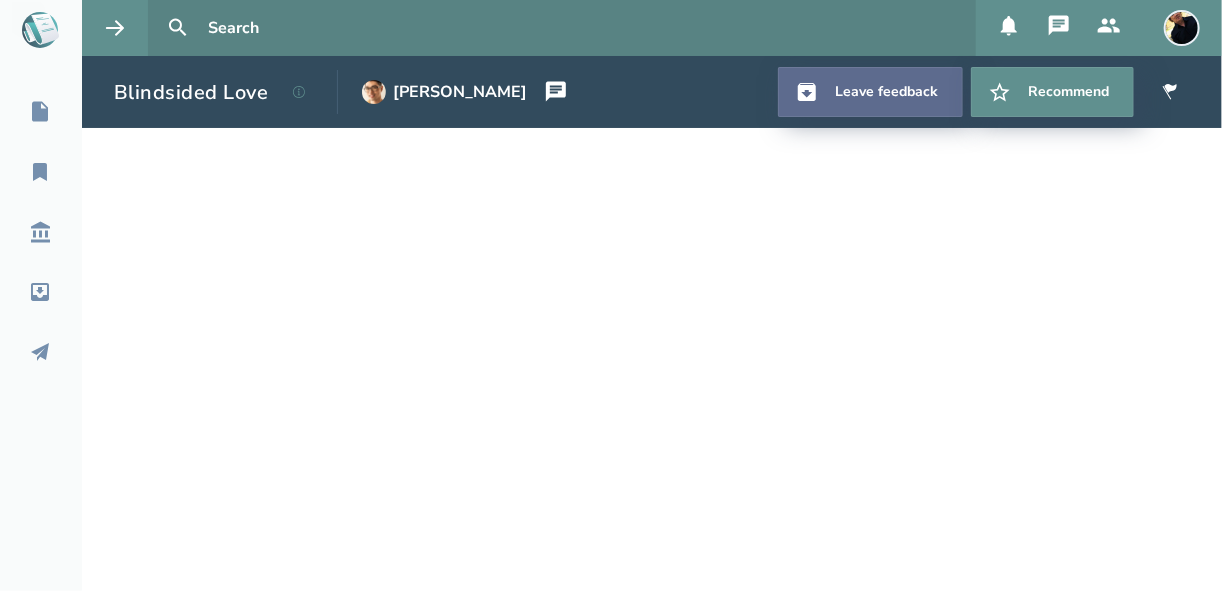 click on "Leave feedback" at bounding box center (870, 92) 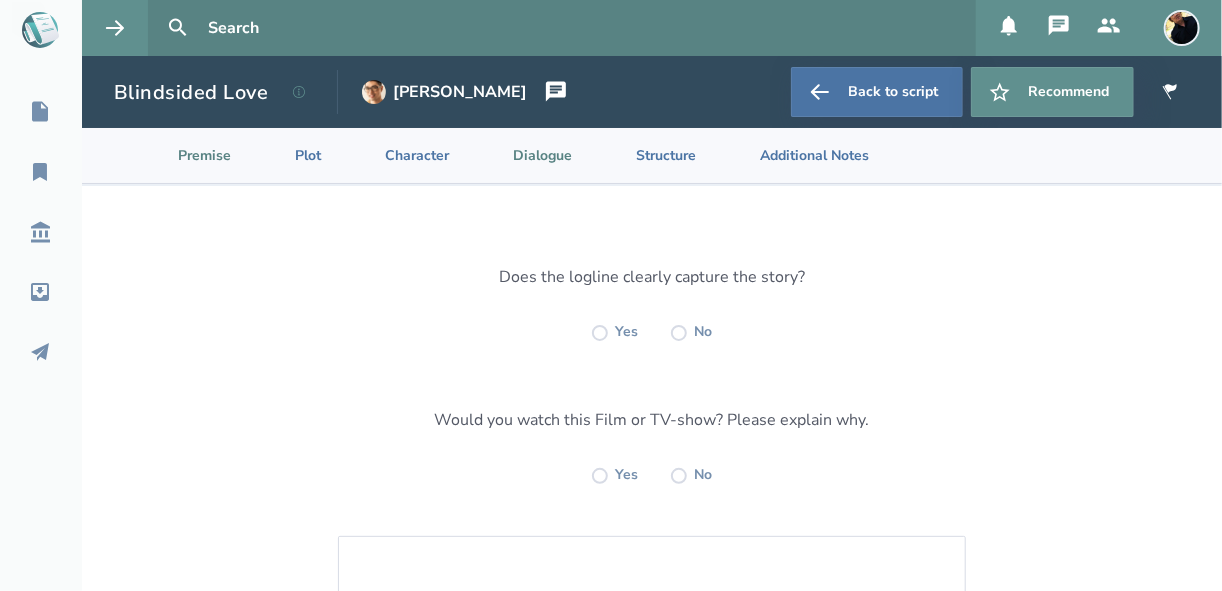 click on "Dialogue" at bounding box center (526, 155) 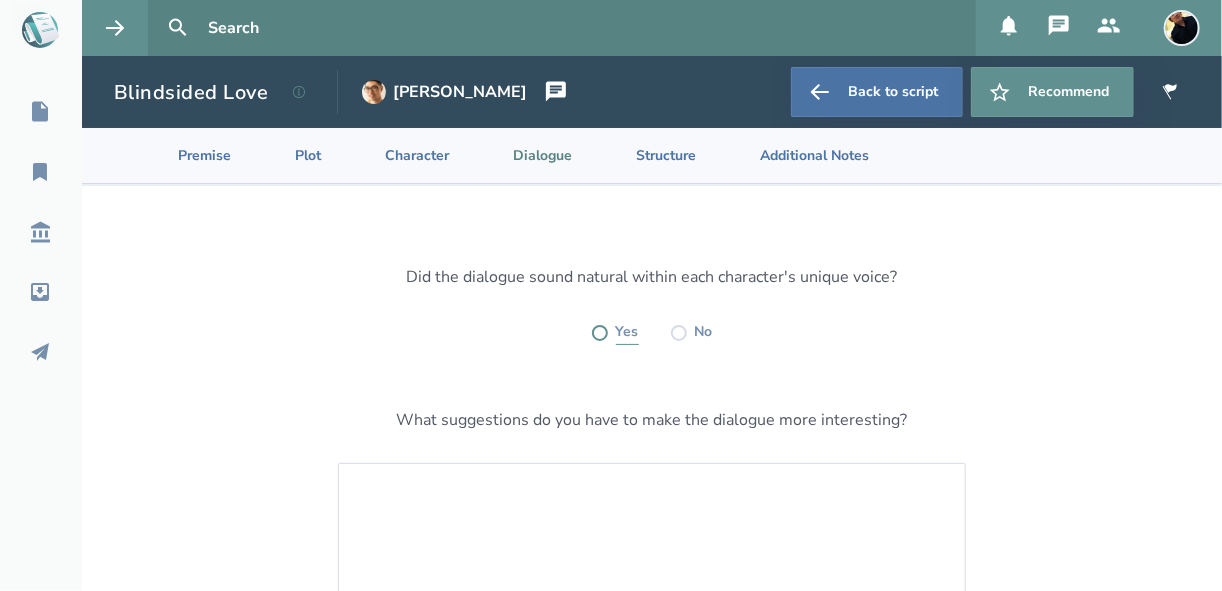 click at bounding box center [600, 333] 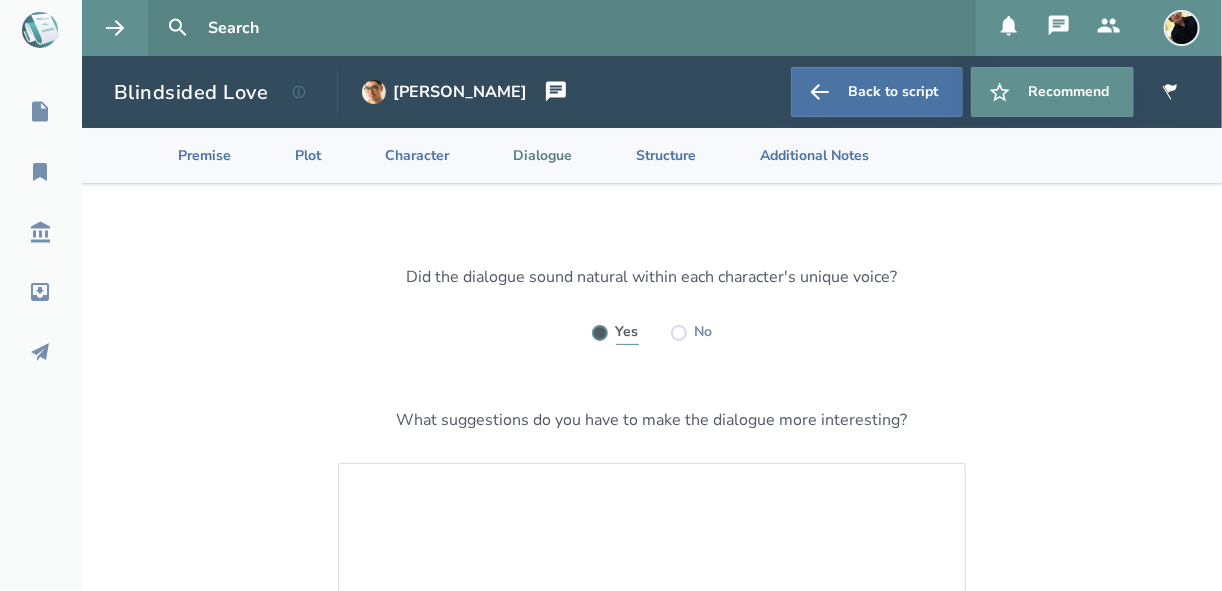 radio on "true" 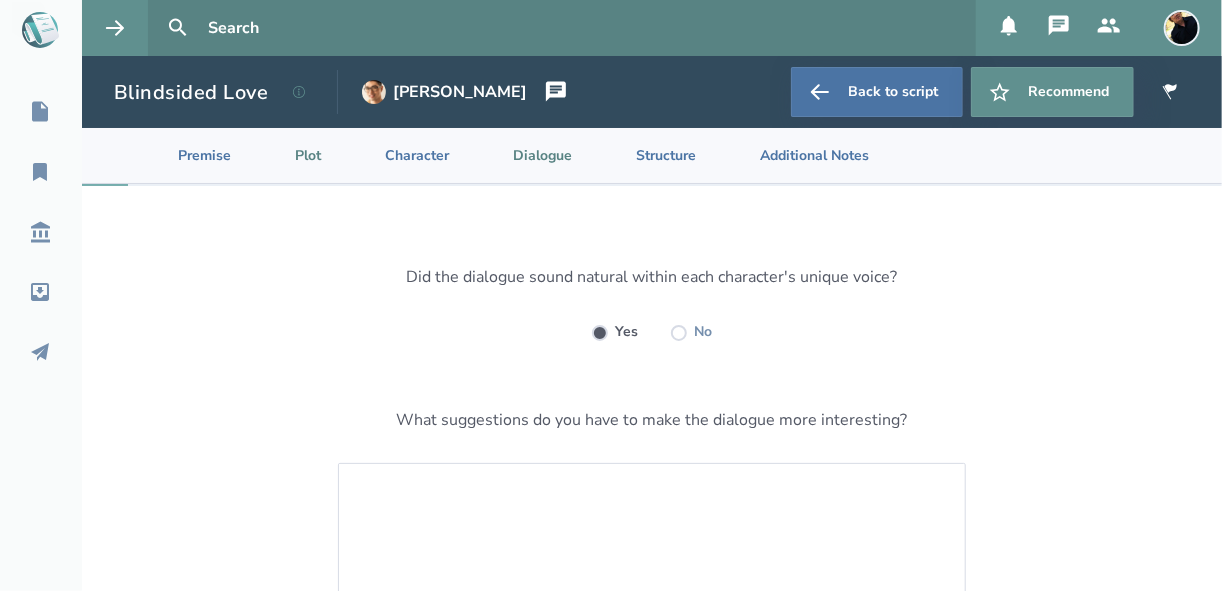 click on "Plot" at bounding box center [292, 155] 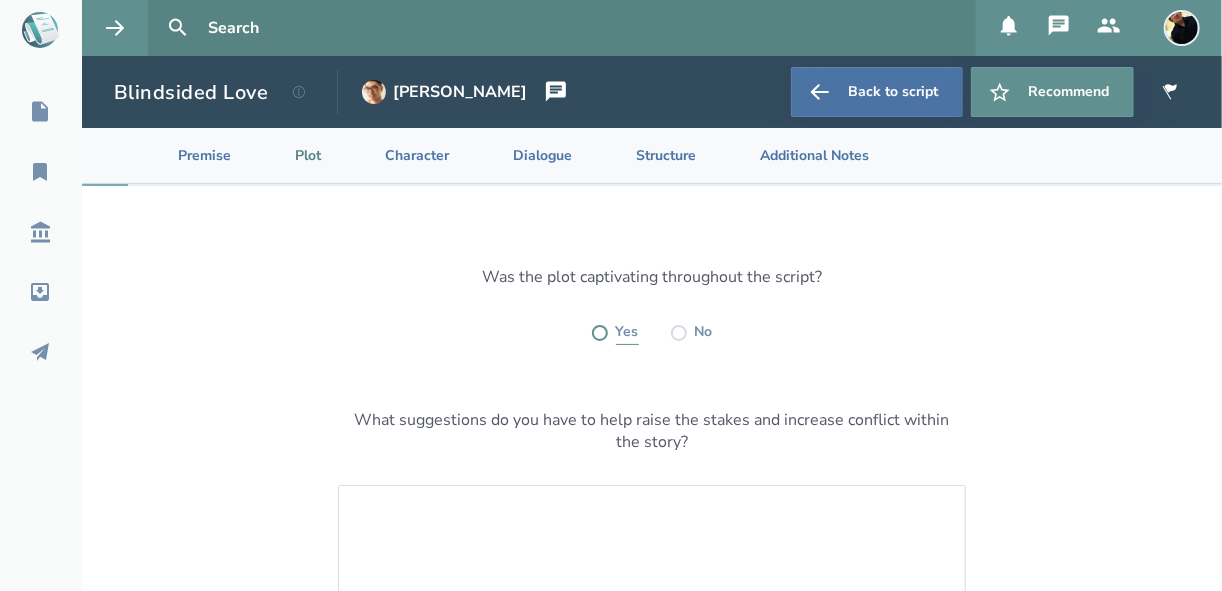 click at bounding box center [600, 333] 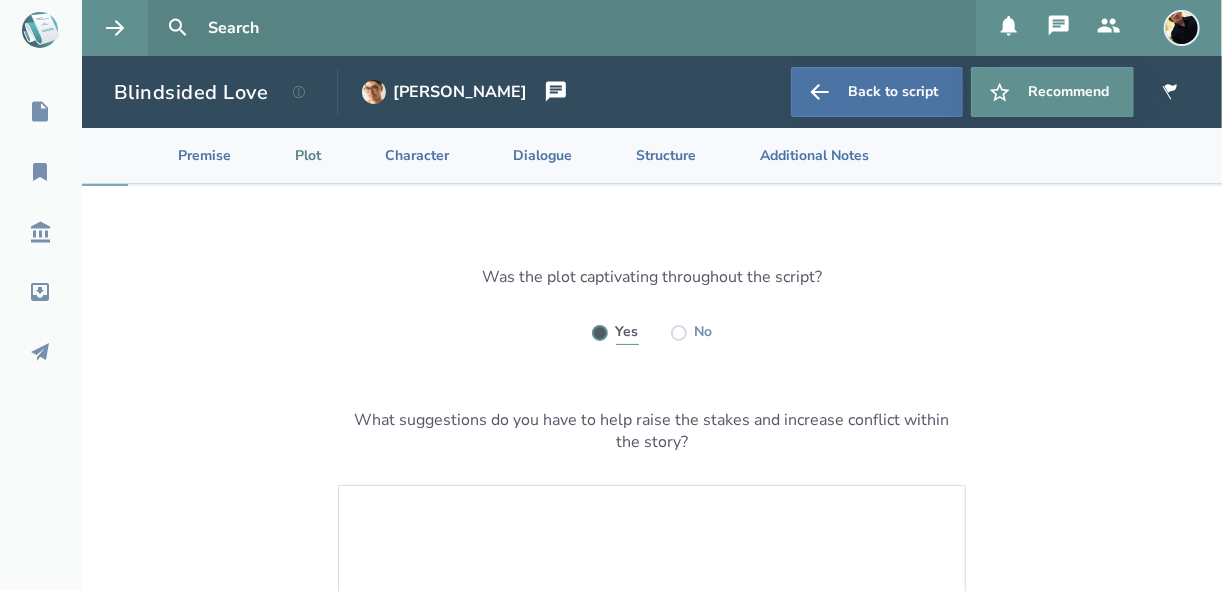 radio on "true" 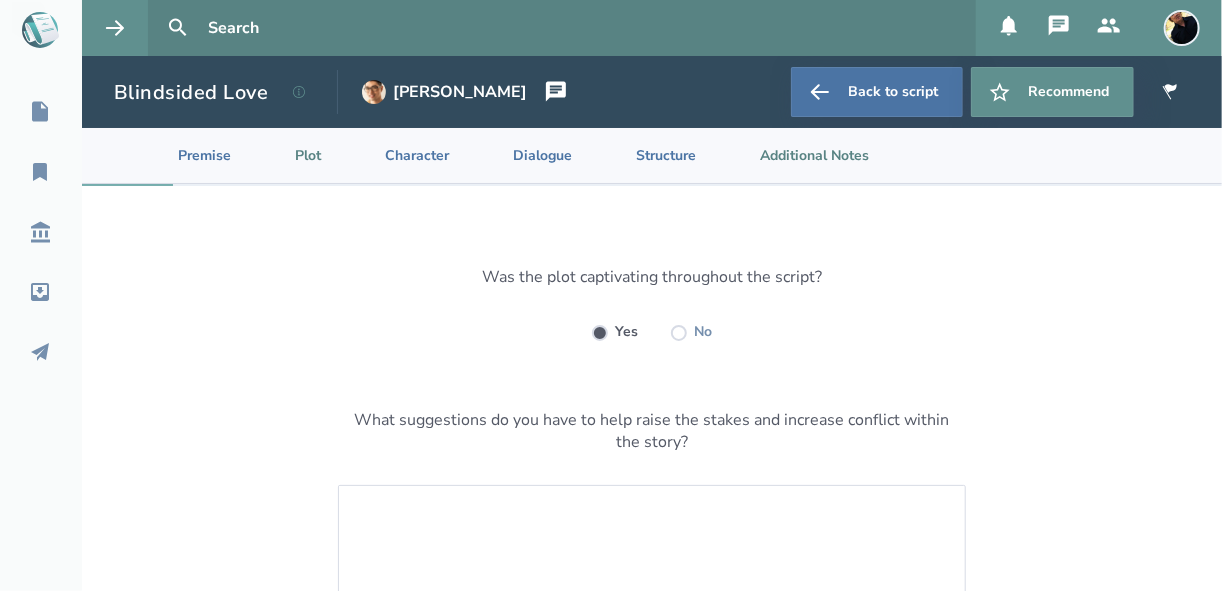 click on "Additional Notes" at bounding box center [798, 155] 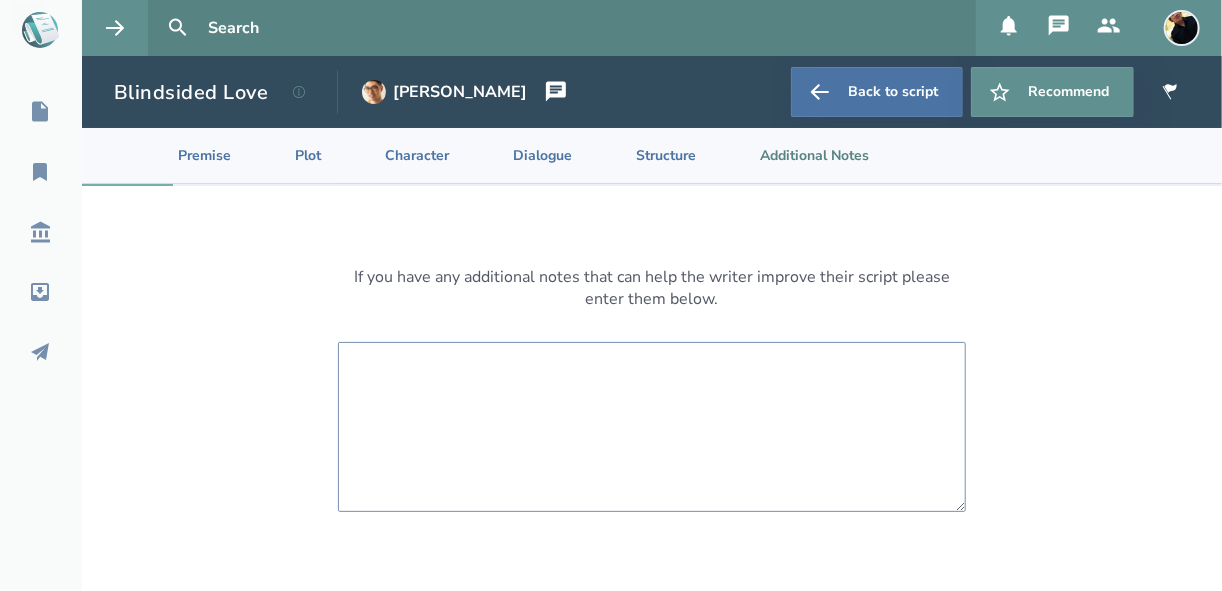 click at bounding box center [652, 427] 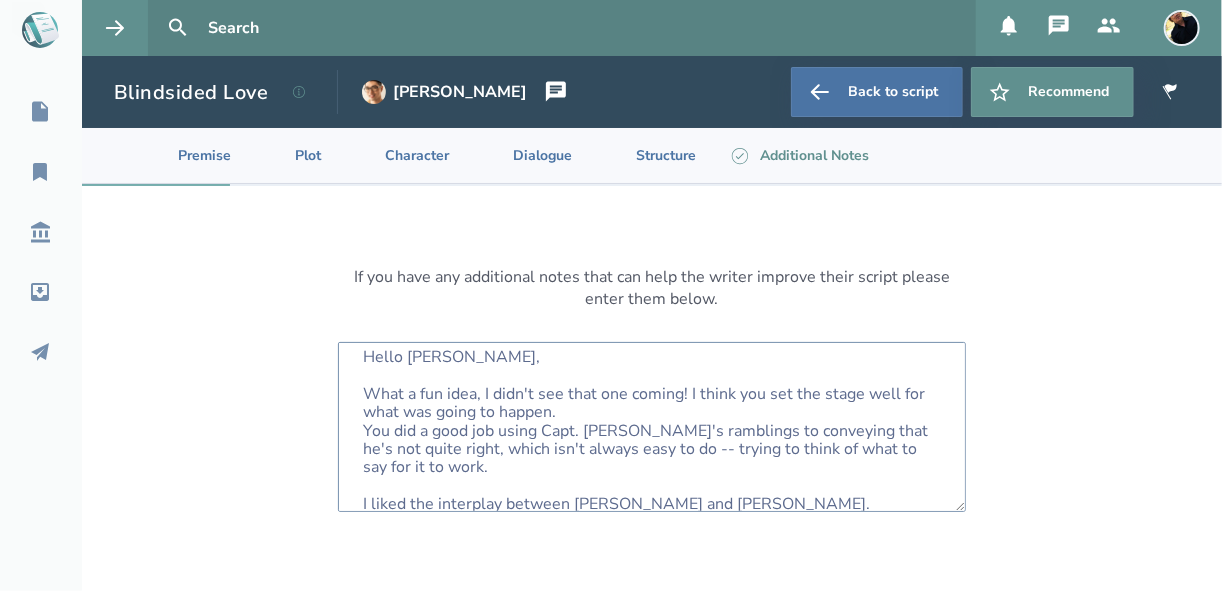 scroll, scrollTop: 0, scrollLeft: 0, axis: both 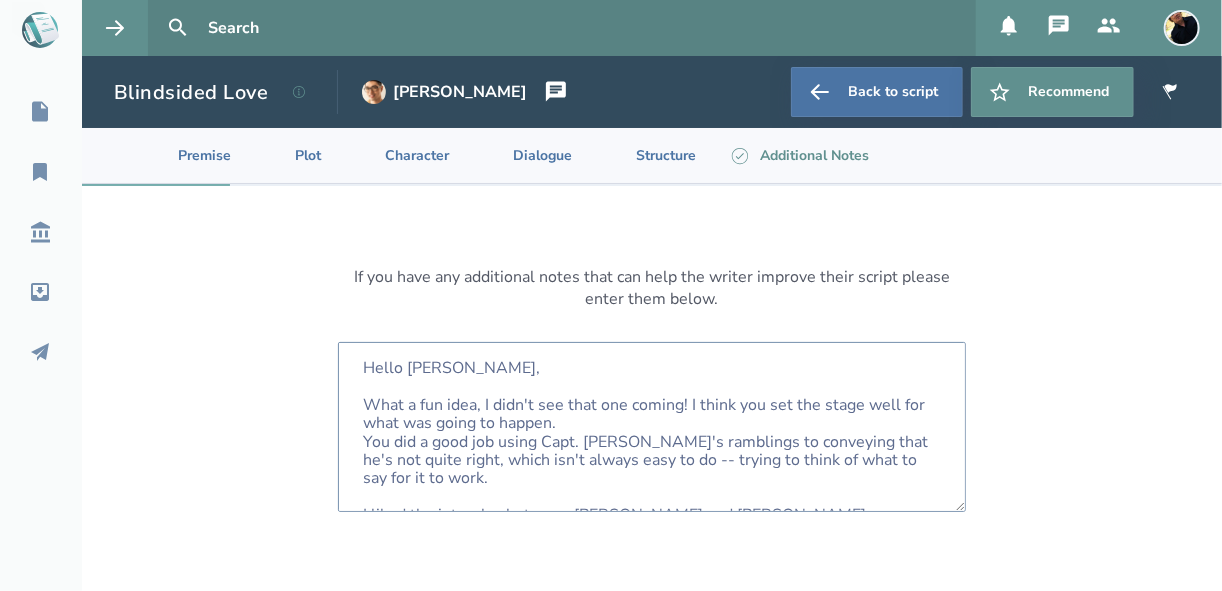 click on "Hello [PERSON_NAME],
What a fun idea, I didn't see that one coming! I think you set the stage well for what was going to happen.
You did a good job using Capt. [PERSON_NAME]'s ramblings to conveying that he's not quite right, which isn't always easy to do -- trying to think of what to say for it to work.
I liked the interplay between [PERSON_NAME] and [PERSON_NAME].
Nice job!" at bounding box center [652, 427] 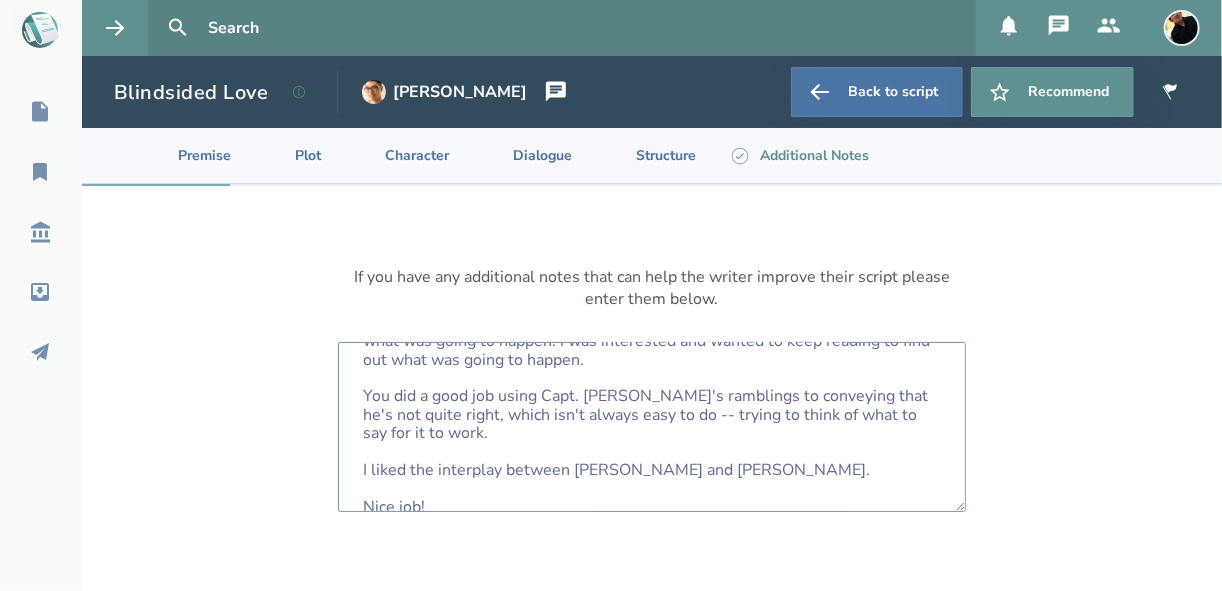 scroll, scrollTop: 105, scrollLeft: 0, axis: vertical 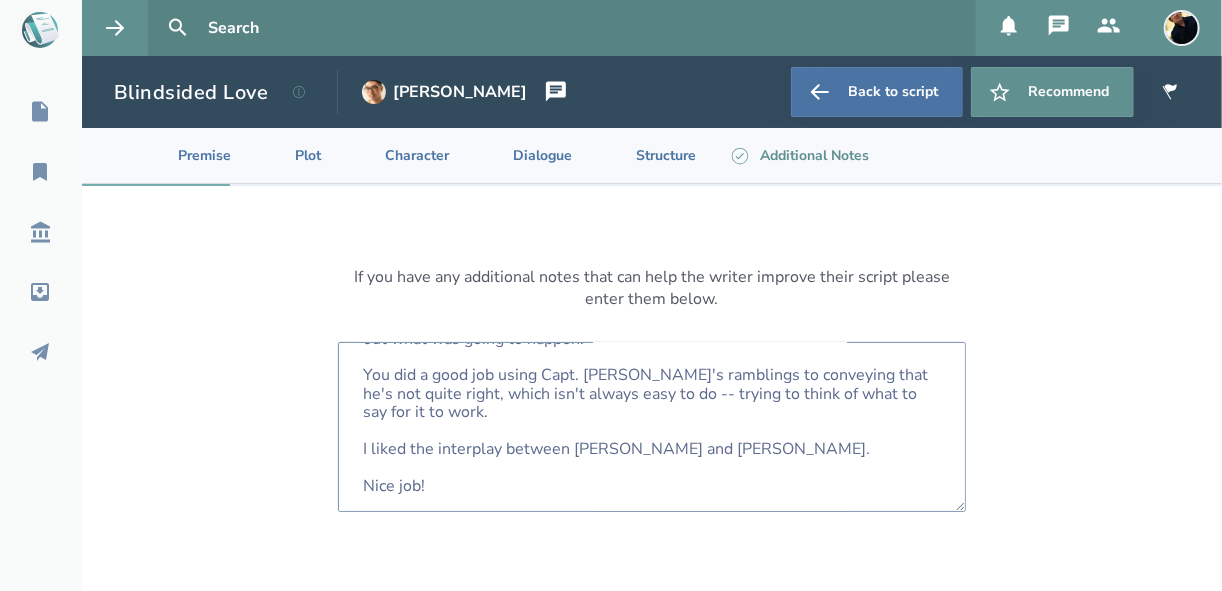 click on "Hello [PERSON_NAME],
What a fun idea, I didn't see that one coming! I think you set the stage well for what was going to happen. I was interested and wanted to keep reading to find out what was going to happen.
You did a good job using Capt. [PERSON_NAME]'s ramblings to conveying that he's not quite right, which isn't always easy to do -- trying to think of what to say for it to work.
I liked the interplay between [PERSON_NAME] and [PERSON_NAME].
Nice job!" at bounding box center (652, 427) 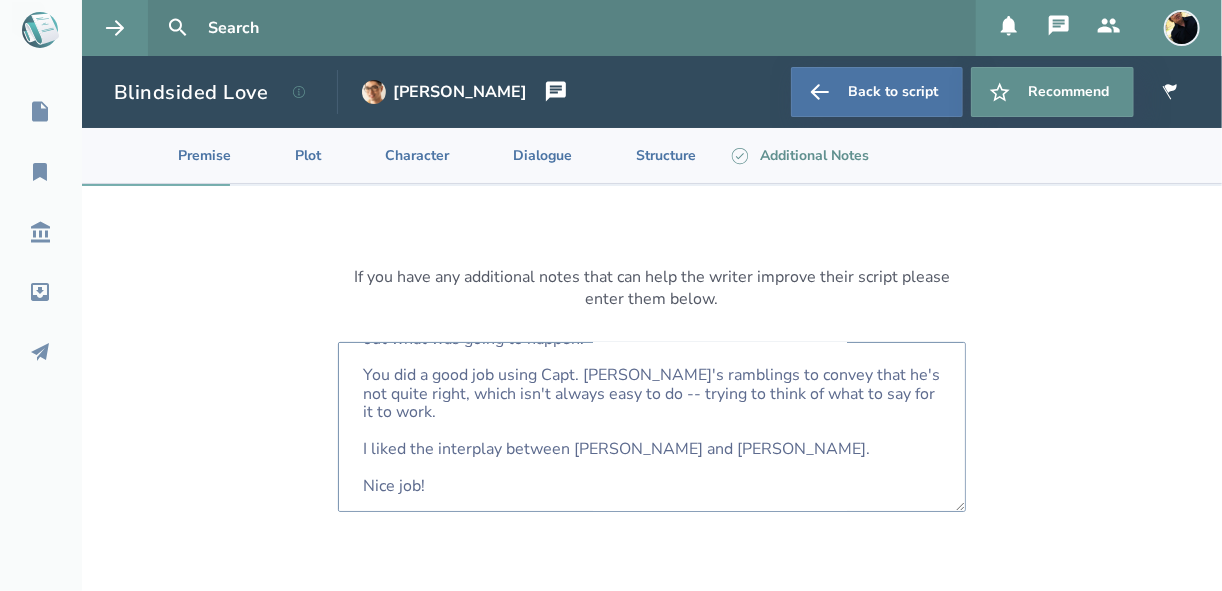 scroll, scrollTop: 184, scrollLeft: 0, axis: vertical 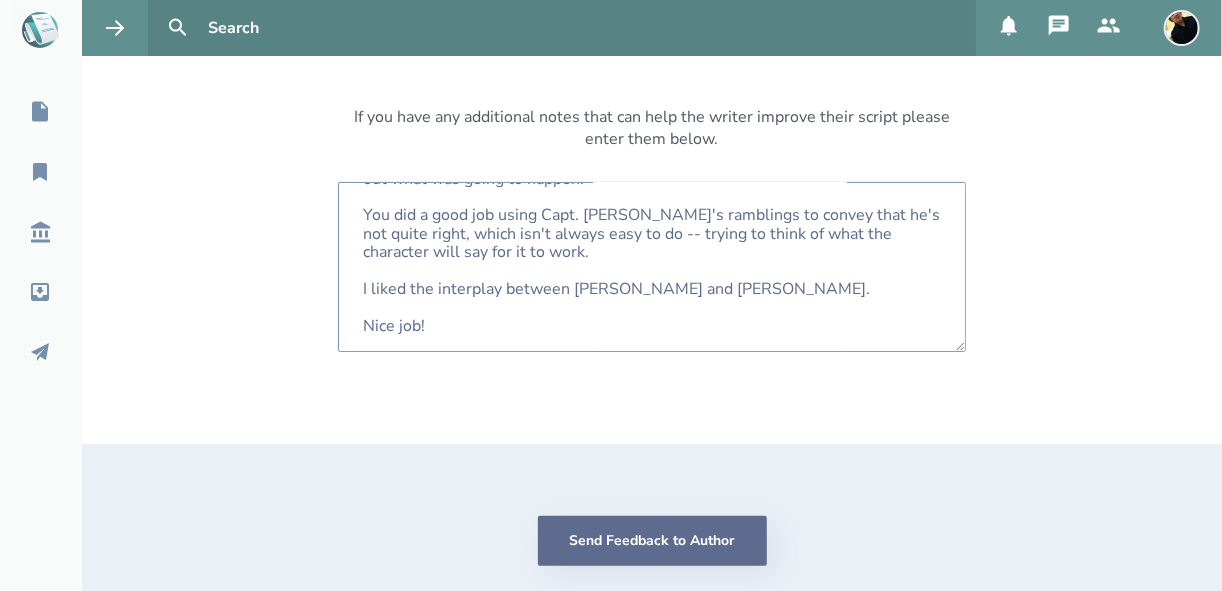 type on "Hello [PERSON_NAME],
What a fun idea, I didn't see that one coming! I think you set the stage well for what was going to happen. I was interested and wanted to keep reading to find out what was going to happen.
You did a good job using Capt. [PERSON_NAME]'s ramblings to convey that he's not quite right, which isn't always easy to do -- trying to think of what the character will say for it to work.
I liked the interplay between [PERSON_NAME] and [PERSON_NAME].
Nice job!" 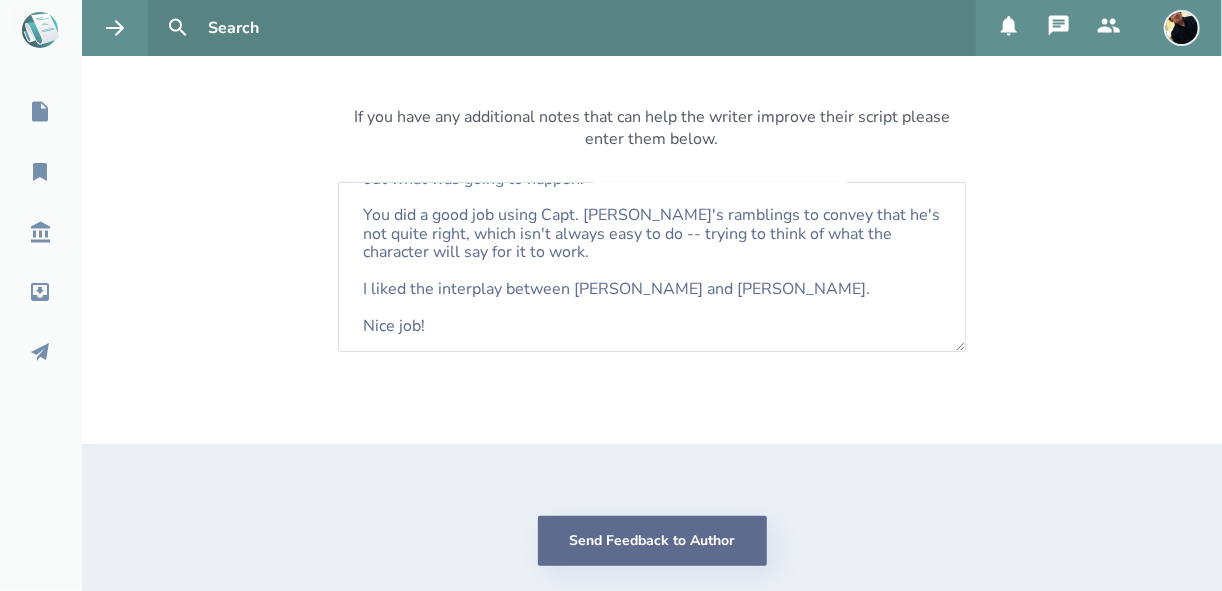 click on "Send Feedback to Author" at bounding box center [652, 541] 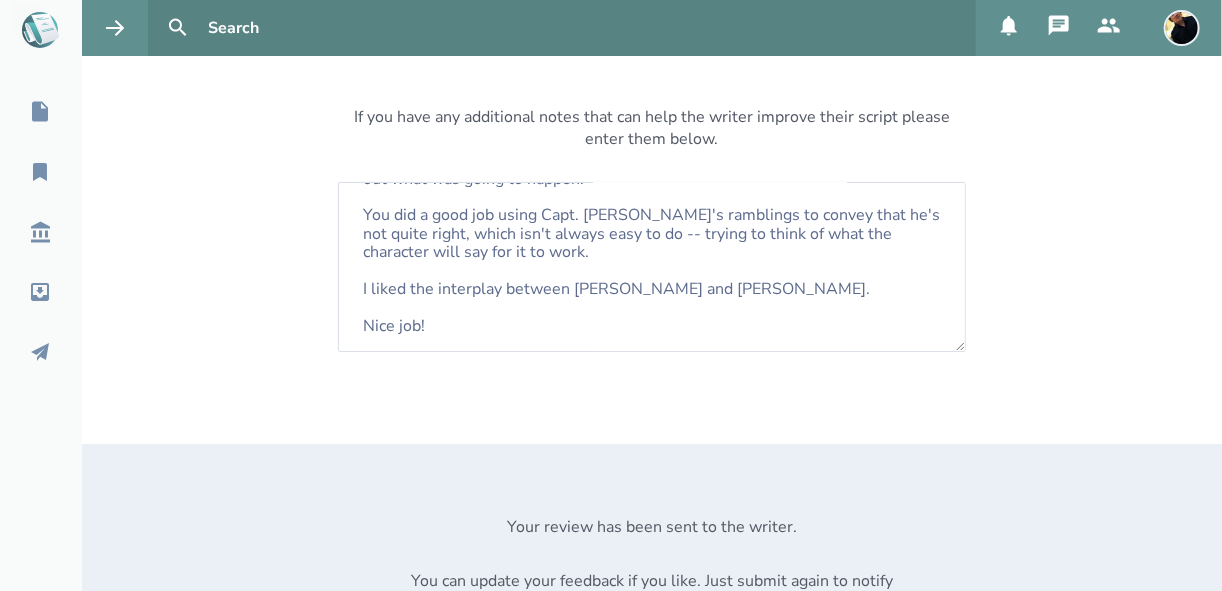 scroll, scrollTop: 0, scrollLeft: 0, axis: both 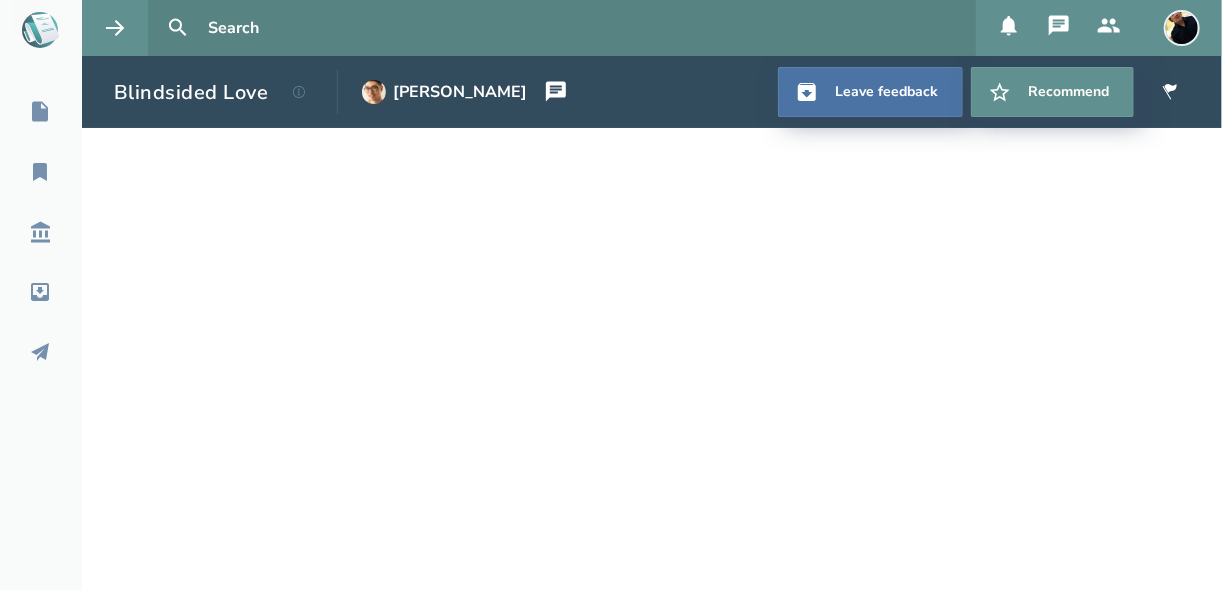 select on "1" 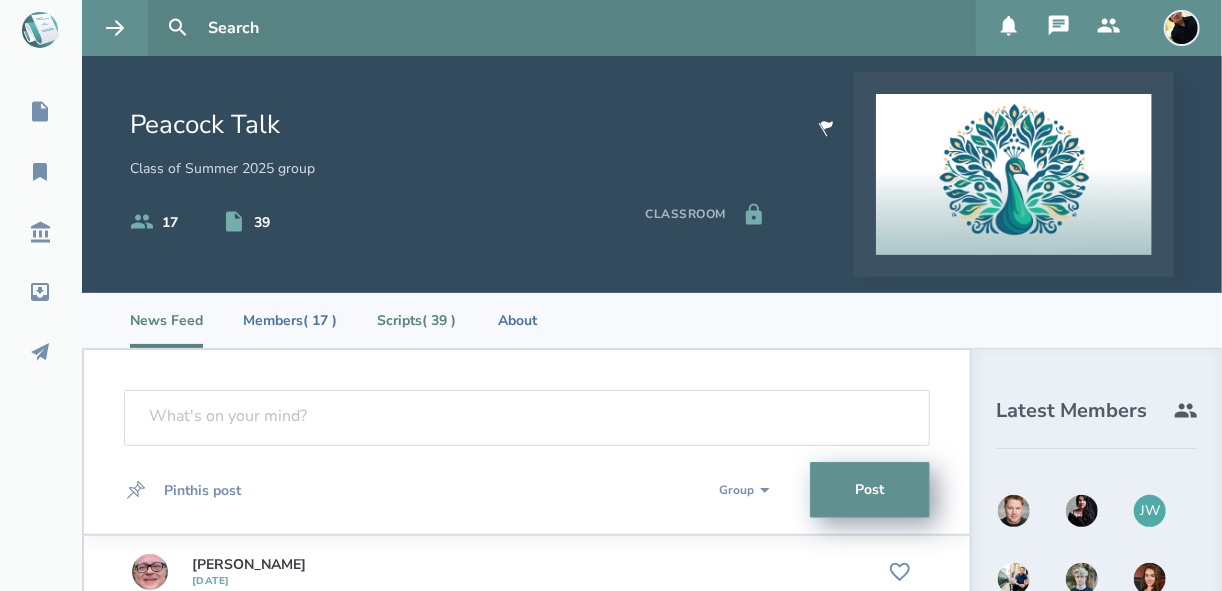 click on "Scripts  ( 39 )" at bounding box center [416, 320] 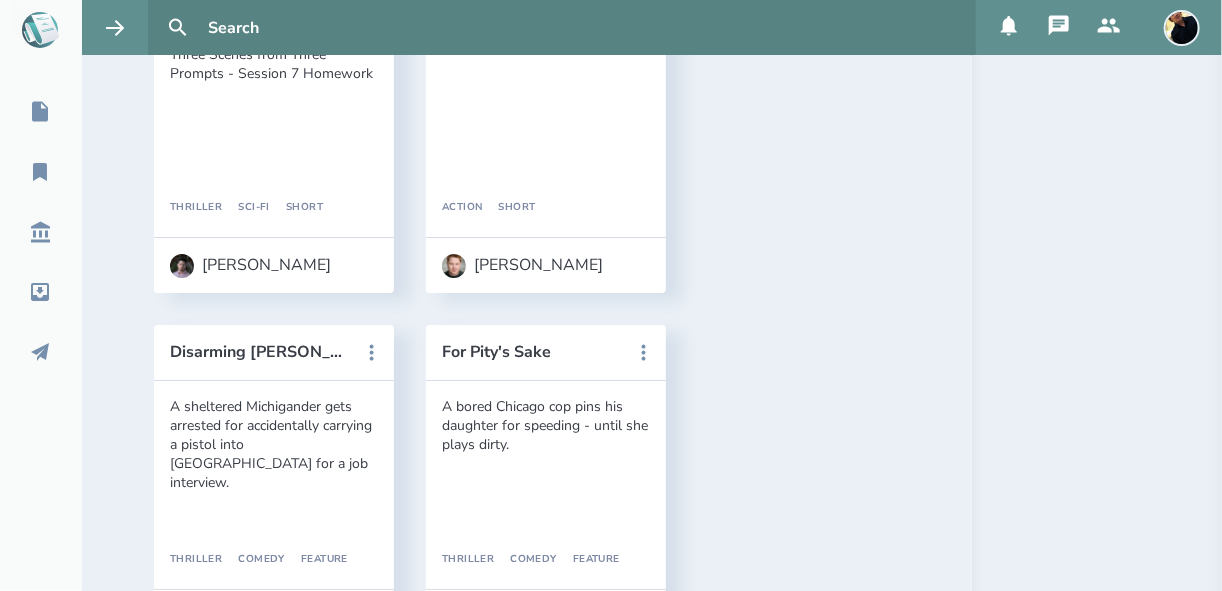 scroll, scrollTop: 3040, scrollLeft: 0, axis: vertical 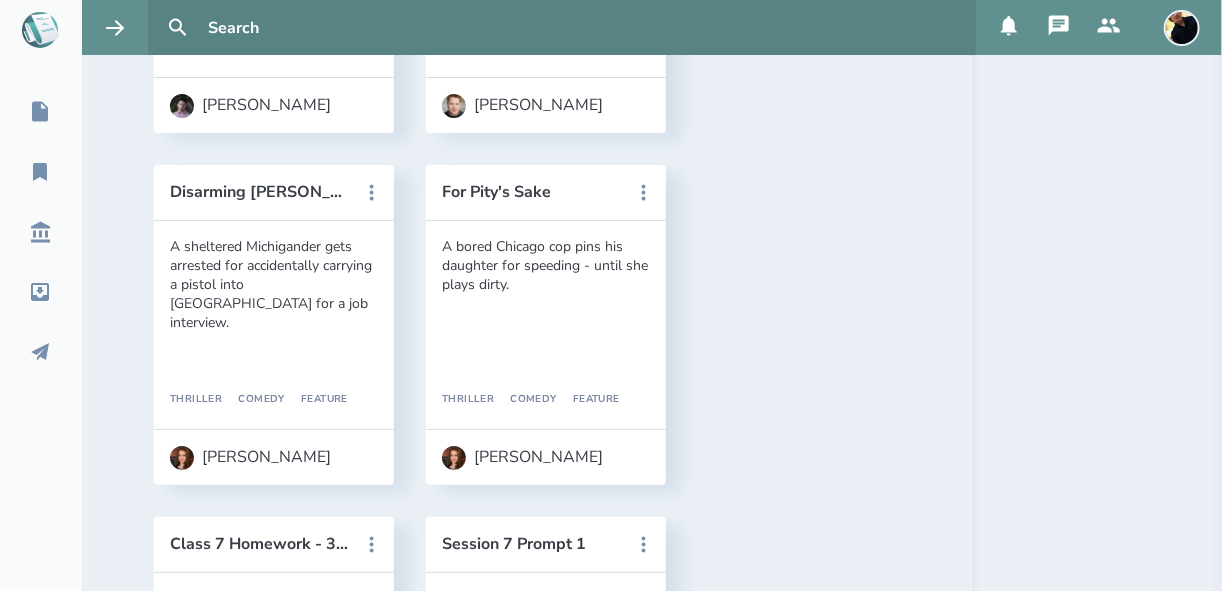 click on "[PERSON_NAME]" at bounding box center [266, 1865] 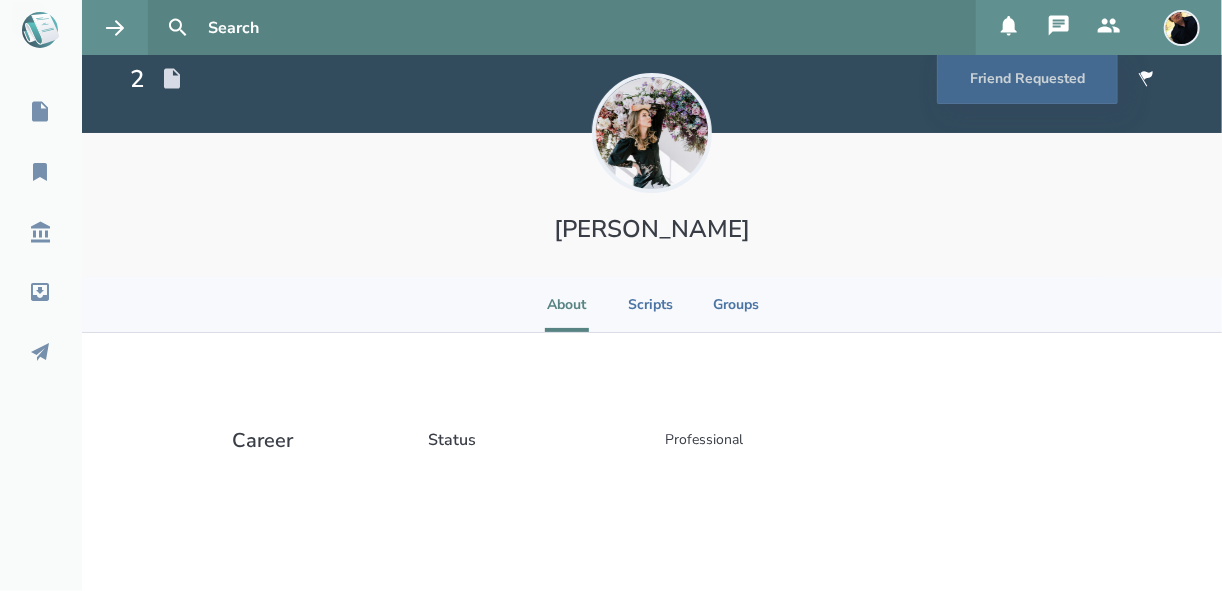 select on "1" 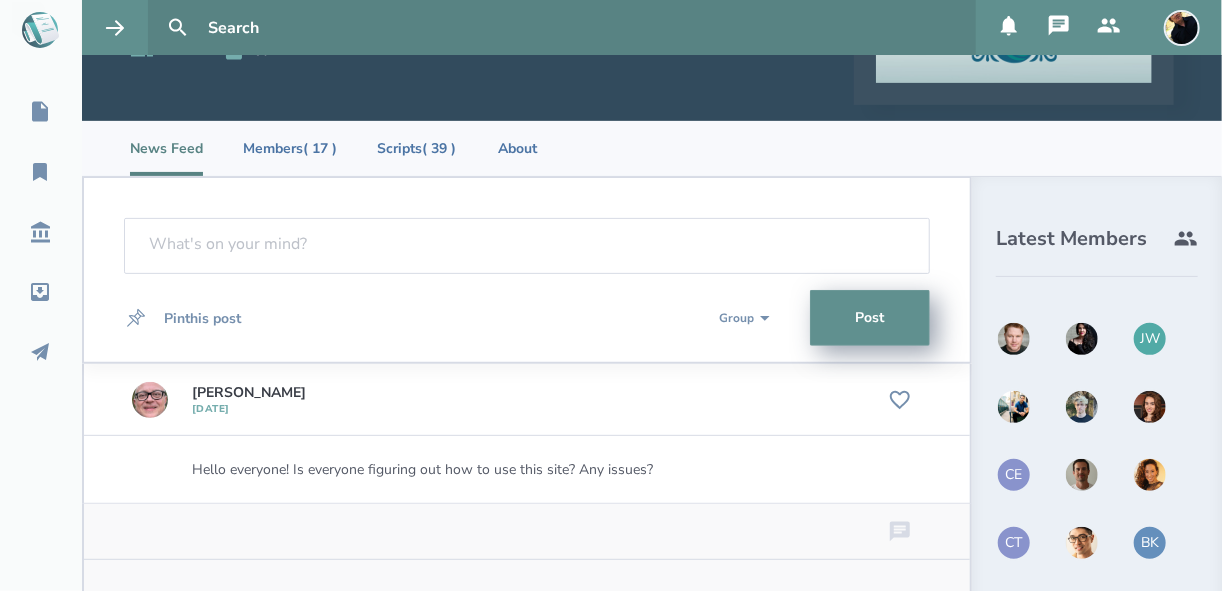 scroll, scrollTop: 65, scrollLeft: 0, axis: vertical 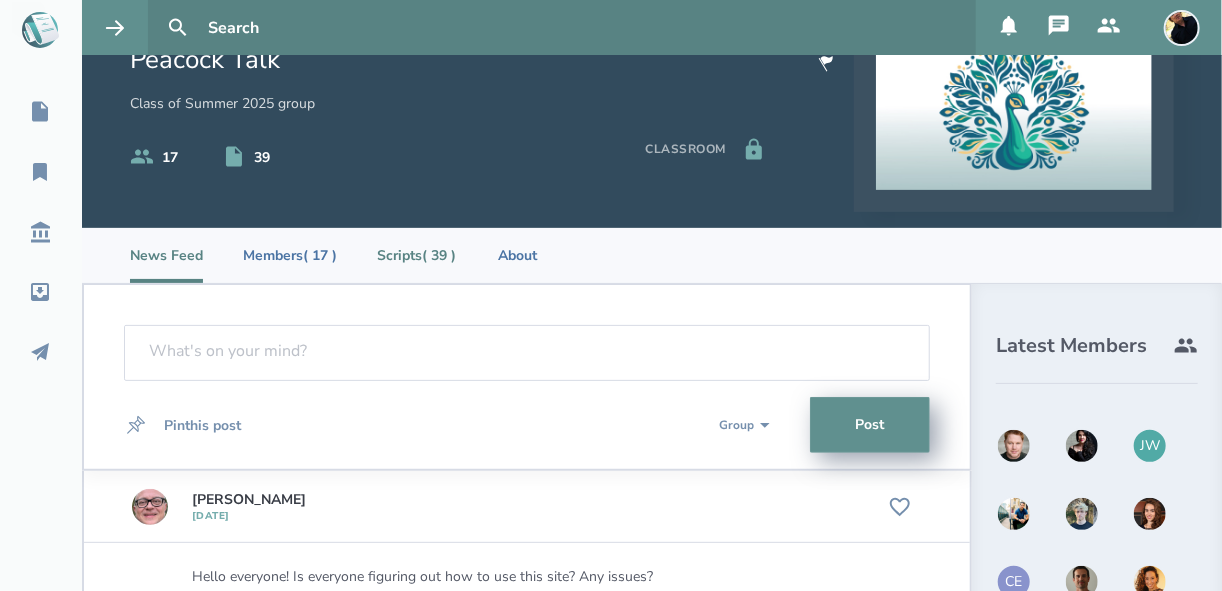 click on "Scripts  ( 39 )" at bounding box center [416, 255] 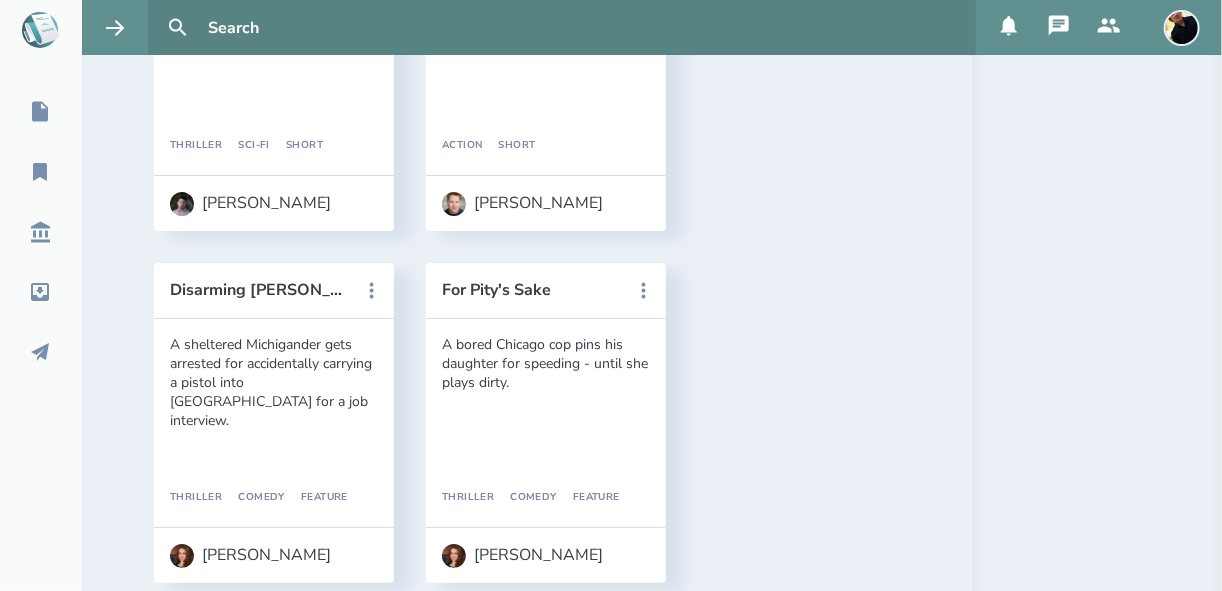 scroll, scrollTop: 3025, scrollLeft: 0, axis: vertical 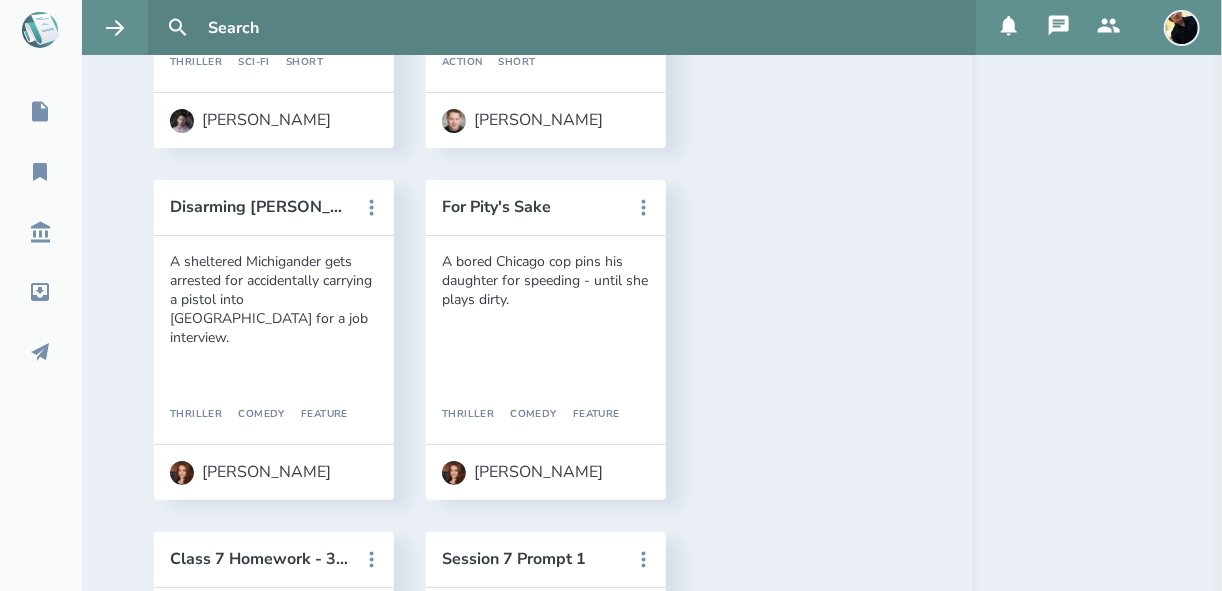 click on "Love Note Scene- Act One" at bounding box center (260, 1615) 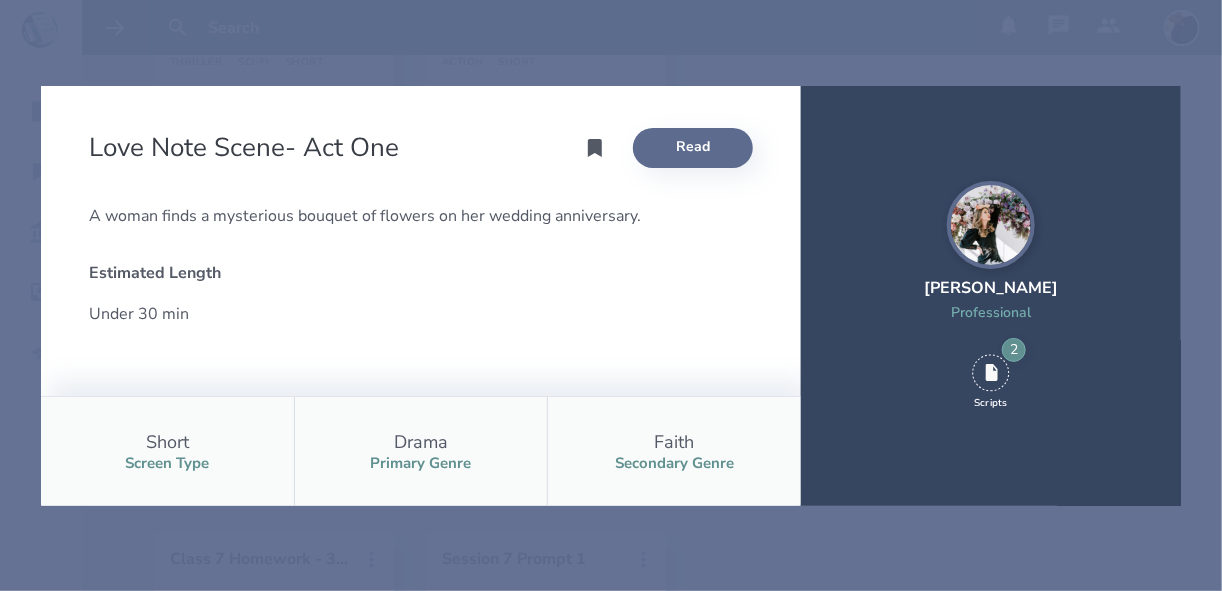 click on "Read" at bounding box center (693, 148) 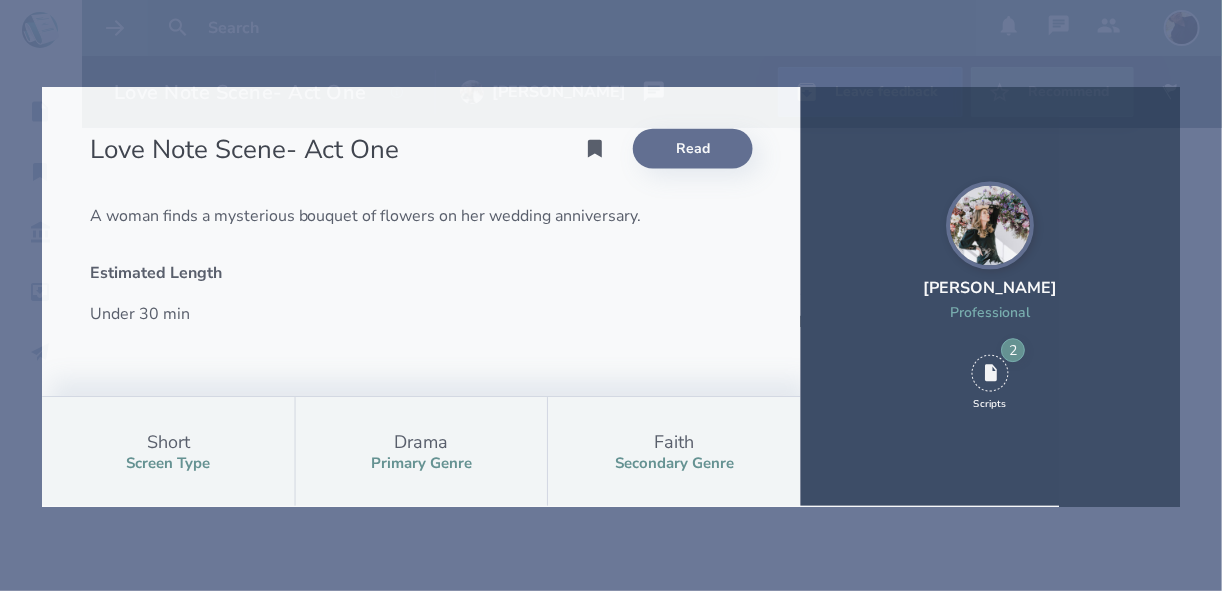 scroll, scrollTop: 0, scrollLeft: 0, axis: both 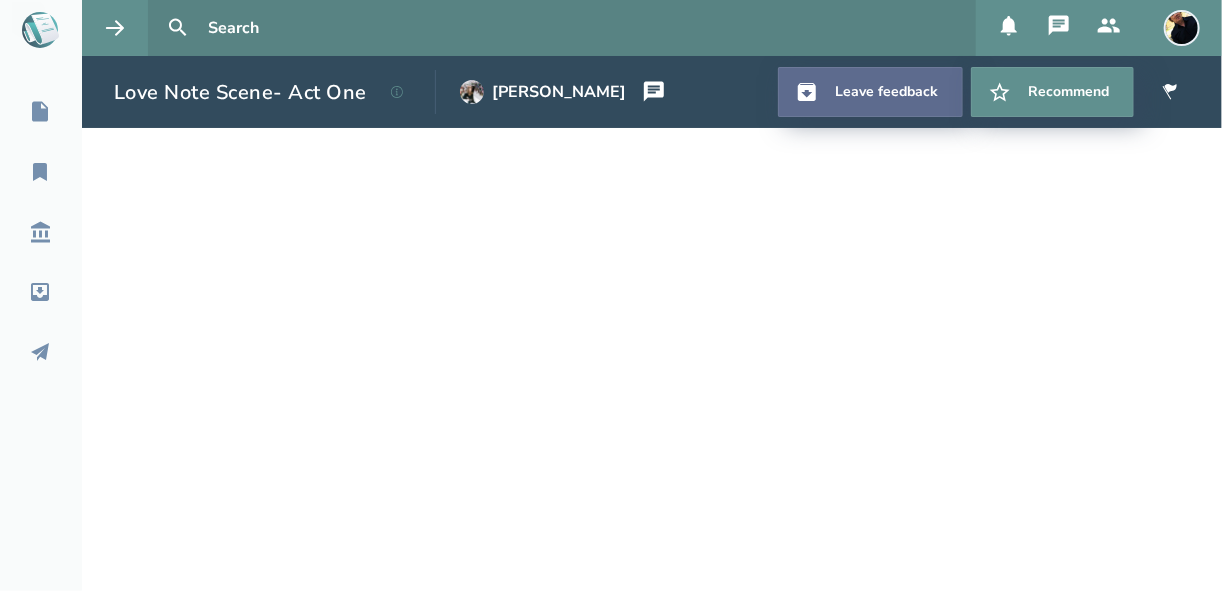click on "Leave feedback" at bounding box center (870, 92) 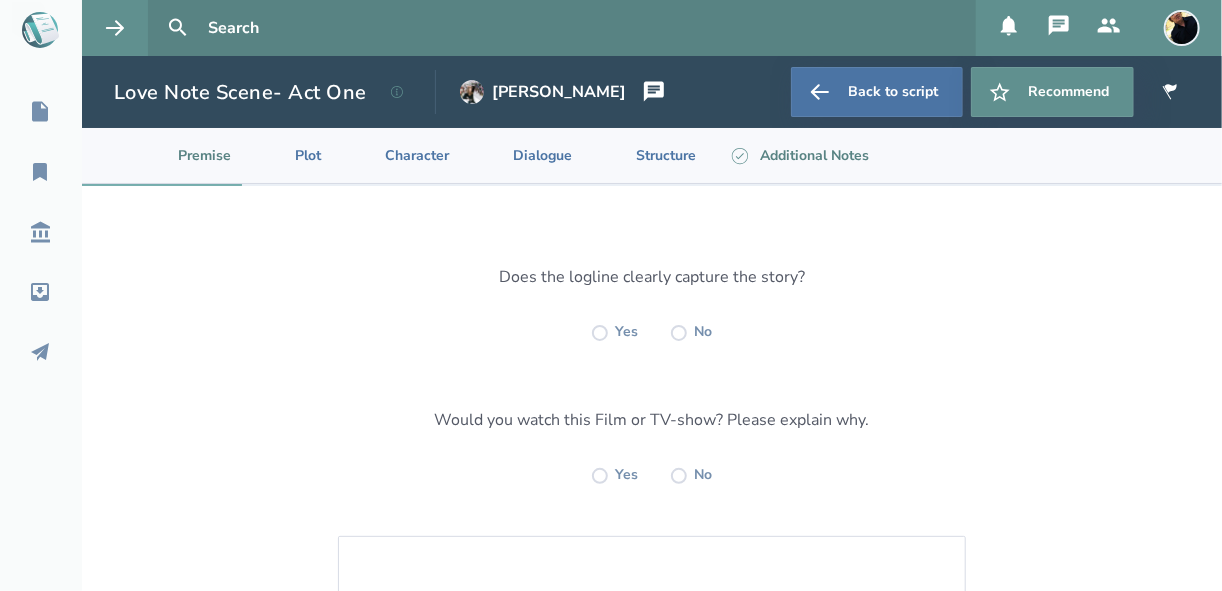 click on "Additional Notes" at bounding box center [798, 155] 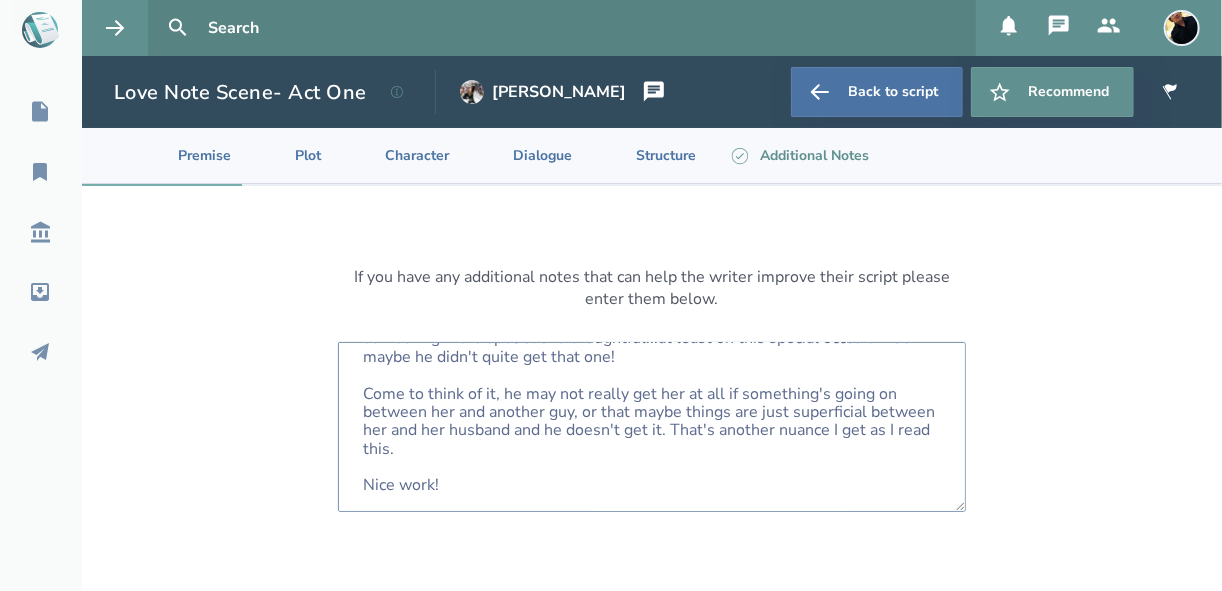 scroll, scrollTop: 0, scrollLeft: 0, axis: both 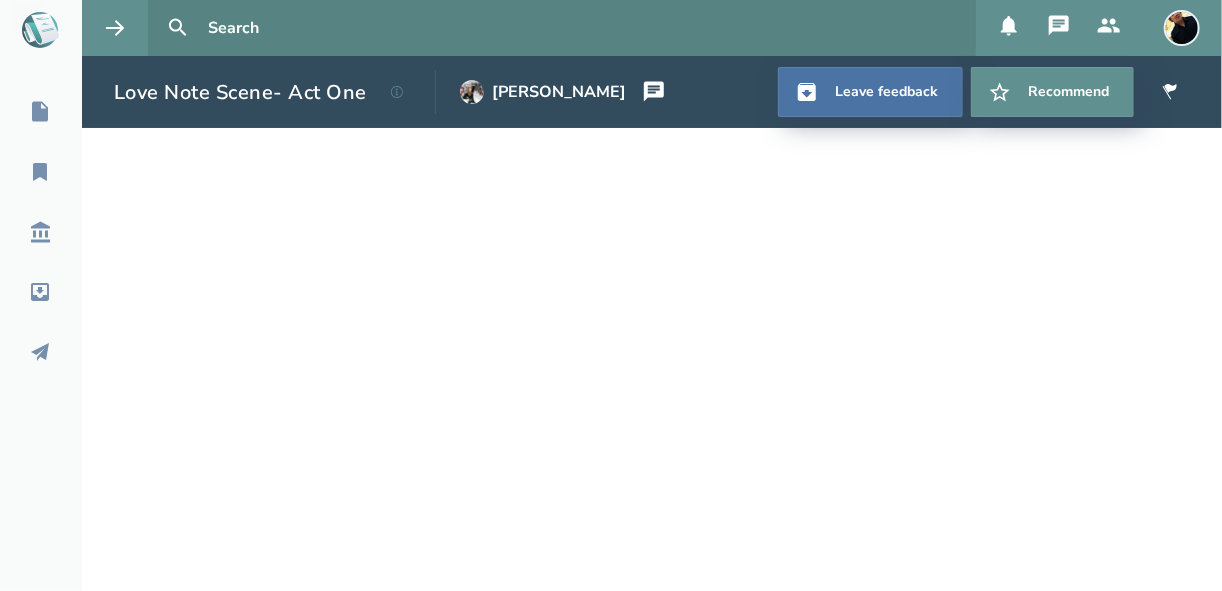 select on "1" 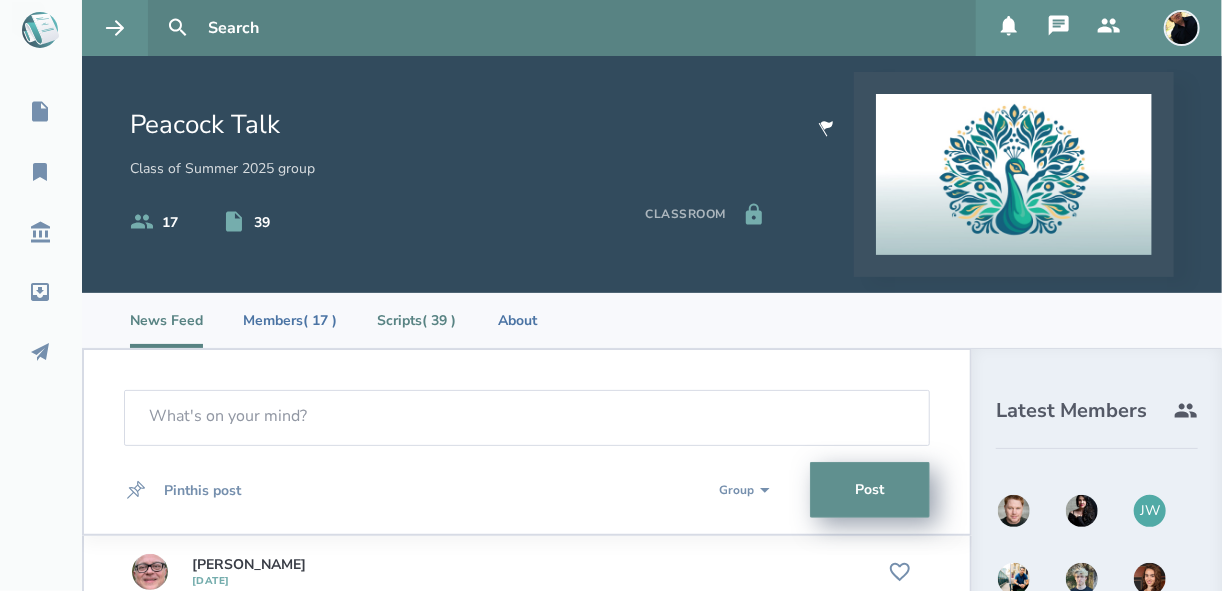 click on "Scripts  ( 39 )" at bounding box center [416, 320] 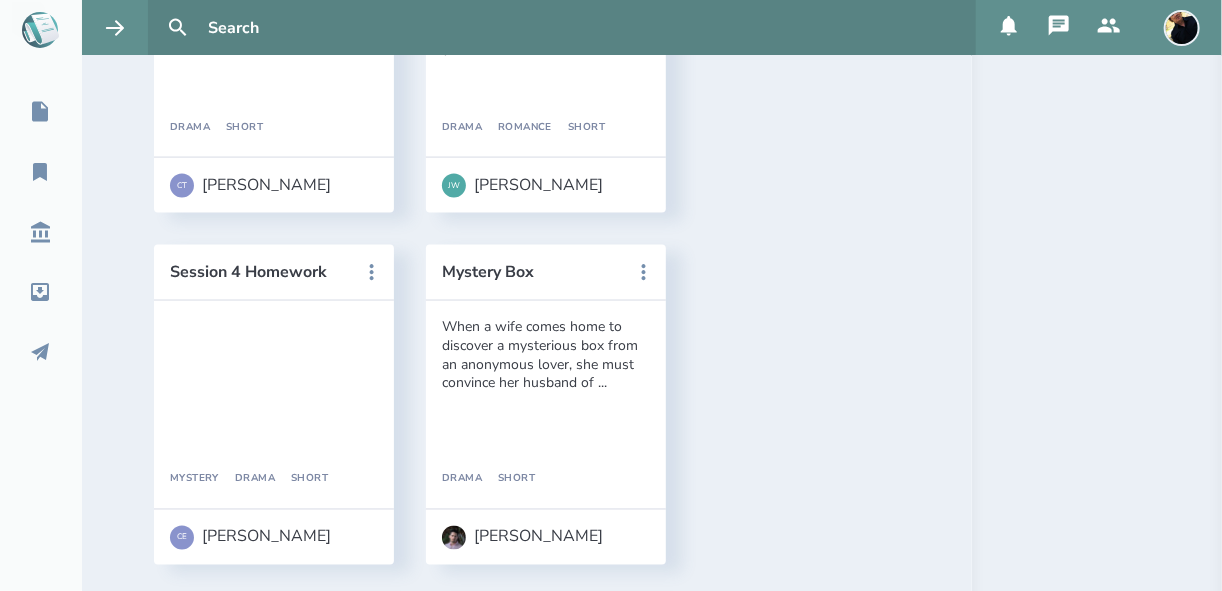 scroll, scrollTop: 1360, scrollLeft: 0, axis: vertical 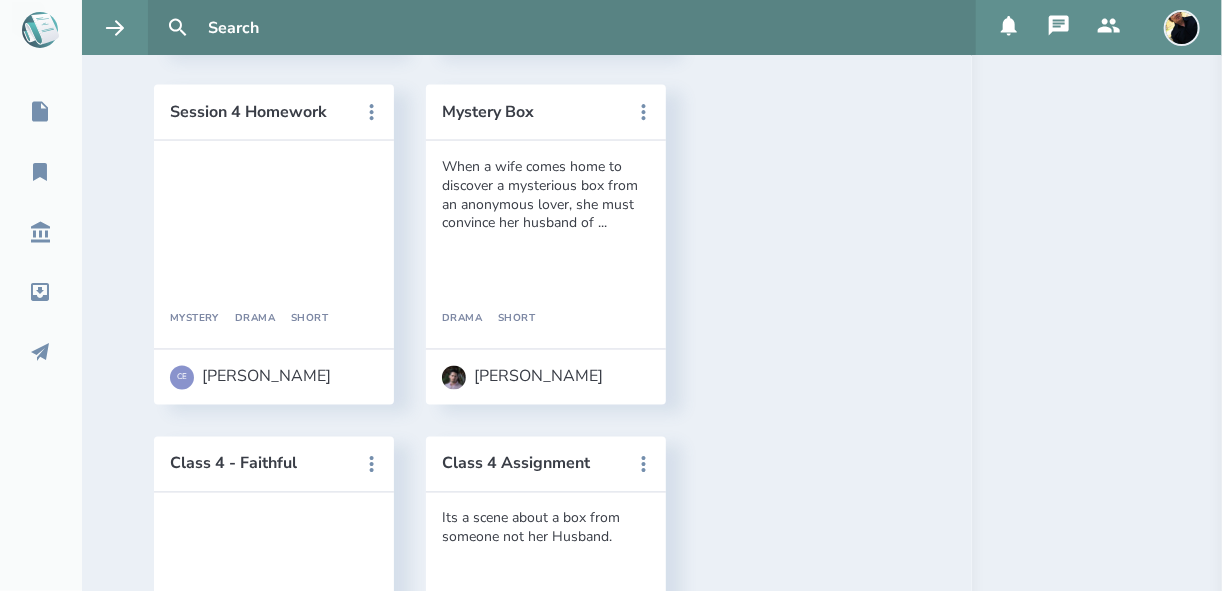 click on "Homework, Session Four: "Two Rings"" at bounding box center (532, 816) 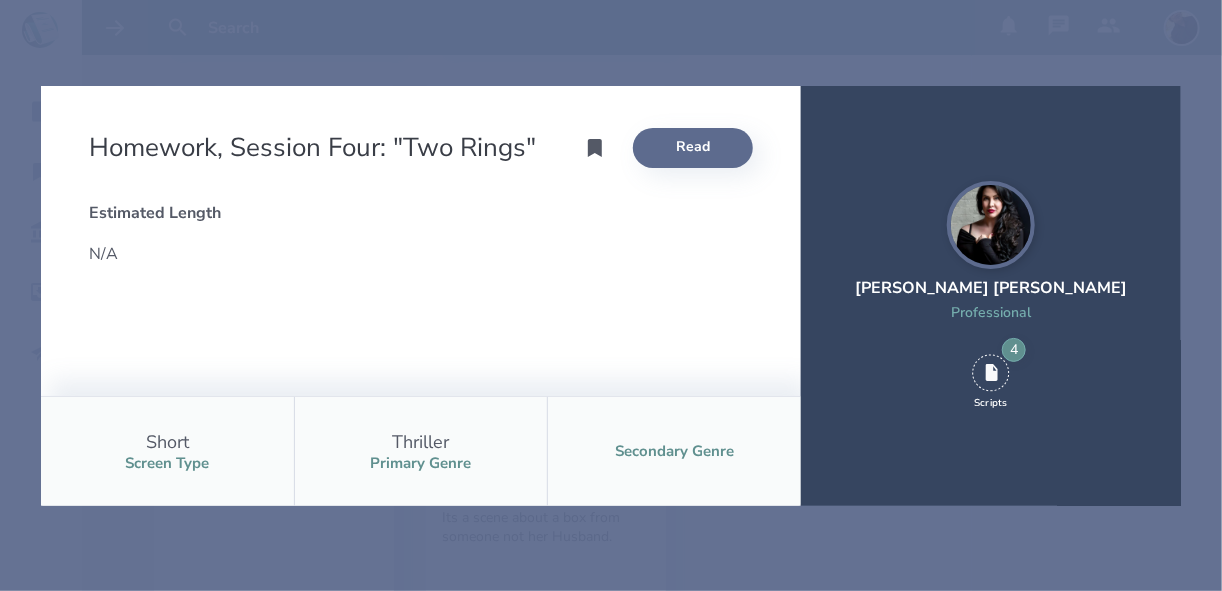 click on "Read" at bounding box center [693, 148] 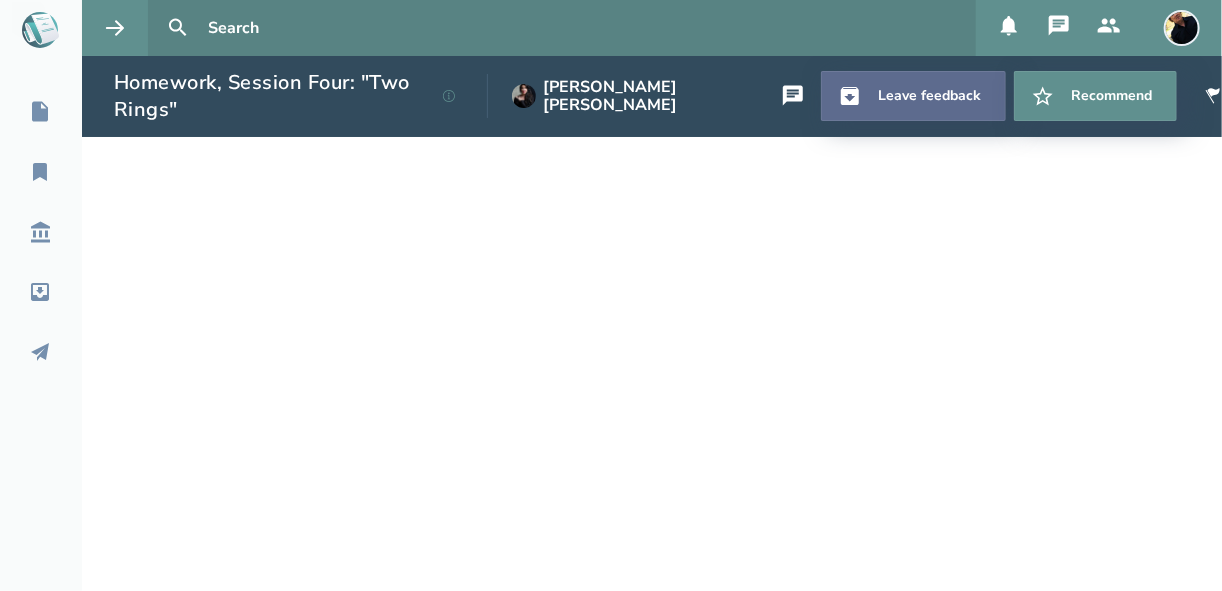 click on "Leave feedback" at bounding box center [913, 96] 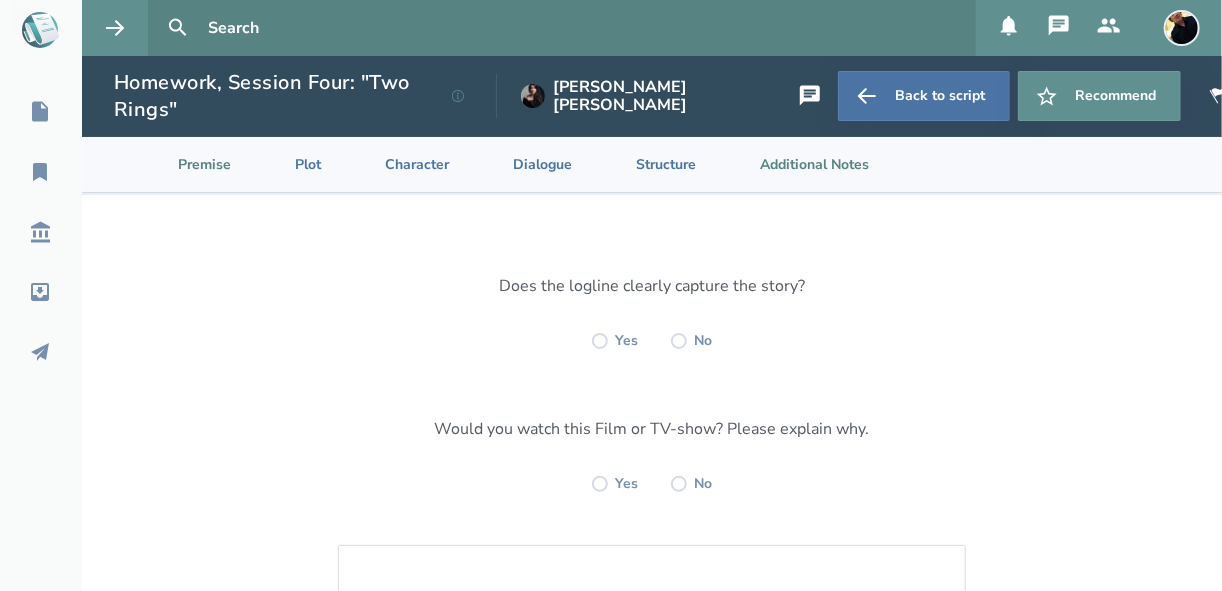 click on "Additional Notes" at bounding box center [798, 164] 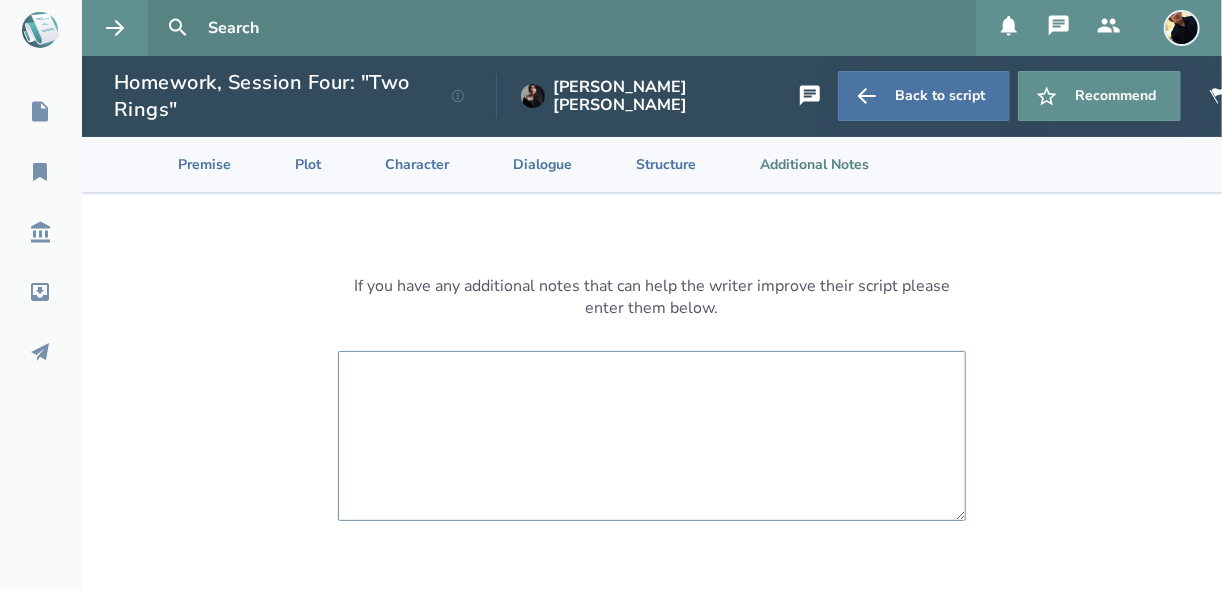 click at bounding box center (652, 436) 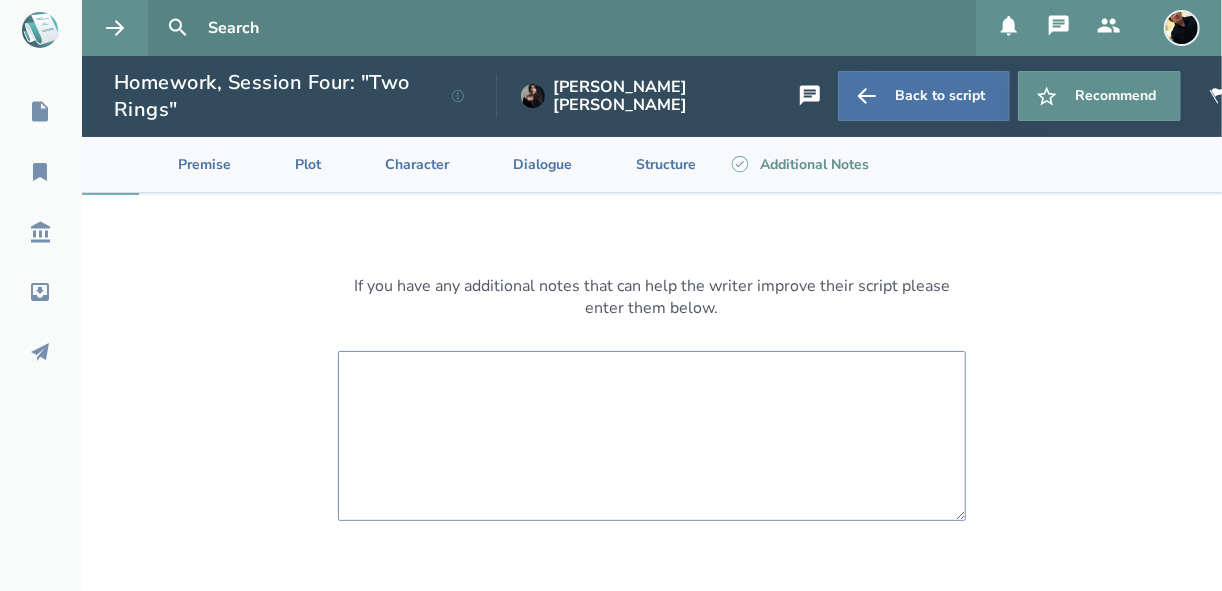 paste on "Hello [PERSON_NAME],
I know they say a picture's worth a thousand words, yet you were able to use few words to paint vivid pictures -- things like: "her daily armor", "the curtains moving in and out with the breeze - like the room is breathing", the night peering back at her, and the other descriptions of the characters and what and how they do things, all very poetic.
It's this kind of writing that not only makes the story interesting to read, but makes it very easy to visualize what's going on and how it all looks.
I enjoyed the snappy dialogue and banter between them, and the actions in between. That was all well done.
Nice work!" 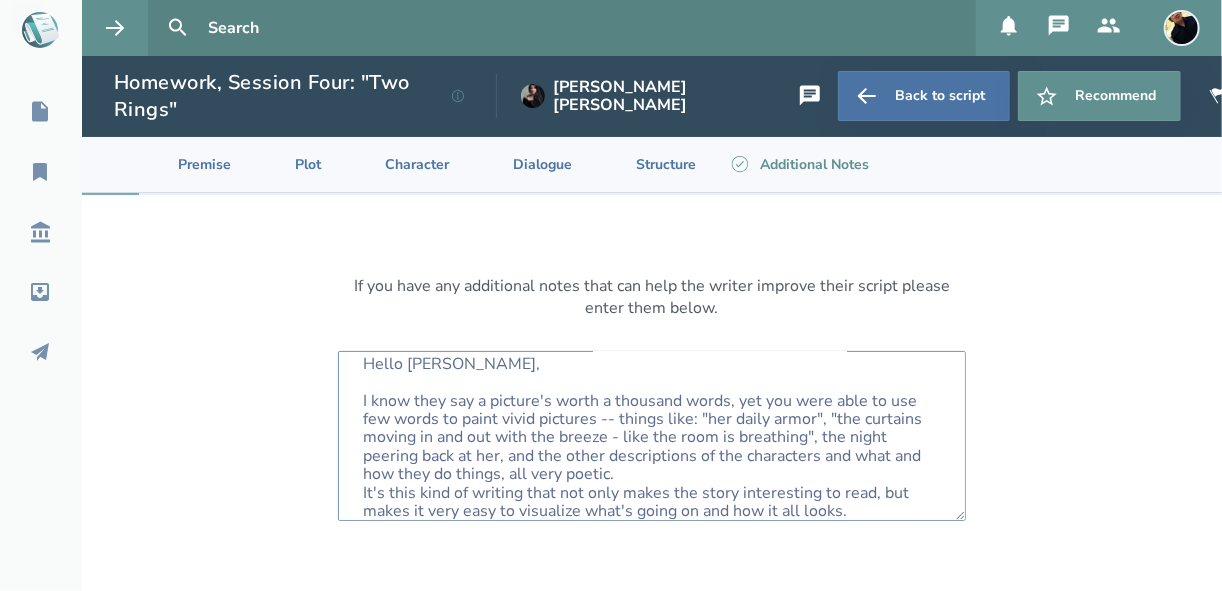 scroll, scrollTop: 0, scrollLeft: 0, axis: both 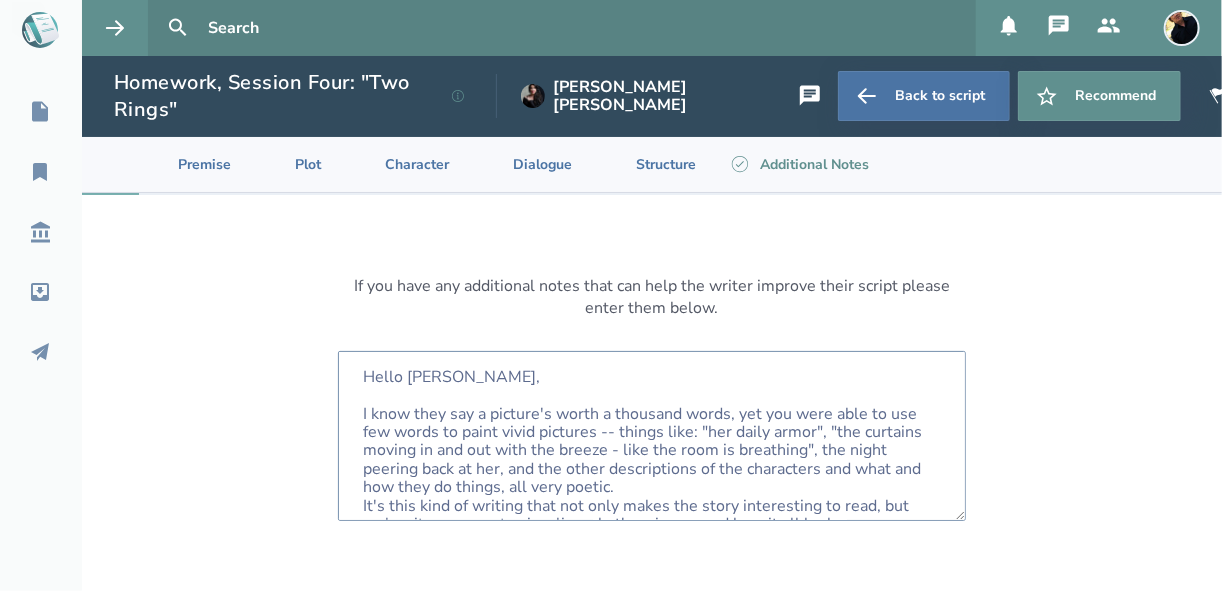 click on "Hello [PERSON_NAME],
I know they say a picture's worth a thousand words, yet you were able to use few words to paint vivid pictures -- things like: "her daily armor", "the curtains moving in and out with the breeze - like the room is breathing", the night peering back at her, and the other descriptions of the characters and what and how they do things, all very poetic.
It's this kind of writing that not only makes the story interesting to read, but makes it very easy to visualize what's going on and how it all looks.
I enjoyed the snappy dialogue and banter between them, and the actions in between. That was all well done.
Nice work!" at bounding box center (652, 436) 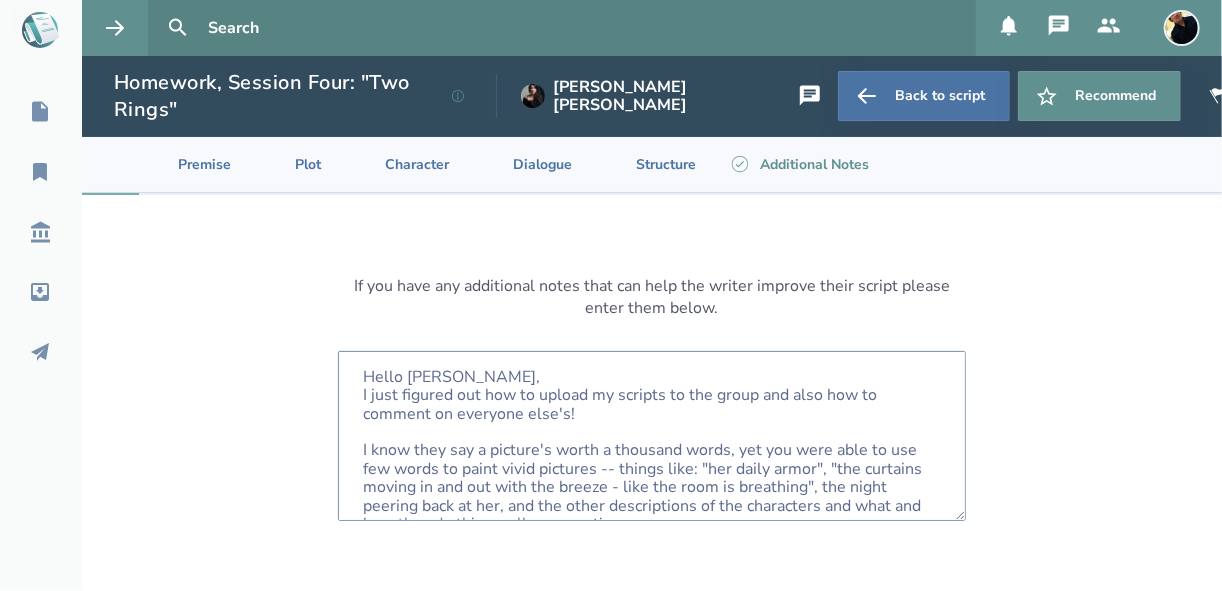 click on "Hello [PERSON_NAME],
I just figured out how to upload my scripts to the group and also how to comment on everyone else's!
I know they say a picture's worth a thousand words, yet you were able to use few words to paint vivid pictures -- things like: "her daily armor", "the curtains moving in and out with the breeze - like the room is breathing", the night peering back at her, and the other descriptions of the characters and what and how they do things, all very poetic.
It's this kind of writing that not only makes the story interesting to read, but makes it very easy to visualize what's going on and how it all looks.
I enjoyed the snappy dialogue and banter between them, and the actions in between. That was all well done.
Nice work!" at bounding box center [652, 436] 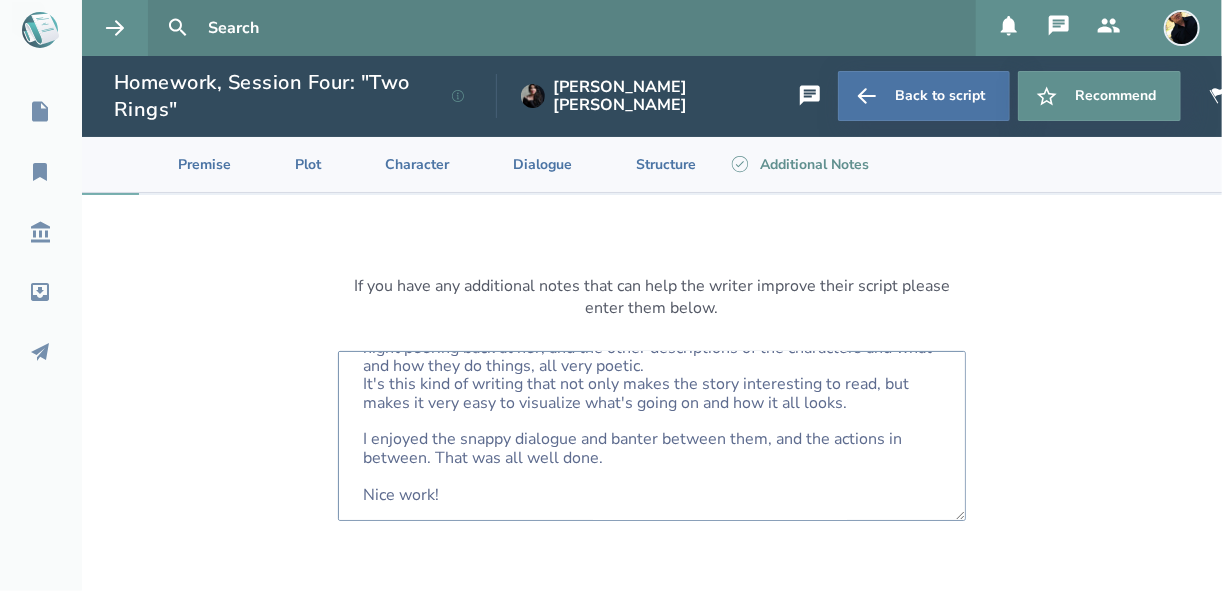 scroll, scrollTop: 277, scrollLeft: 0, axis: vertical 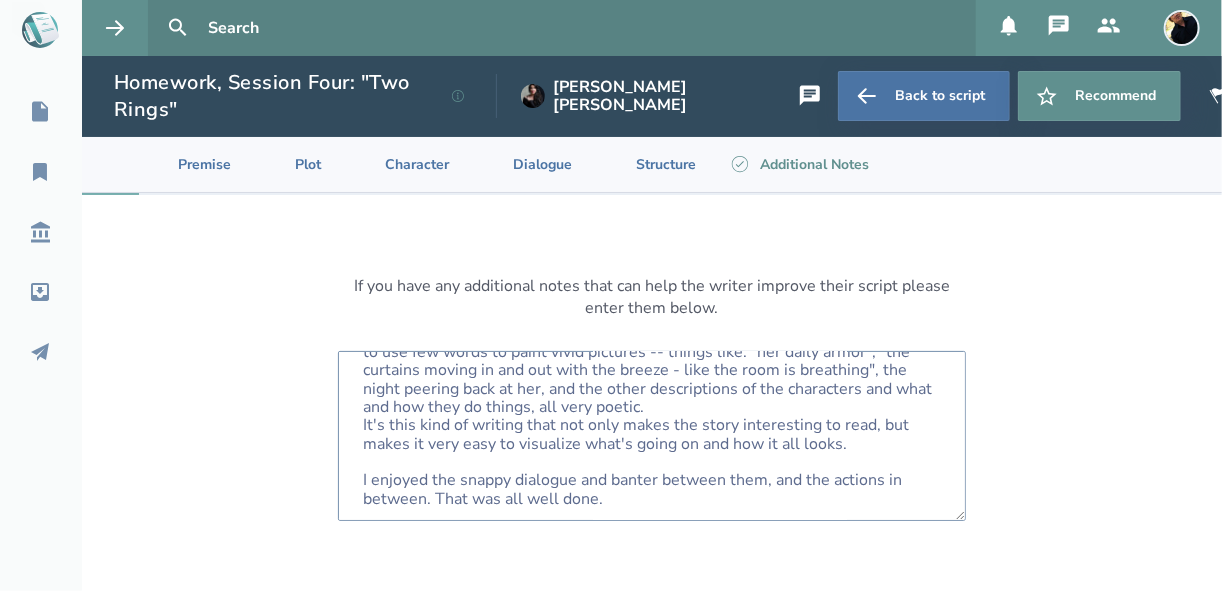 click on "Hello [PERSON_NAME],
I just figured out how to upload my scripts to the group and also how to comment on everyone else's!
Anyway, I know they say a picture's worth a thousand words, yet you were able to use few words to paint vivid pictures -- things like: "her daily armor", "the curtains moving in and out with the breeze - like the room is breathing", the night peering back at her, and the other descriptions of the characters and what and how they do things, all very poetic.
It's this kind of writing that not only makes the story interesting to read, but makes it very easy to visualize what's going on and how it all looks.
I enjoyed the snappy dialogue and banter between them, and the actions in between. That was all well done.
Nice work!" at bounding box center [652, 436] 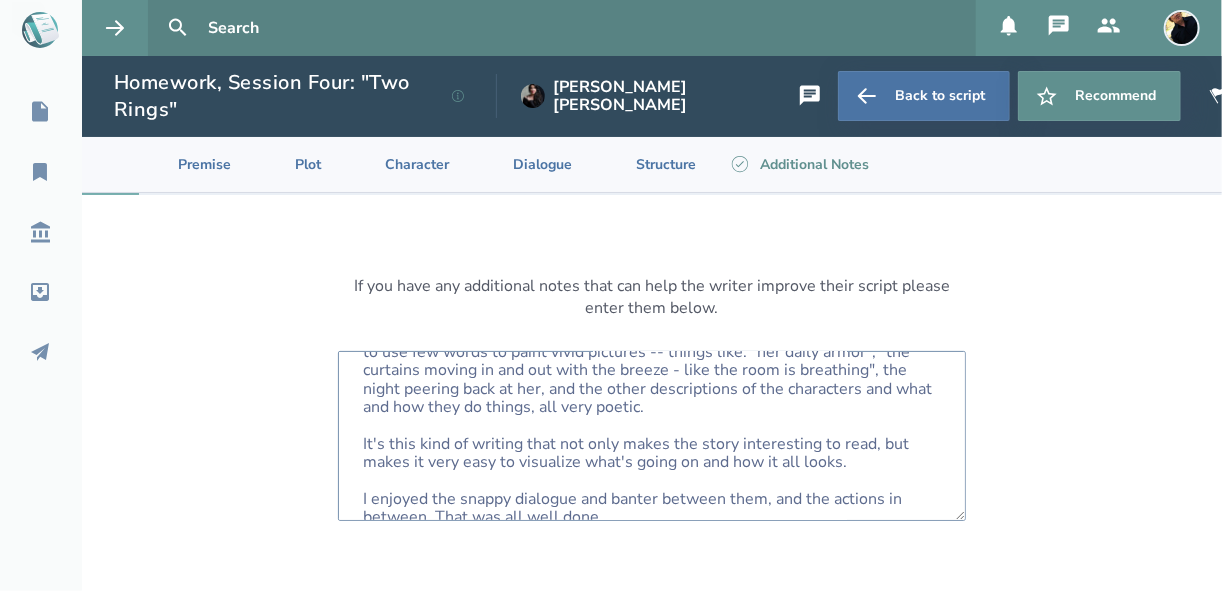scroll, scrollTop: 140, scrollLeft: 0, axis: vertical 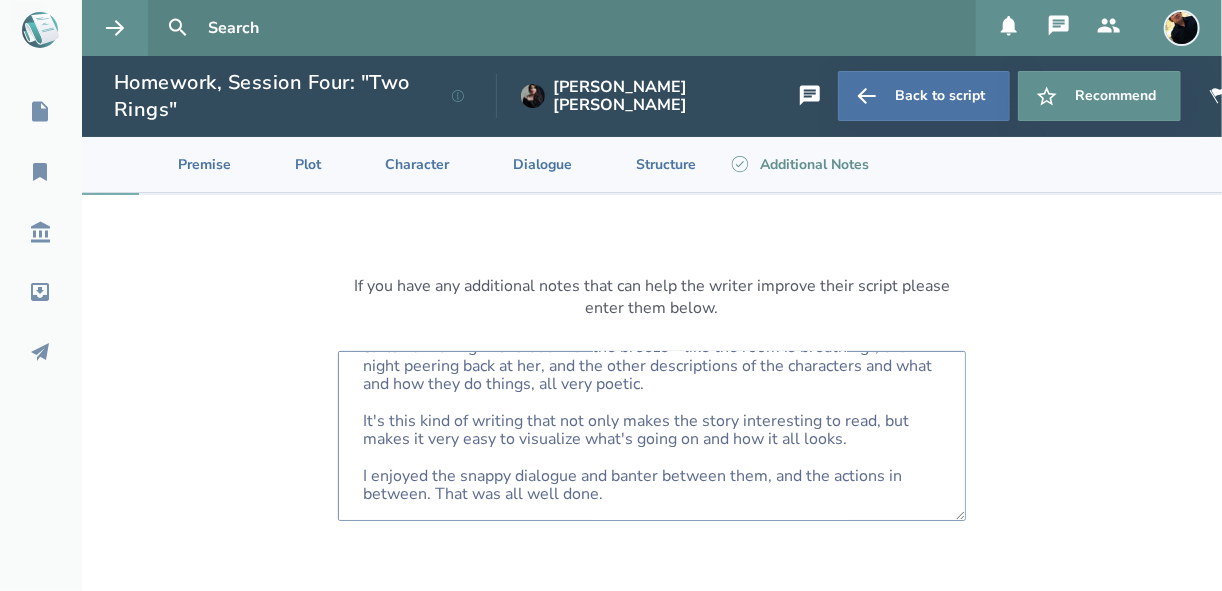 click on "Hello [PERSON_NAME],
I just figured out how to upload my scripts to the group and also how to comment on everyone else's!
Anyway, I know they say a picture's worth a thousand words, yet you were able to use few words to paint vivid pictures -- things like: "her daily armor", "the curtains moving in and out with the breeze - like the room is breathing", the night peering back at her, and the other descriptions of the characters and what and how they do things, all very poetic.
It's this kind of writing that not only makes the story interesting to read, but makes it very easy to visualize what's going on and how it all looks.
I enjoyed the snappy dialogue and banter between them, and the actions in between. That was all well done.
Nice work!" at bounding box center (652, 436) 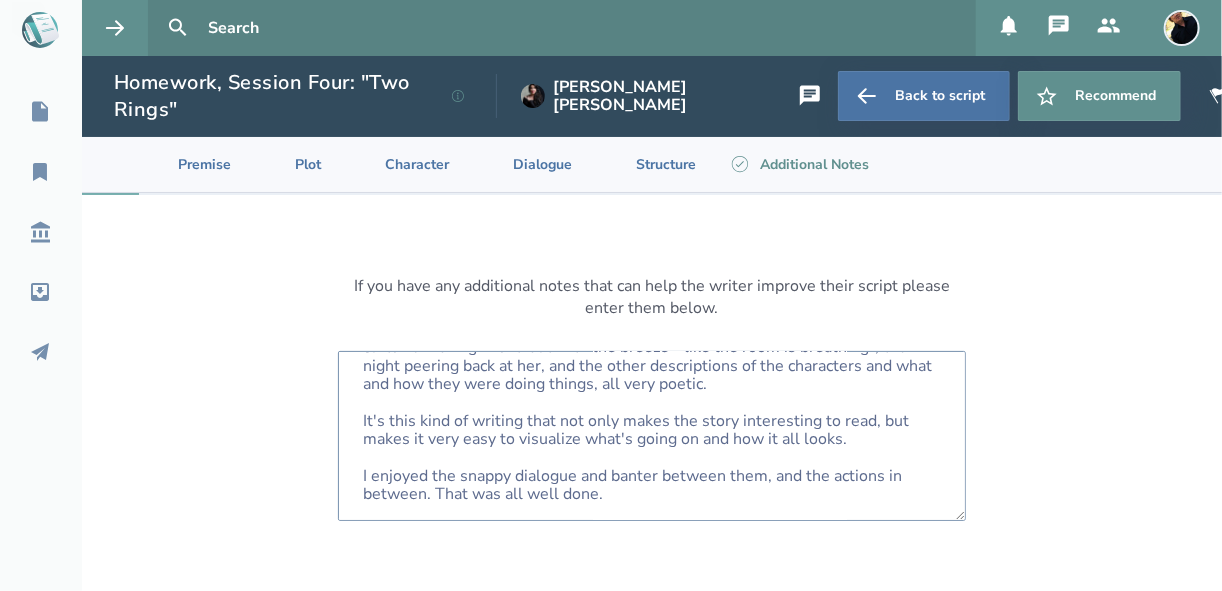scroll, scrollTop: 220, scrollLeft: 0, axis: vertical 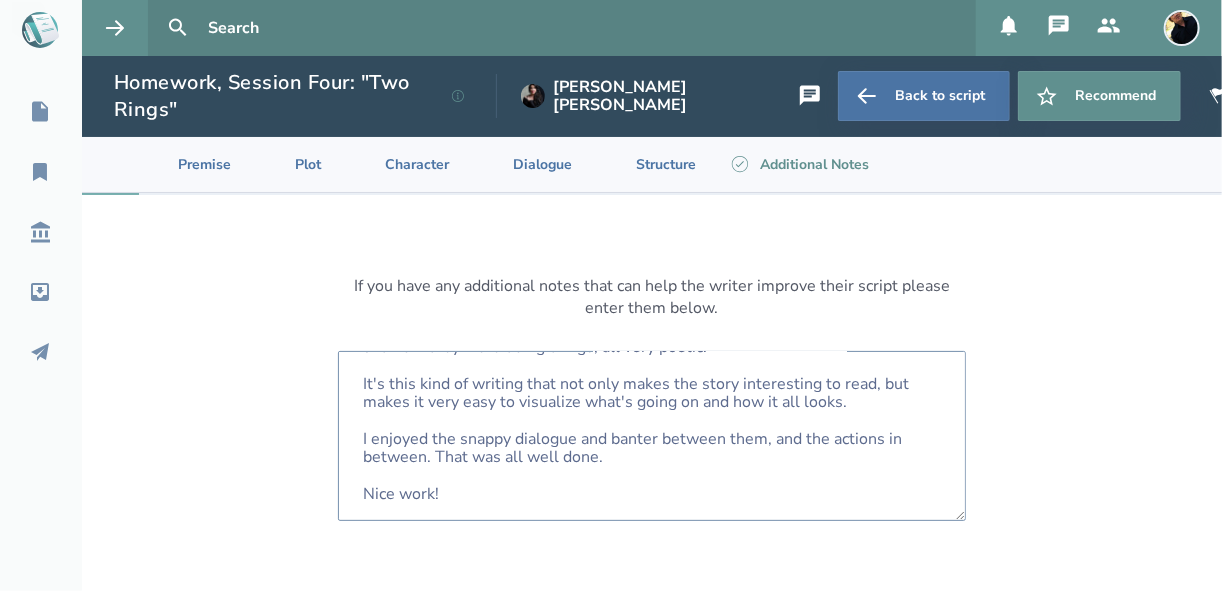 click on "Hello [PERSON_NAME],
I just figured out how to upload my scripts to the group and also how to comment on everyone else's!
Anyway, I know they say a picture's worth a thousand words, yet you were able to use few words to paint vivid pictures -- things like: "her daily armor", "the curtains moving in and out with the breeze - like the room is breathing", the night peering back at her, and the other descriptions of the characters and what and how they were doing things, all very poetic.
It's this kind of writing that not only makes the story interesting to read, but makes it very easy to visualize what's going on and how it all looks.
I enjoyed the snappy dialogue and banter between them, and the actions in between. That was all well done.
Nice work!" at bounding box center (652, 436) 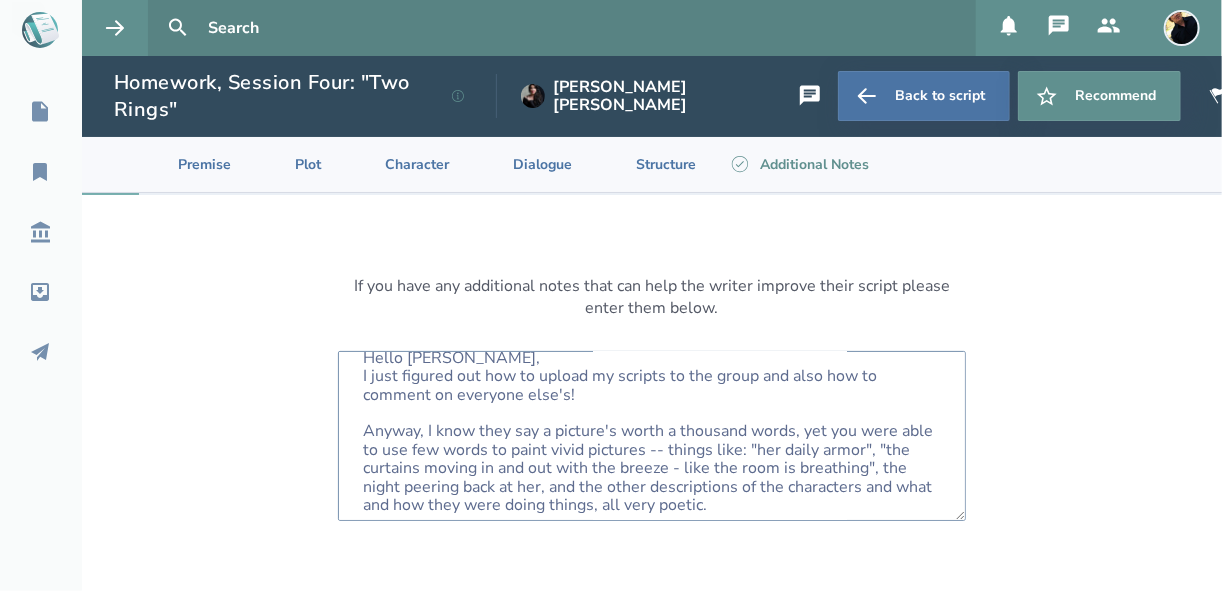 scroll, scrollTop: 0, scrollLeft: 0, axis: both 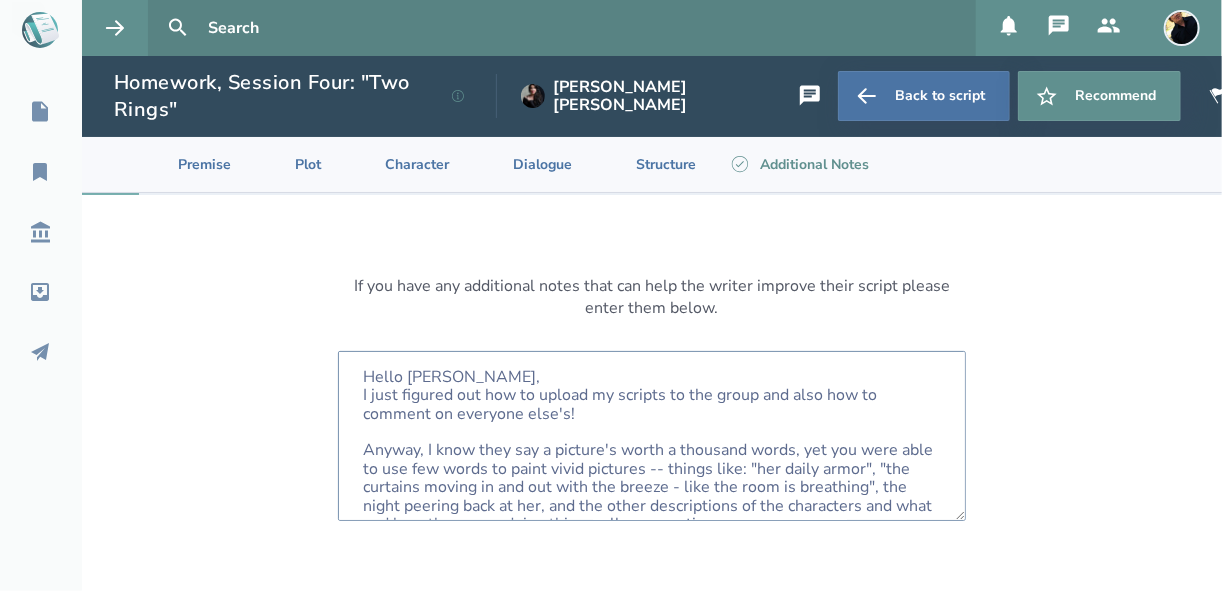 click on "Hello [PERSON_NAME],
I just figured out how to upload my scripts to the group and also how to comment on everyone else's!
Anyway, I know they say a picture's worth a thousand words, yet you were able to use few words to paint vivid pictures -- things like: "her daily armor", "the curtains moving in and out with the breeze - like the room is breathing", the night peering back at her, and the other descriptions of the characters and what and how they were doing things, all very poetic.
It's this kind of writing that not only makes the story interesting and fun to read, but makes it very easy to visualize what's going on and how it all looks.
I enjoyed the snappy dialogue and banter between them, and the actions in between. That was all well done.
Nice work!" at bounding box center (652, 436) 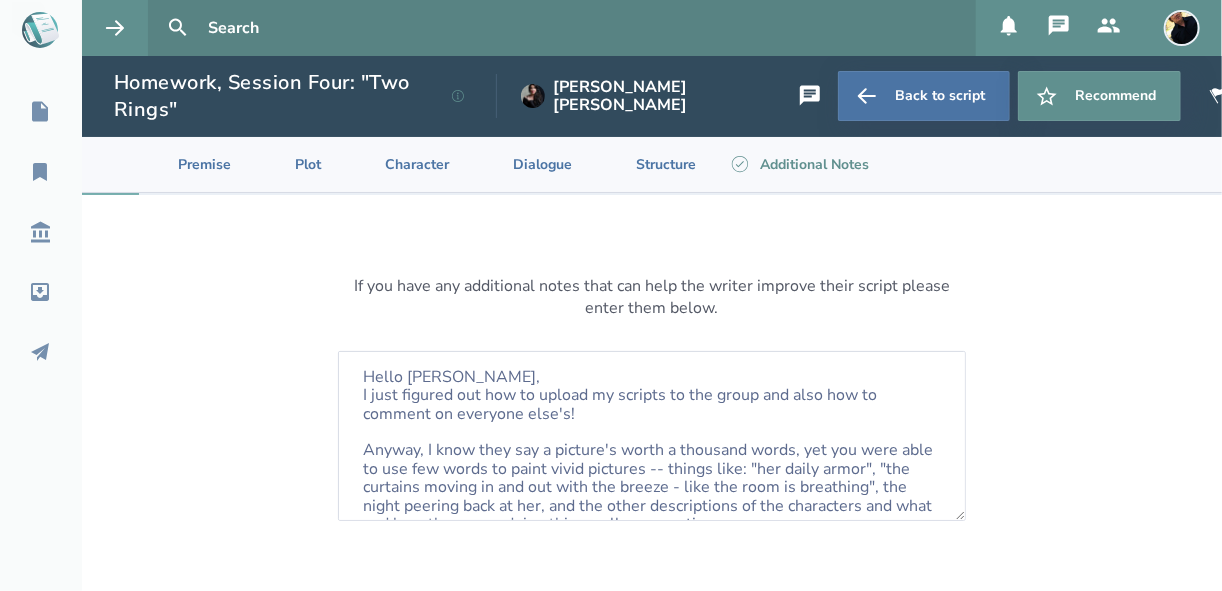 click on "If you have any additional notes that can help the writer improve their script please enter them below. Hello [PERSON_NAME],
I just figured out how to upload my scripts to the group and also how to comment on everyone else's!
Anyway, I know they say a picture's worth a thousand words, yet you were able to use few words to paint vivid pictures -- things like: "her daily armor", "the curtains moving in and out with the breeze - like the room is breathing", the night peering back at her, and the other descriptions of the characters and what and how they were doing things, all very poetic.
It's this kind of writing that not only makes the story interesting and fun to read, but makes it very easy to visualize what's going on and how it all looks.
I enjoyed the snappy dialogue and banter between them, and the actions in between. That was all well done.
Nice work! Send Feedback to Author" at bounding box center (652, 501) 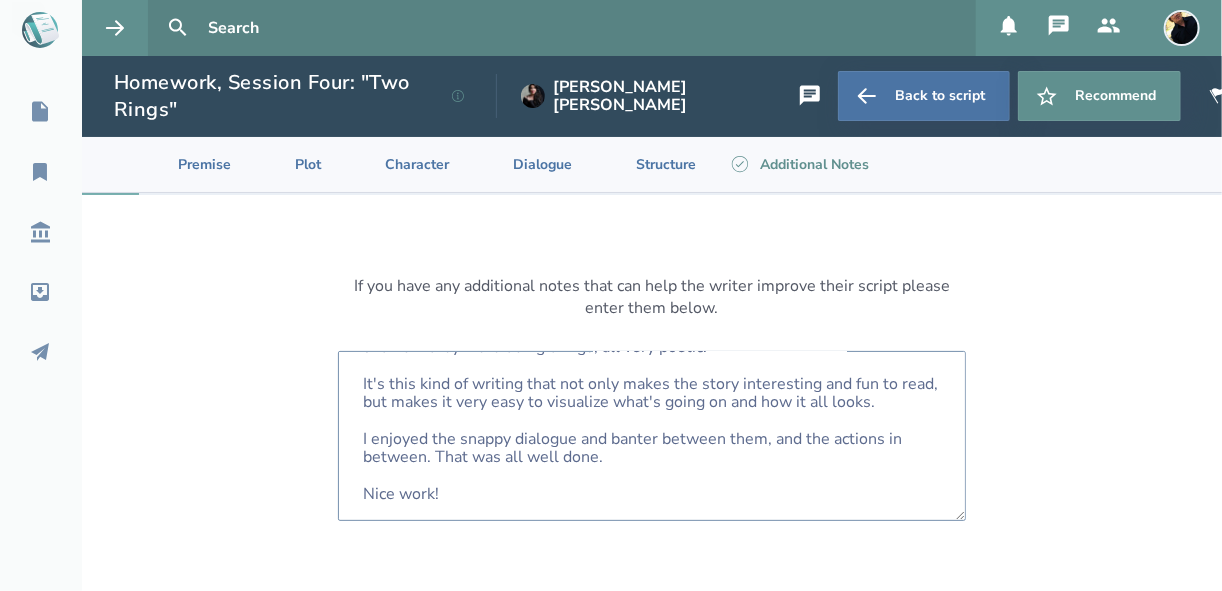 scroll, scrollTop: 300, scrollLeft: 0, axis: vertical 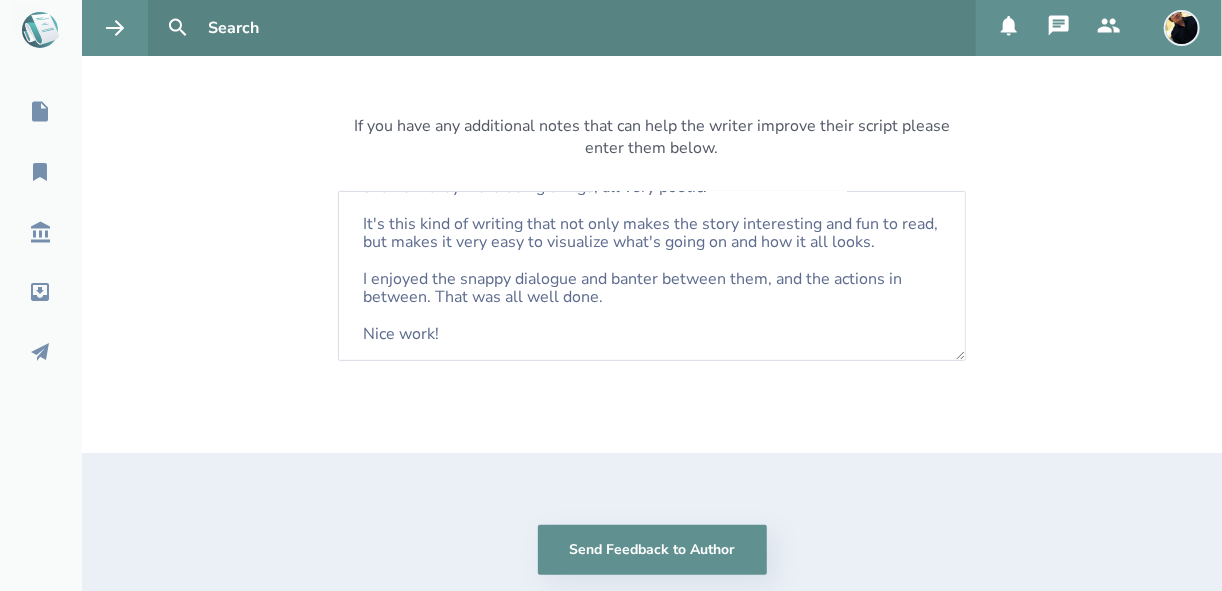 click on "Send Feedback to Author" at bounding box center (652, 550) 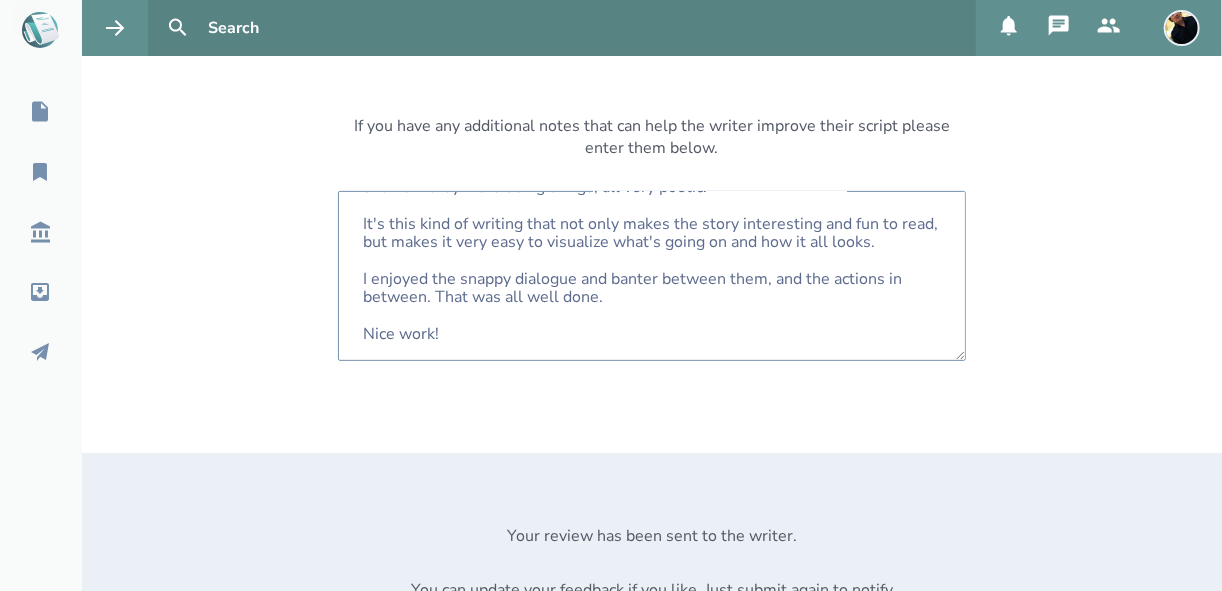 scroll, scrollTop: 0, scrollLeft: 0, axis: both 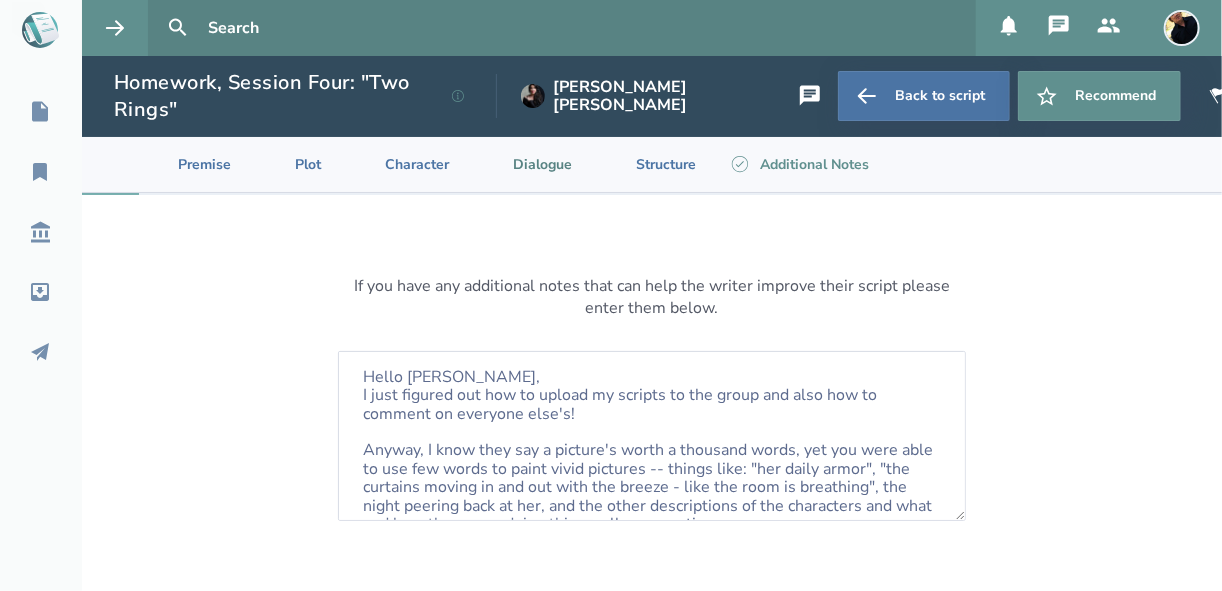 click on "Dialogue" at bounding box center (526, 164) 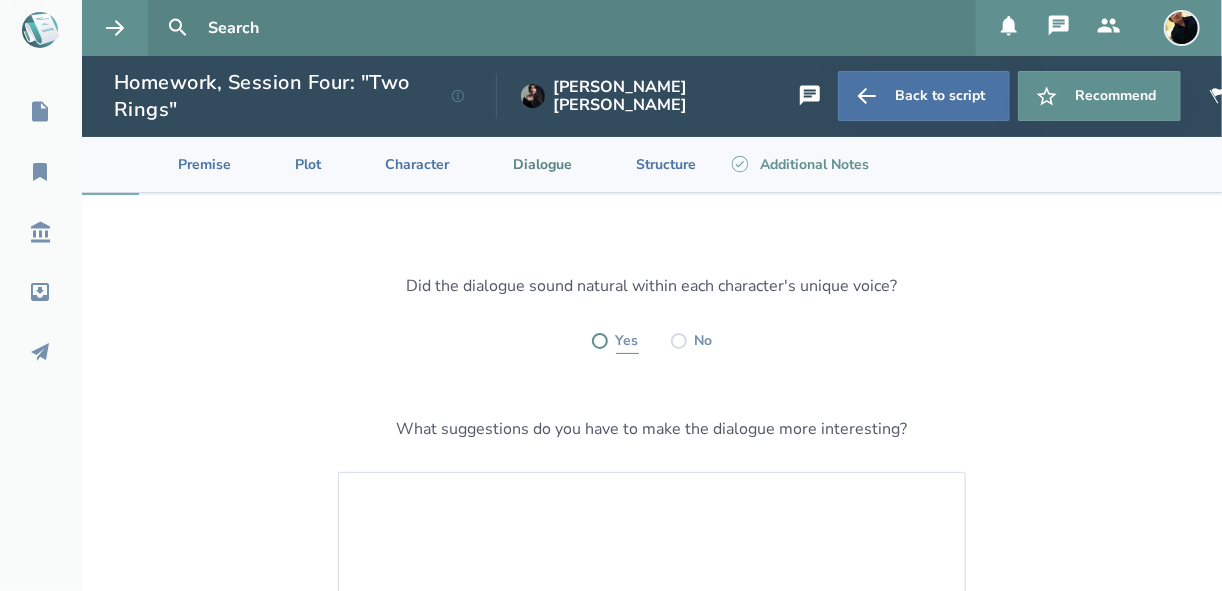click at bounding box center (600, 341) 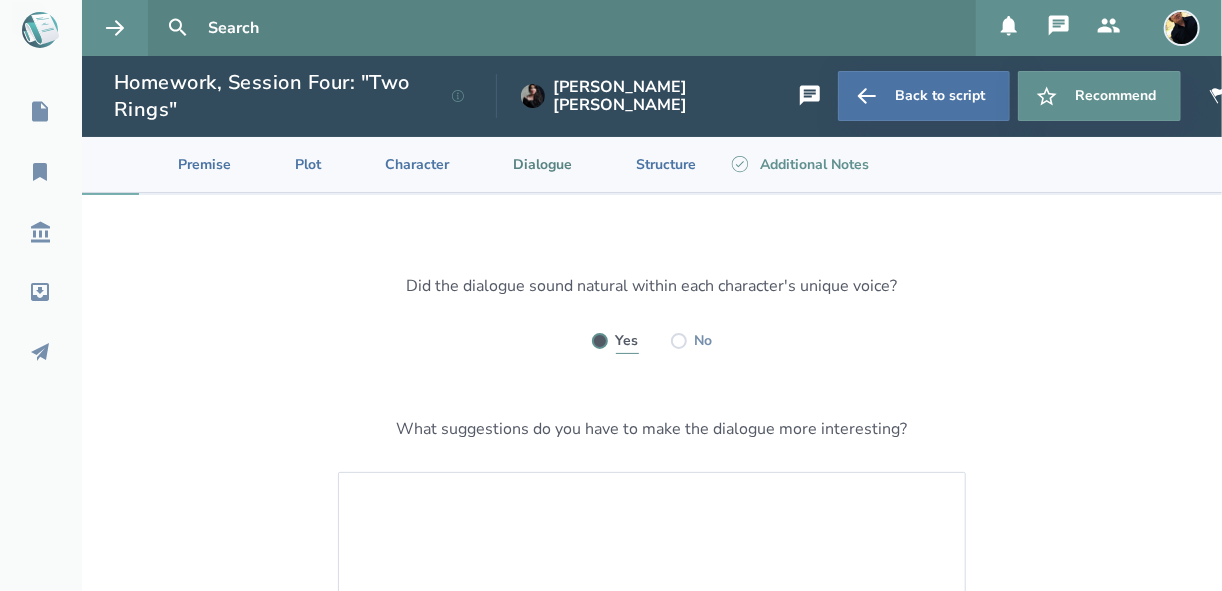 radio on "true" 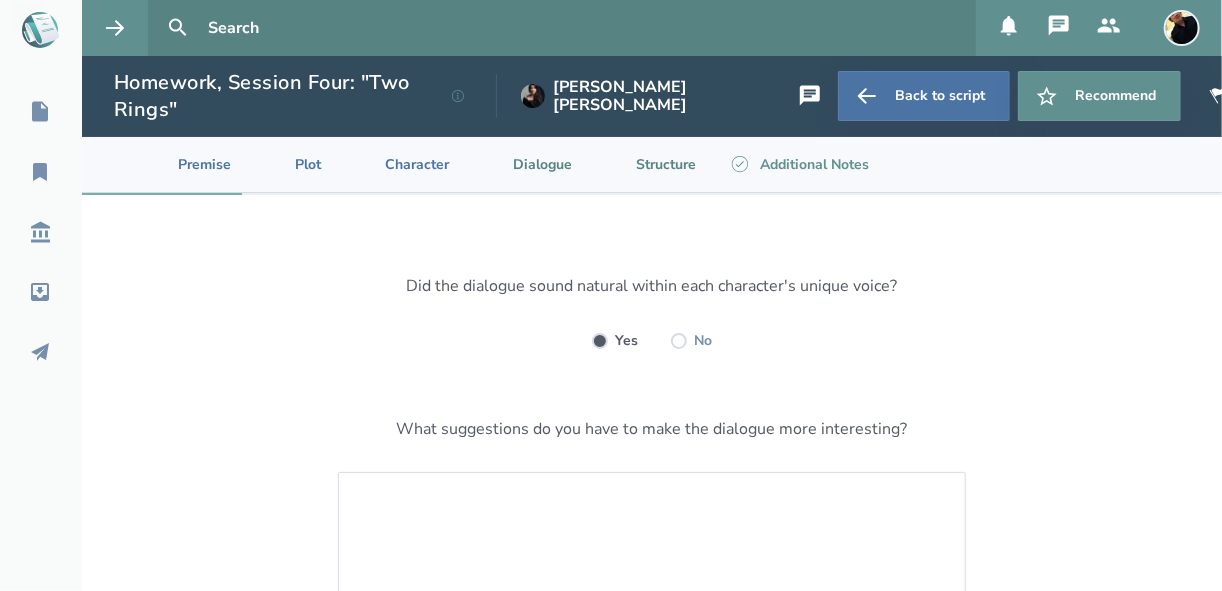 click on "Structure" at bounding box center [650, 164] 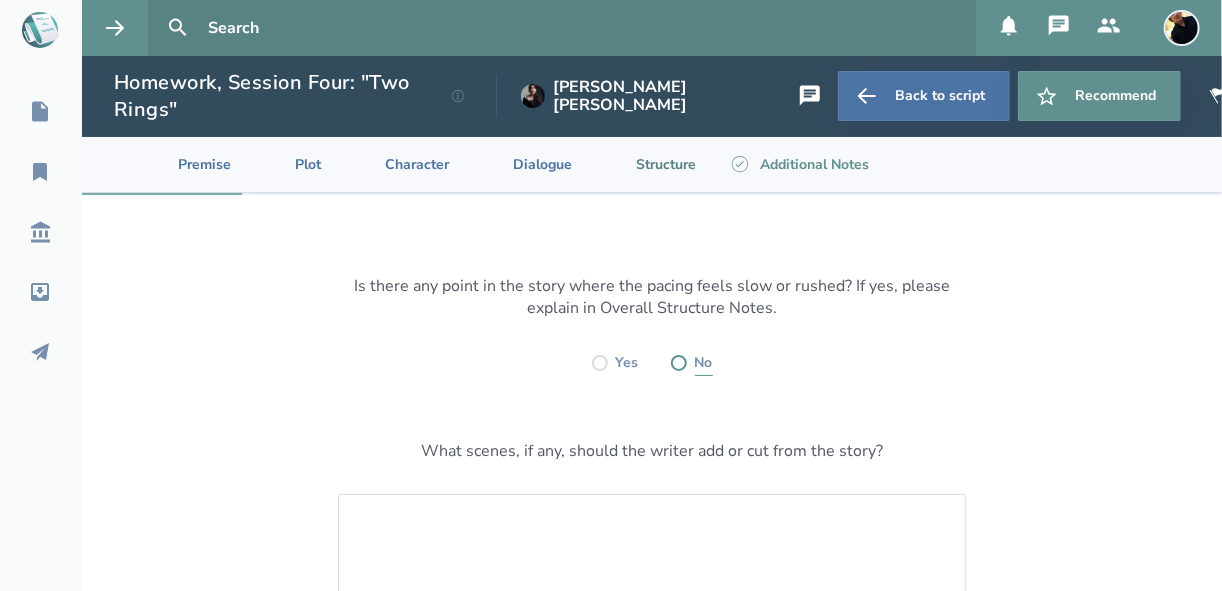 click at bounding box center (679, 363) 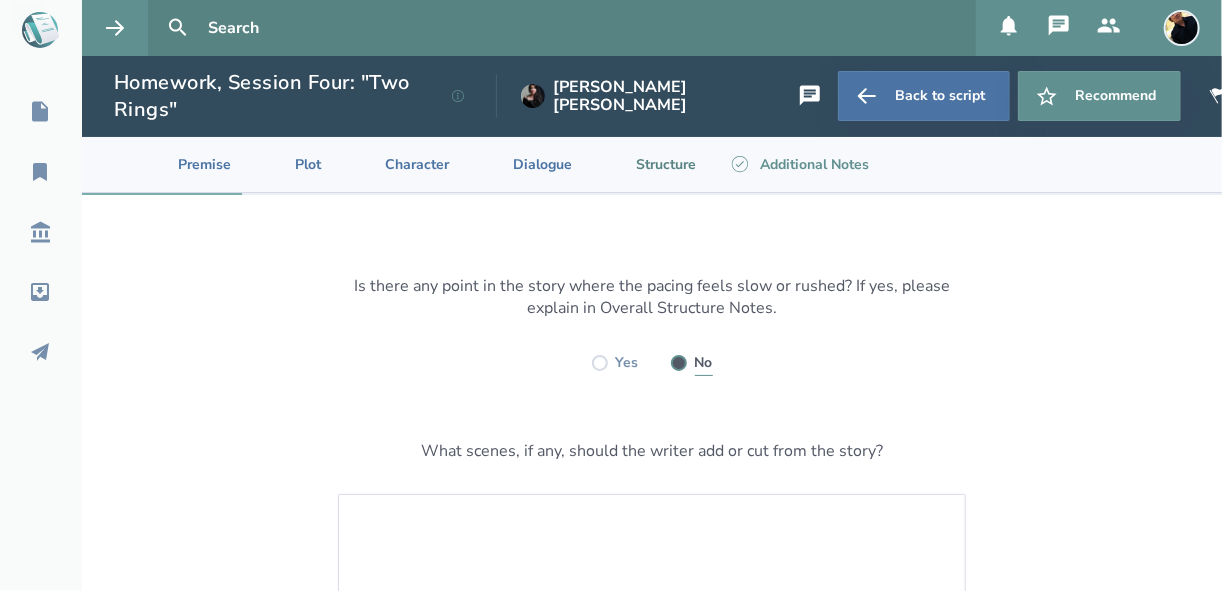 radio on "true" 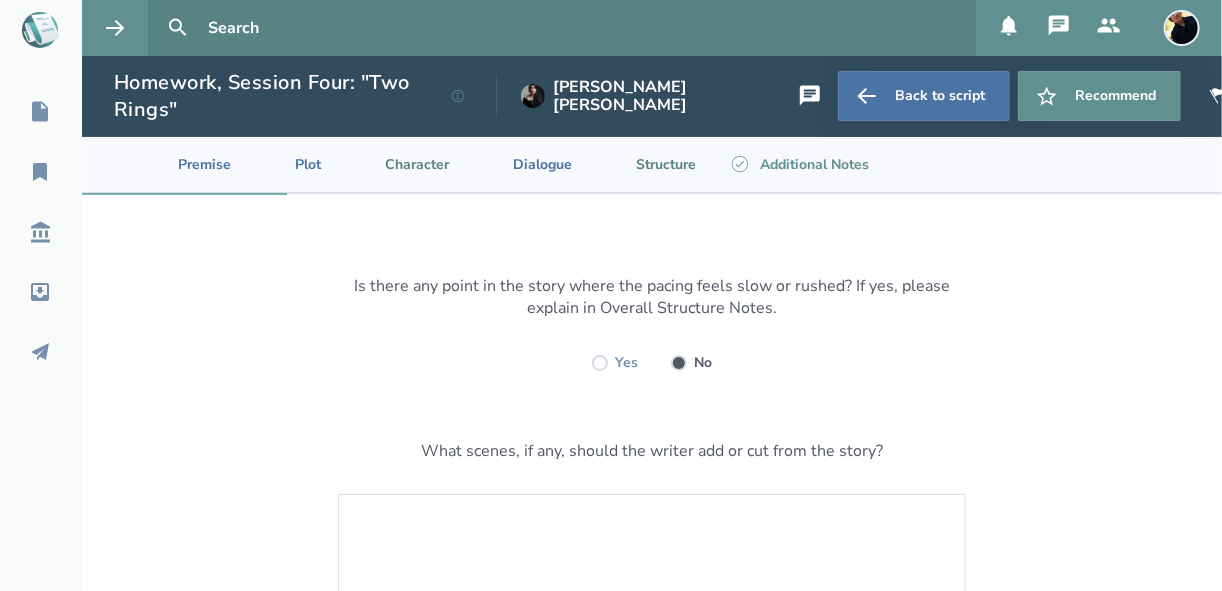 click on "Character" at bounding box center [401, 164] 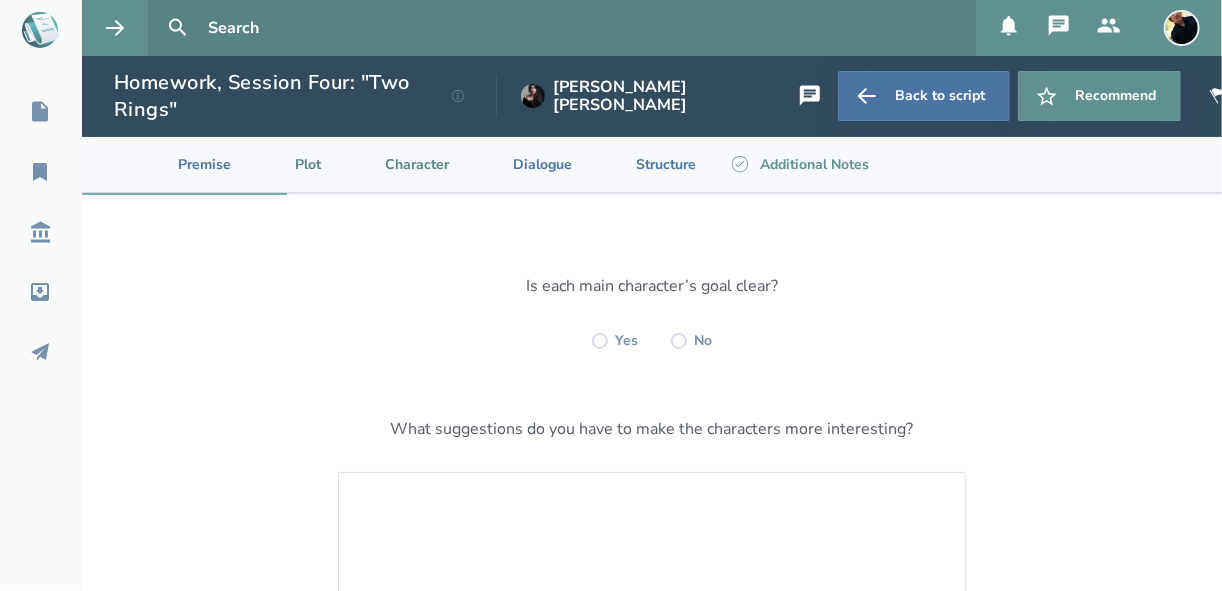 click on "Plot" at bounding box center [292, 164] 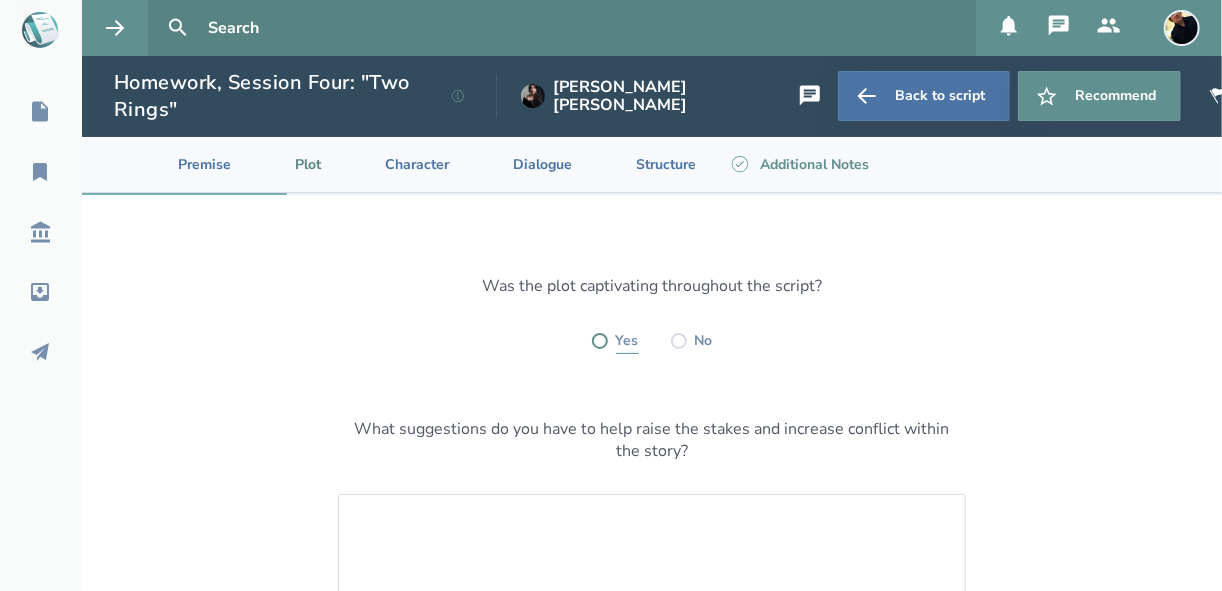 click at bounding box center (600, 341) 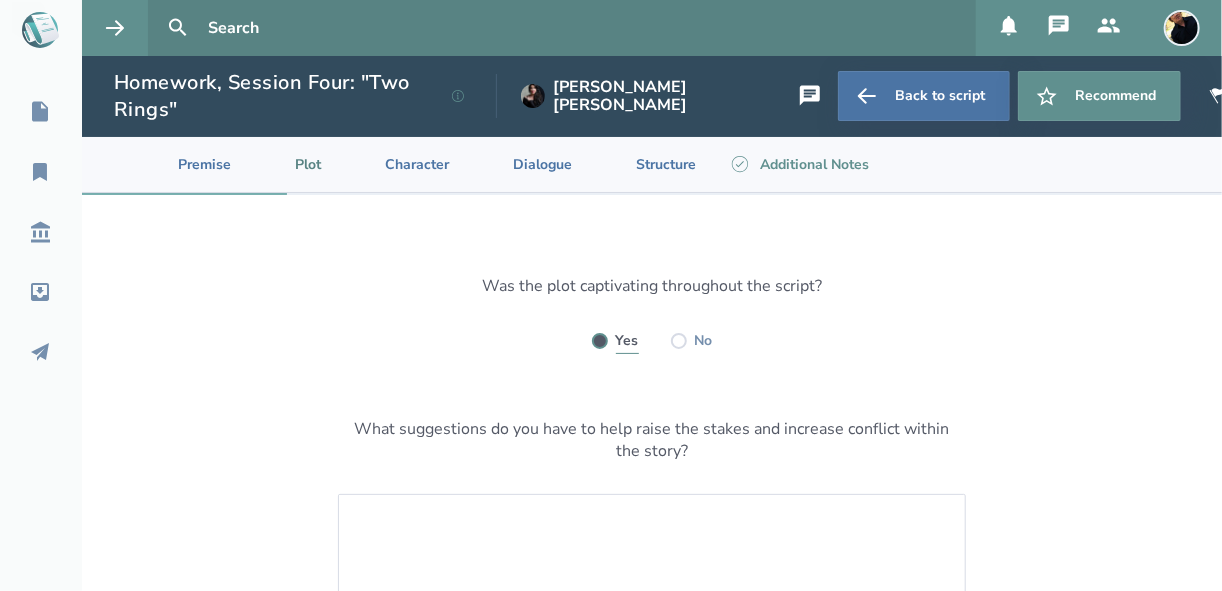 radio on "true" 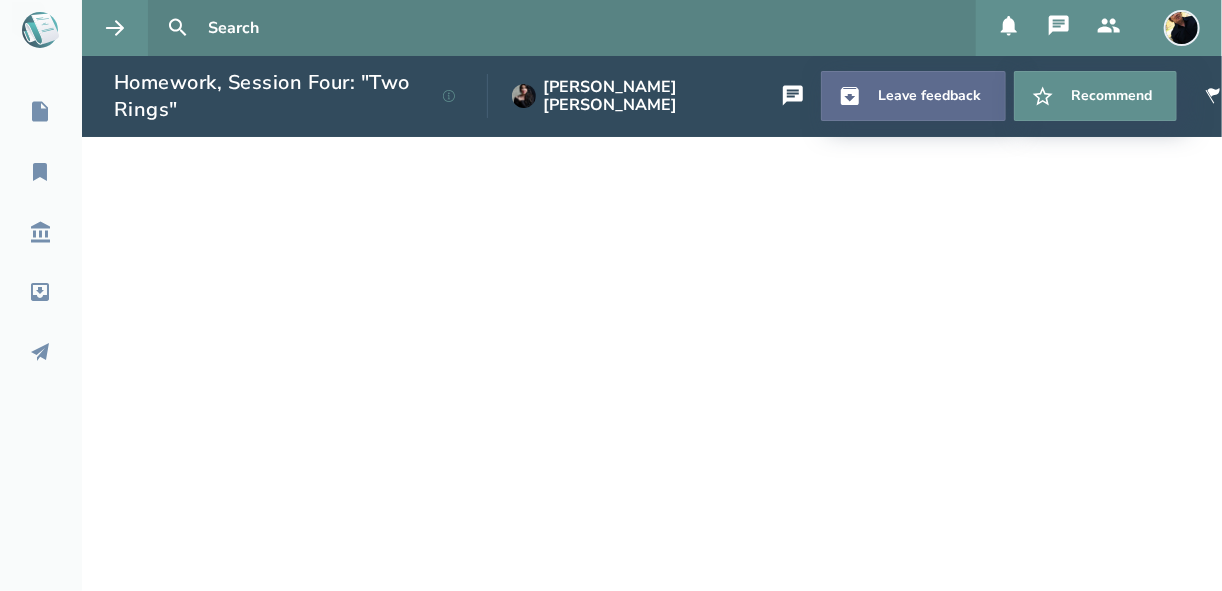 click on "Leave feedback" at bounding box center [913, 96] 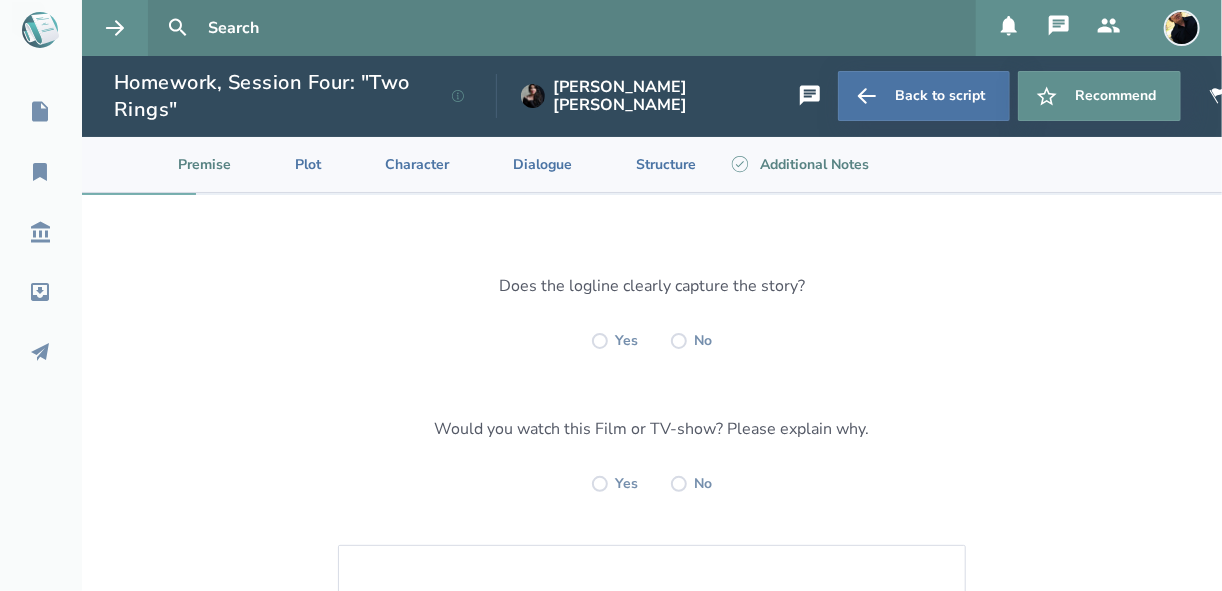 click on "Additional Notes" at bounding box center (798, 164) 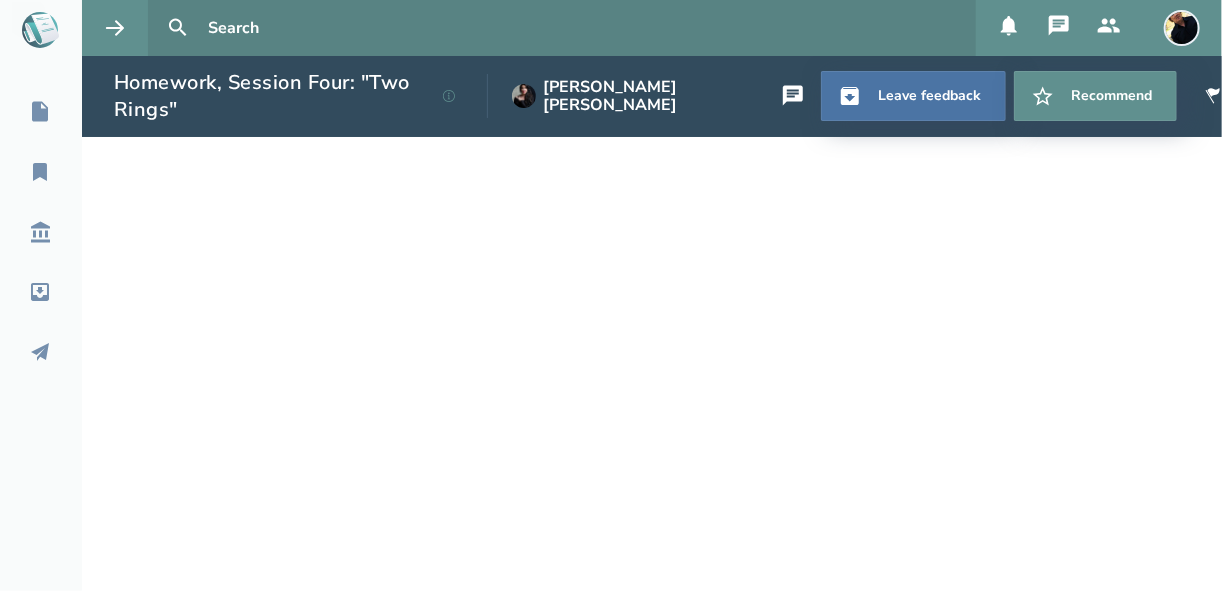 select on "1" 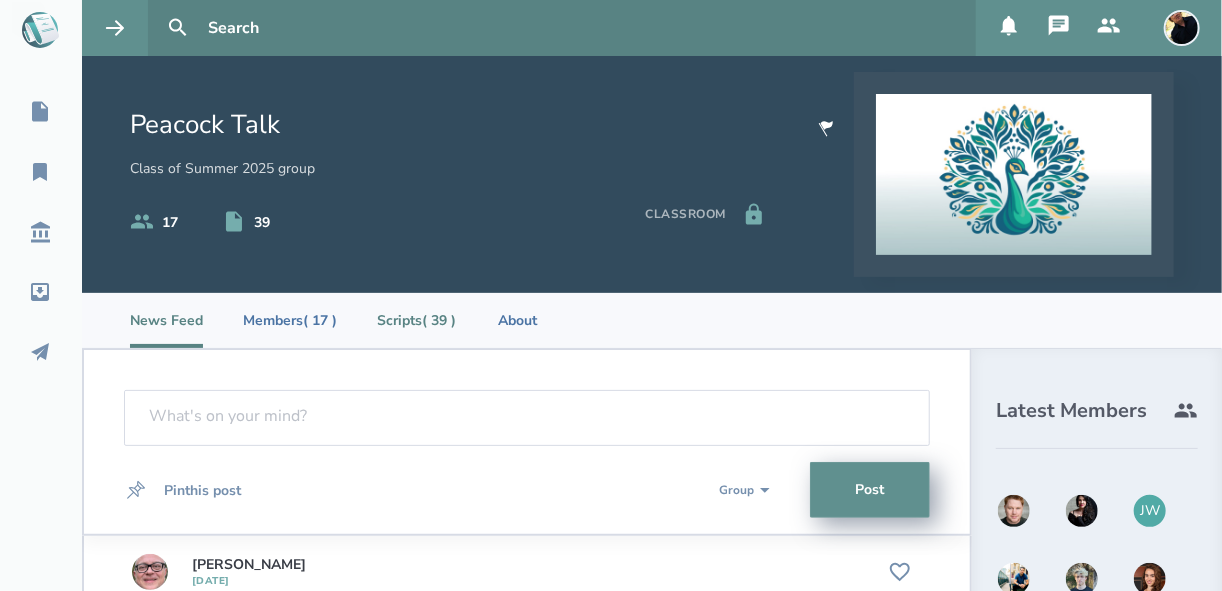 click on "Scripts  ( 39 )" at bounding box center [416, 320] 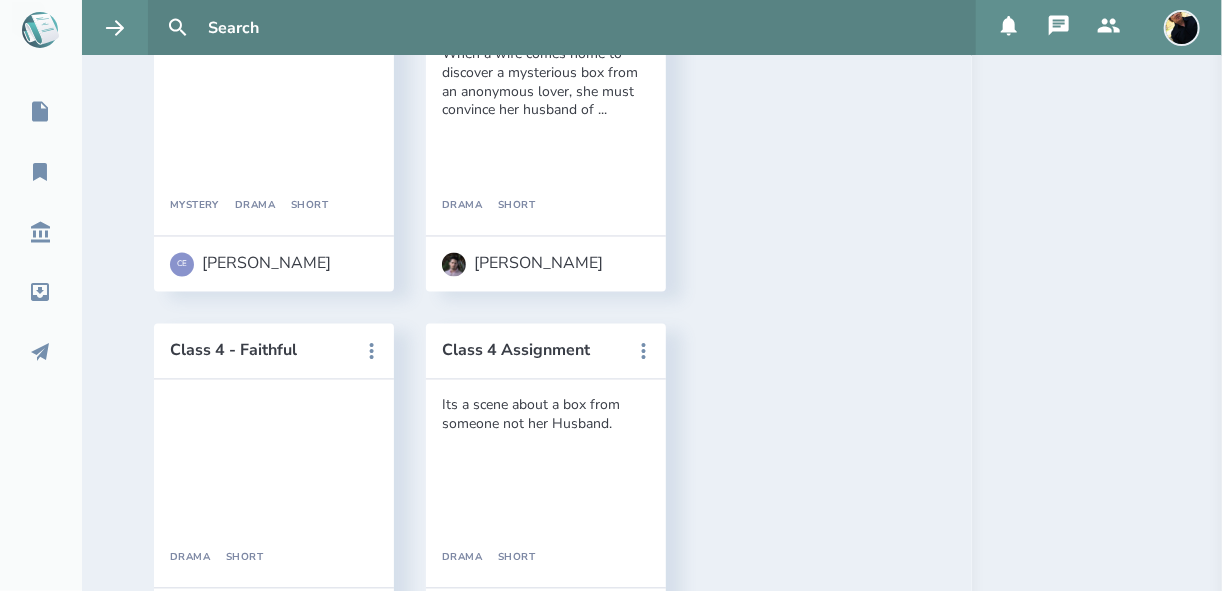 scroll, scrollTop: 1520, scrollLeft: 0, axis: vertical 